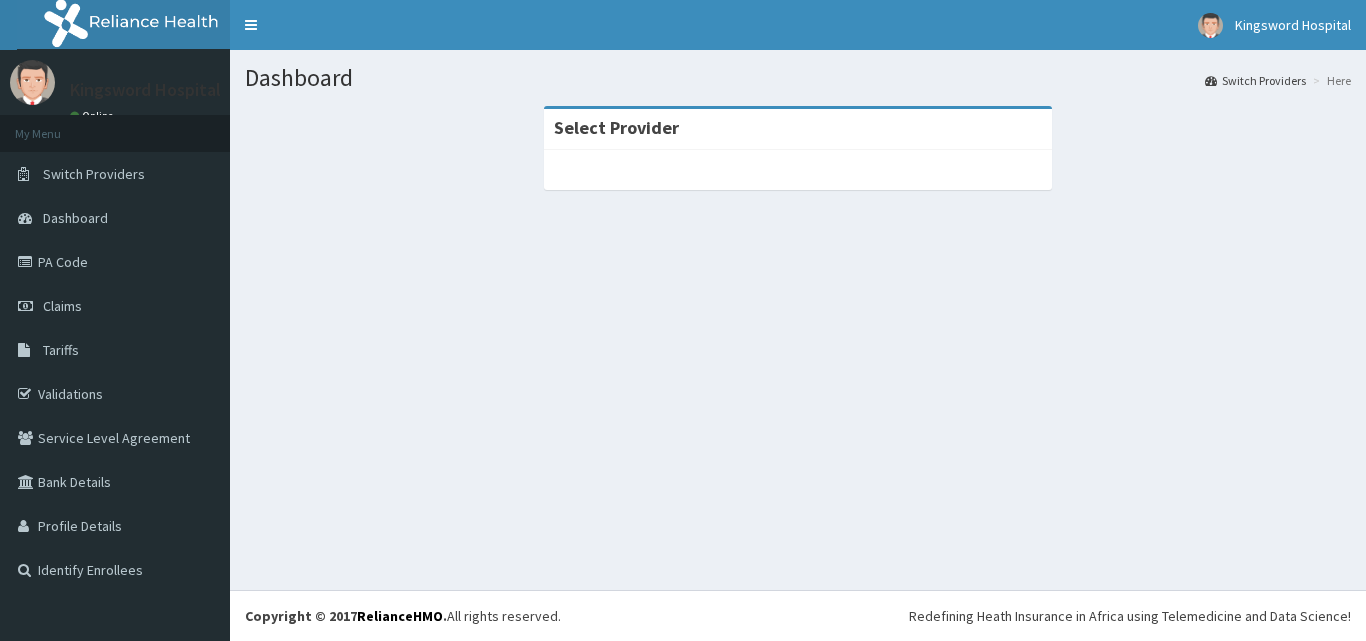 scroll, scrollTop: 0, scrollLeft: 0, axis: both 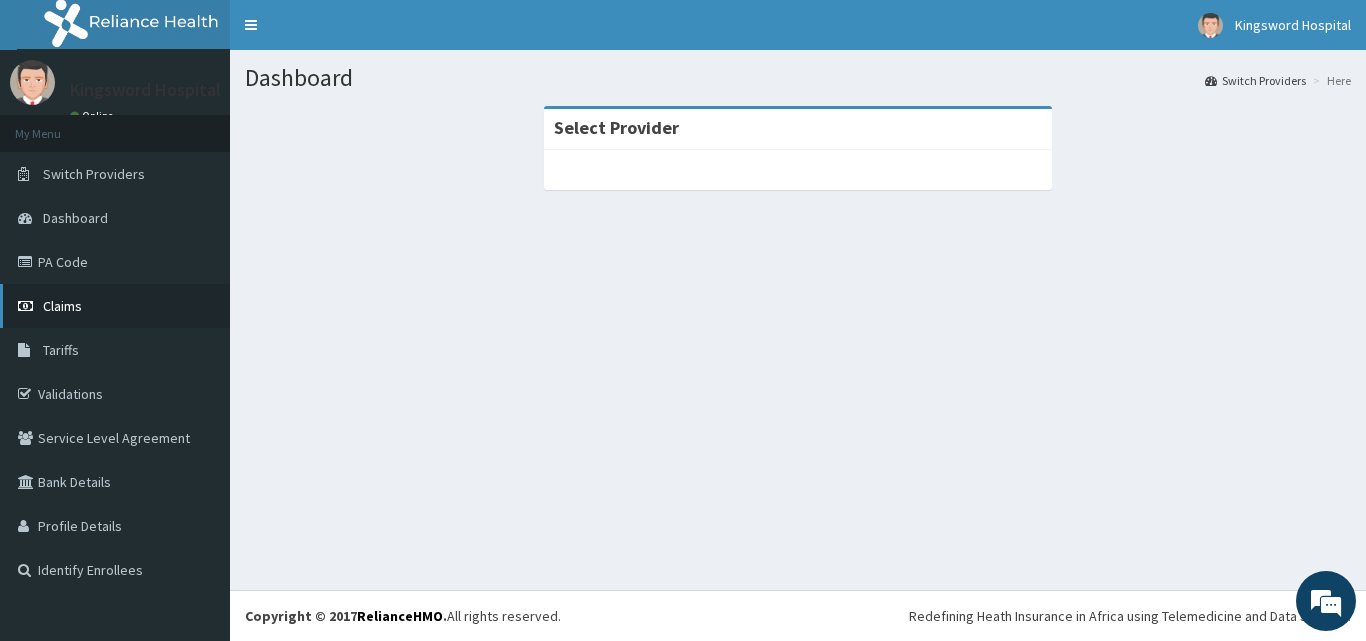 click on "Claims" at bounding box center [115, 306] 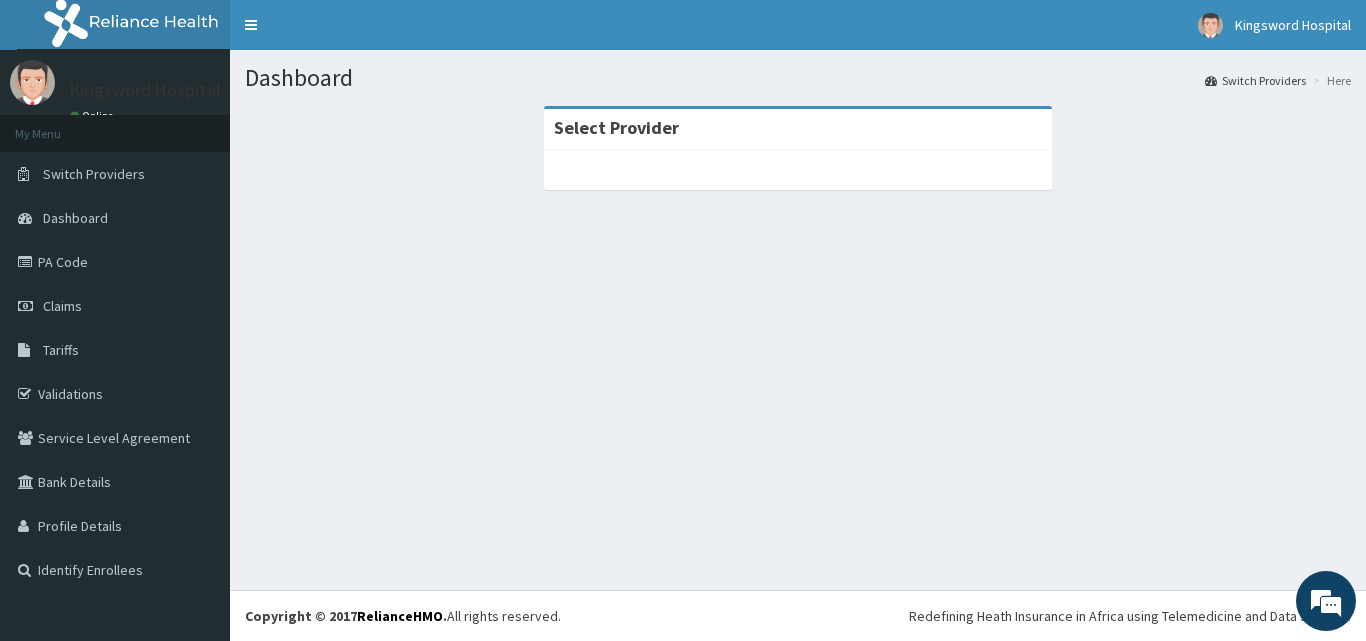 scroll, scrollTop: 0, scrollLeft: 0, axis: both 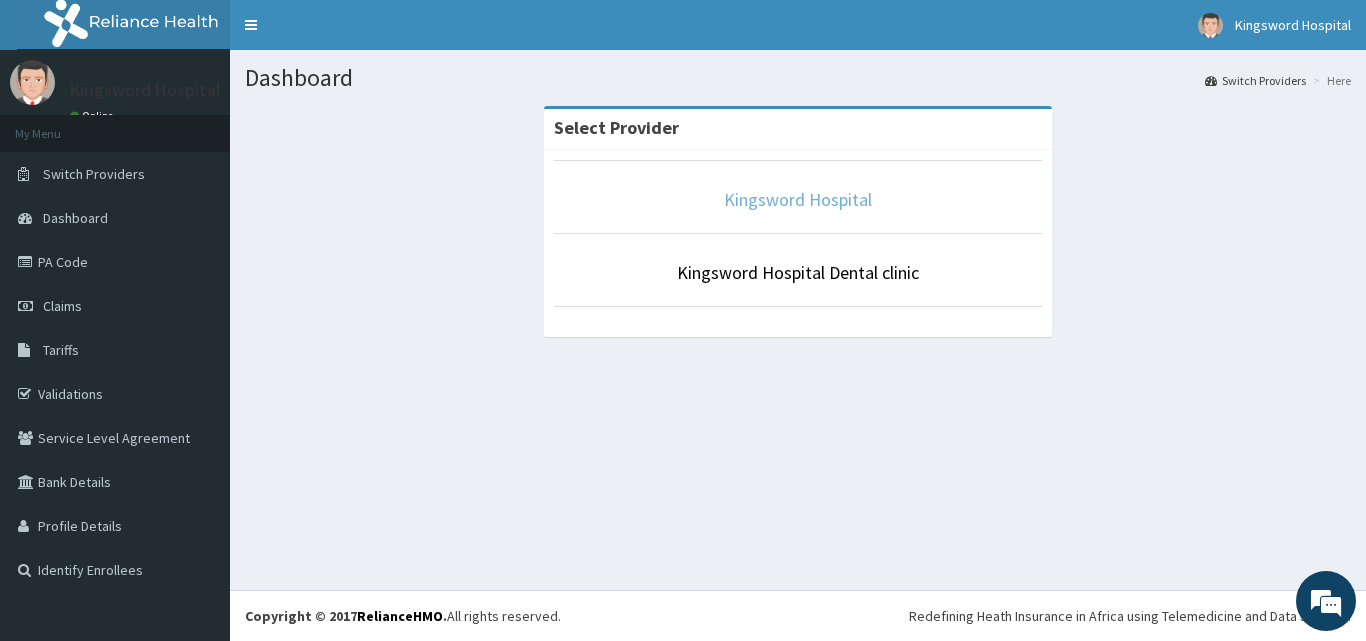 click on "Kingsword Hospital" at bounding box center (798, 199) 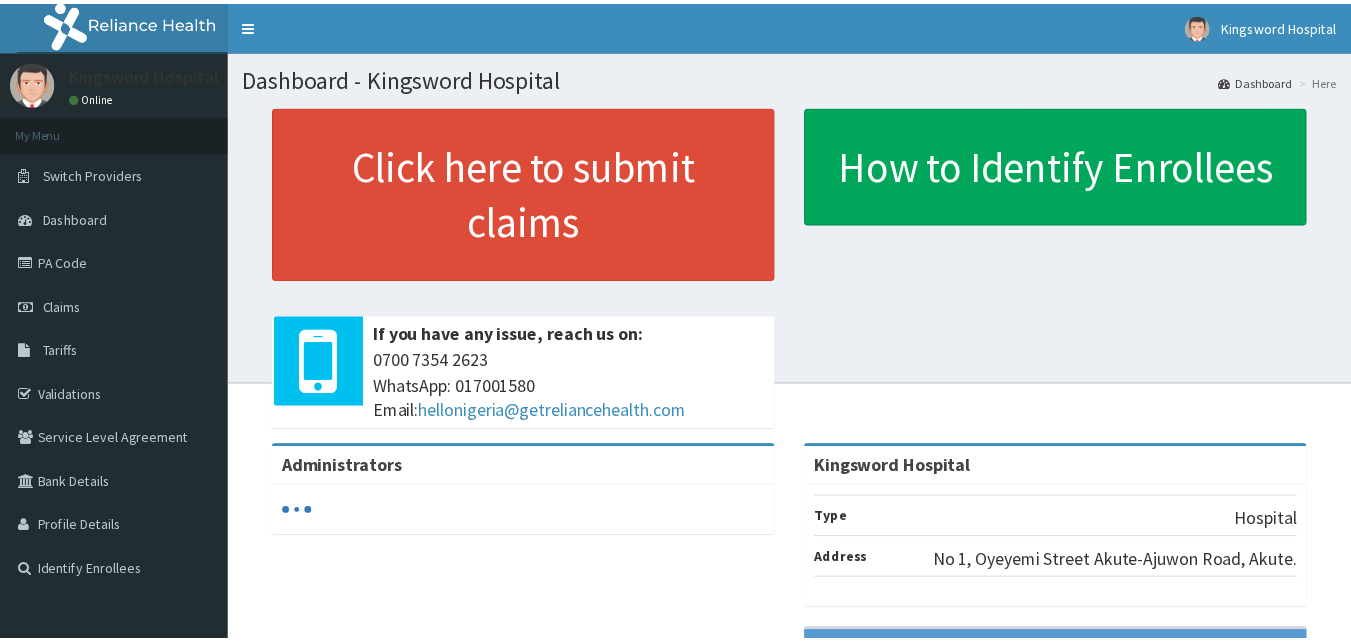 scroll, scrollTop: 0, scrollLeft: 0, axis: both 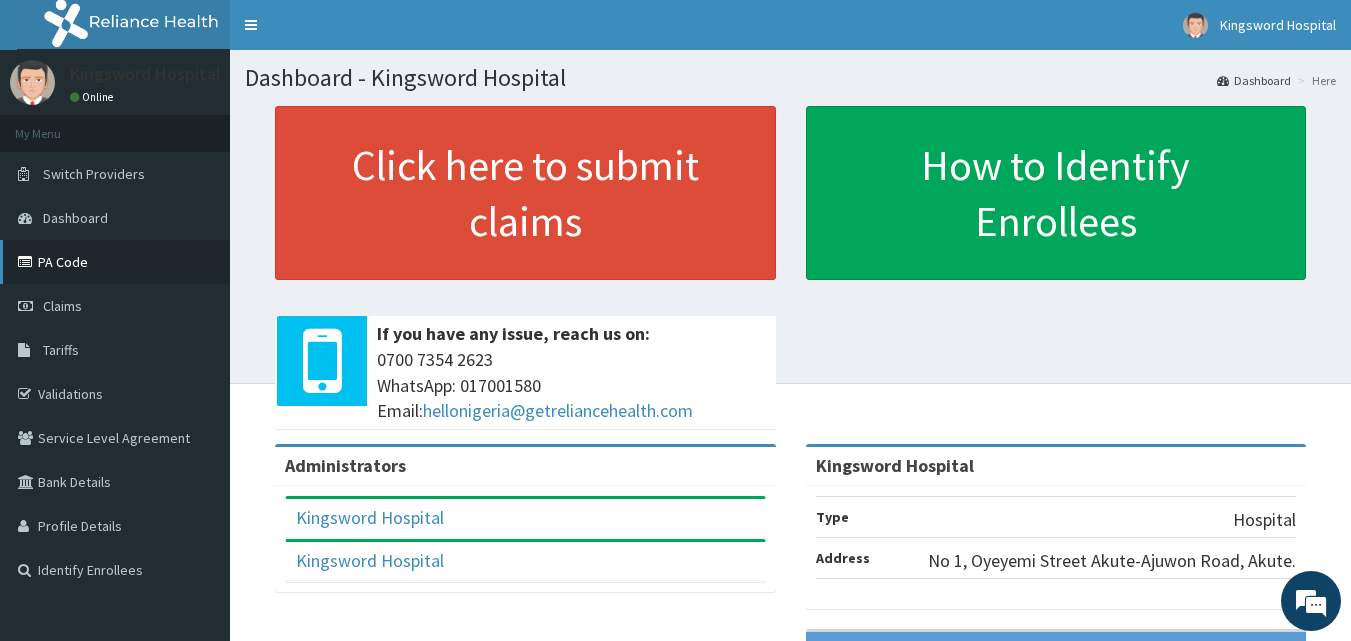 click on "PA Code" at bounding box center [115, 262] 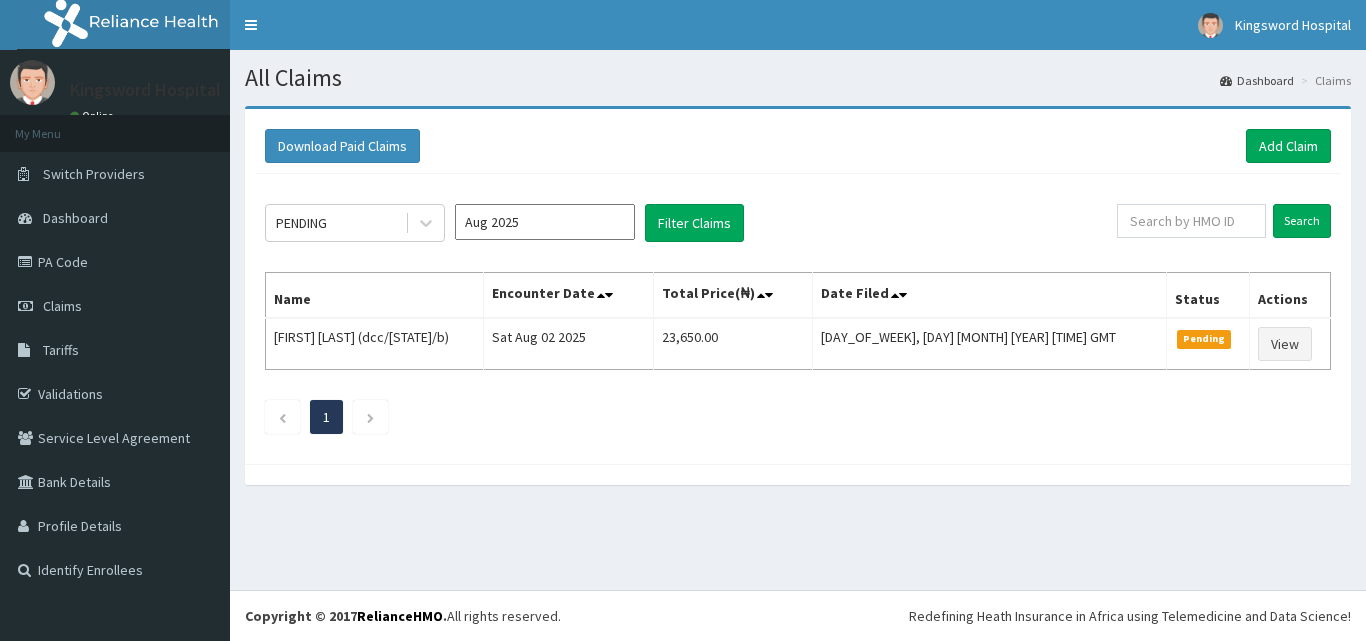 scroll, scrollTop: 0, scrollLeft: 0, axis: both 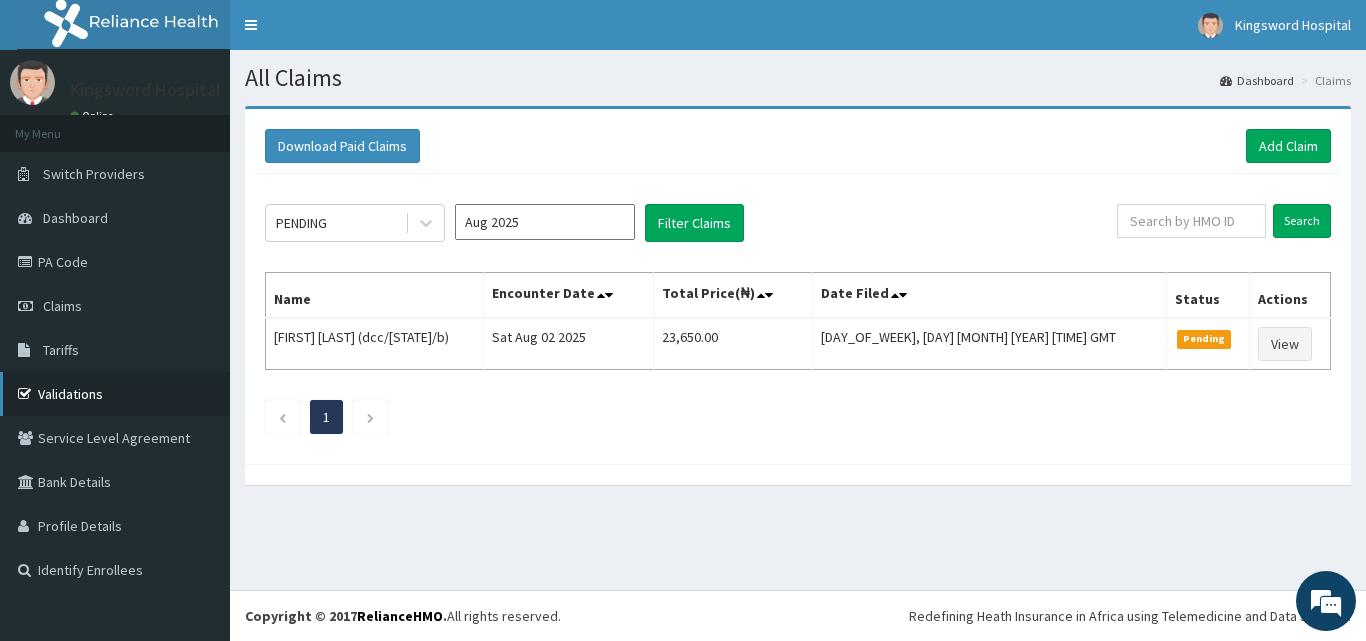 click on "Validations" at bounding box center (115, 394) 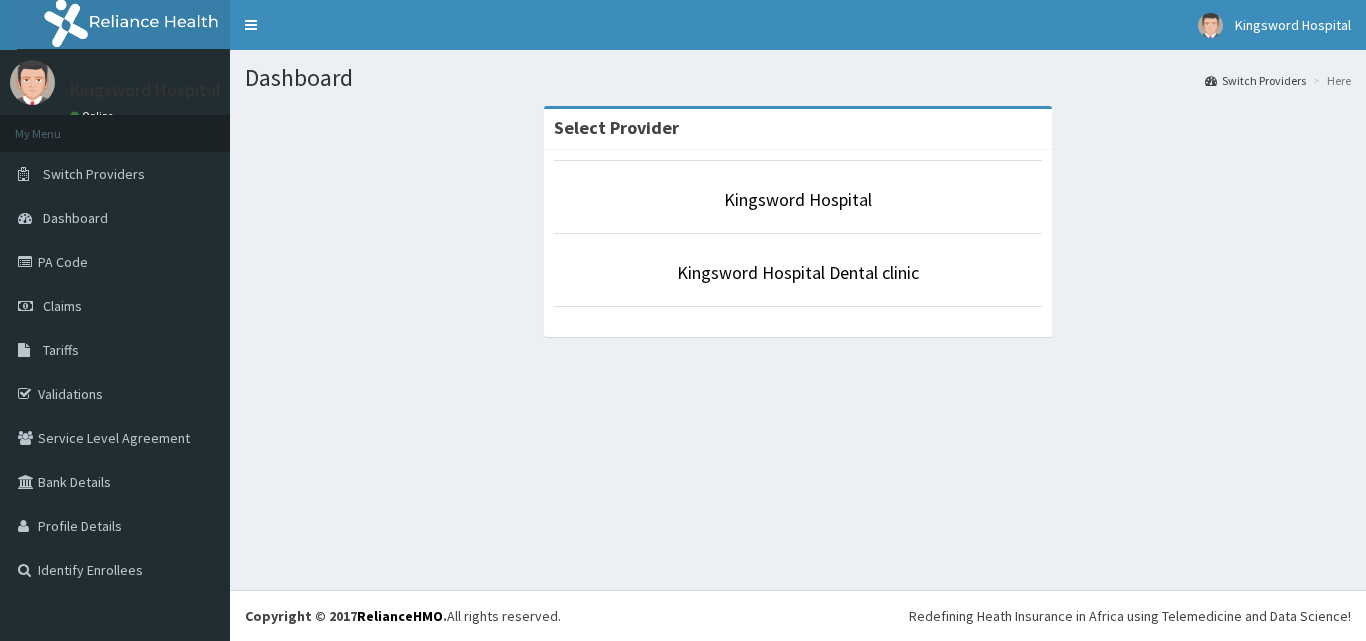 scroll, scrollTop: 0, scrollLeft: 0, axis: both 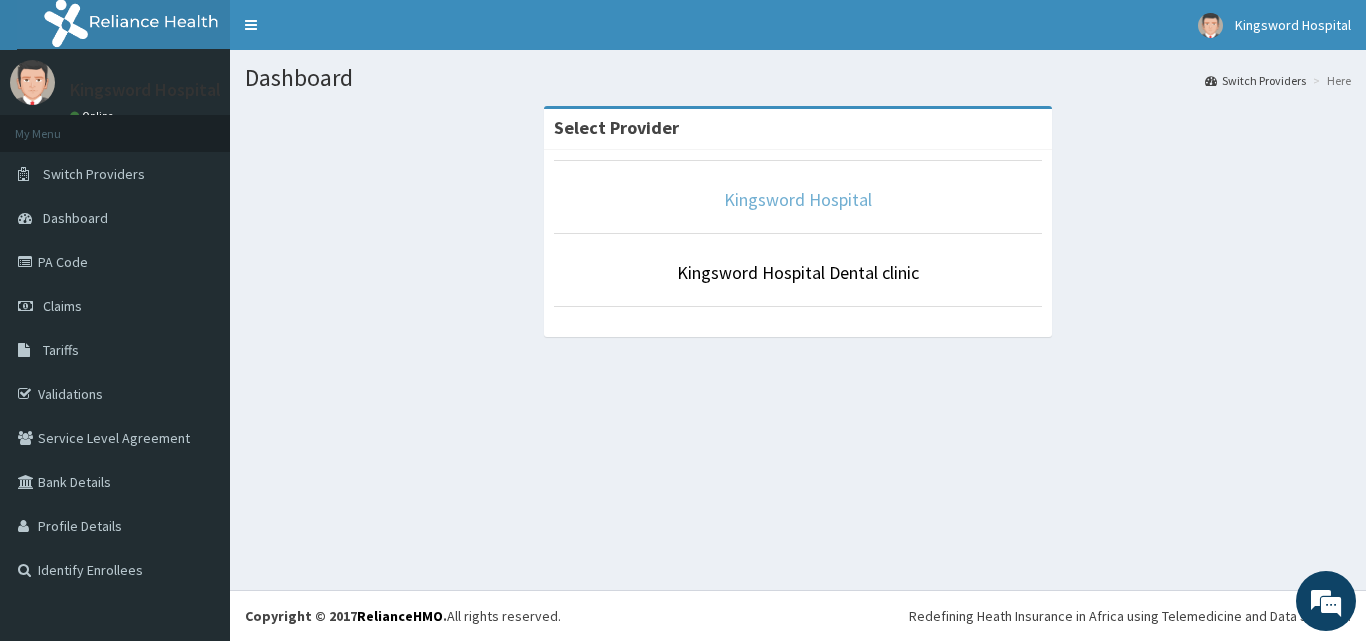 click on "Kingsword Hospital" at bounding box center (798, 199) 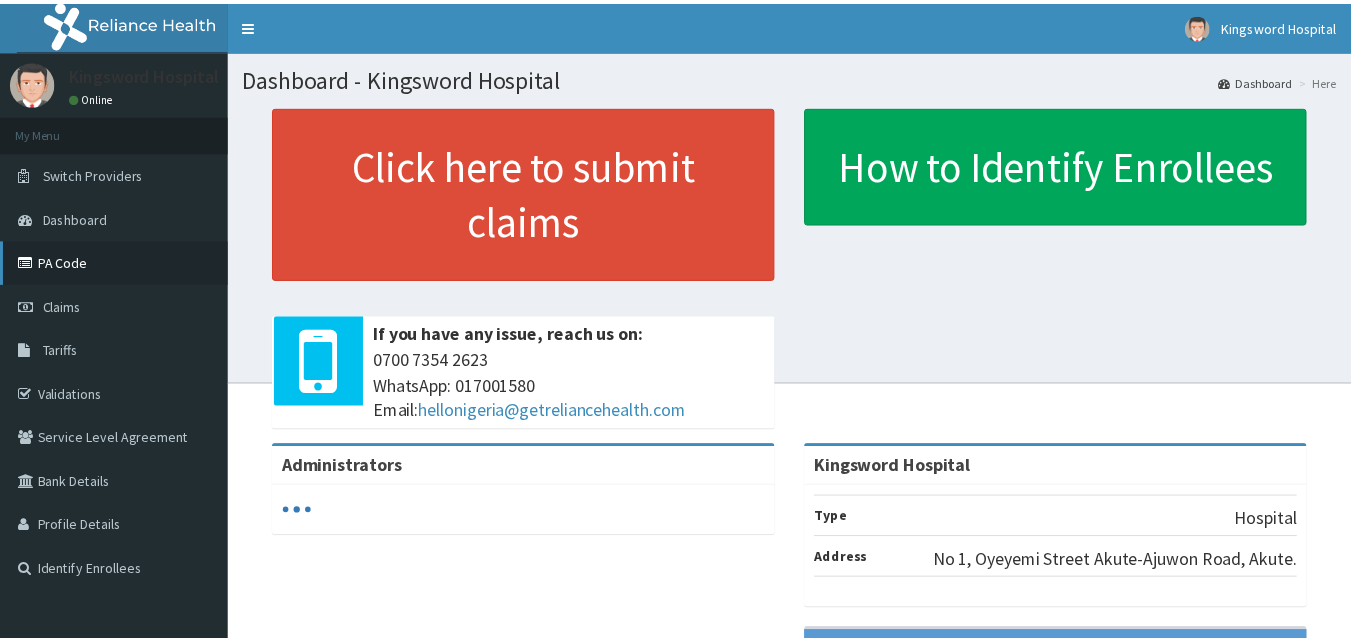 scroll, scrollTop: 0, scrollLeft: 0, axis: both 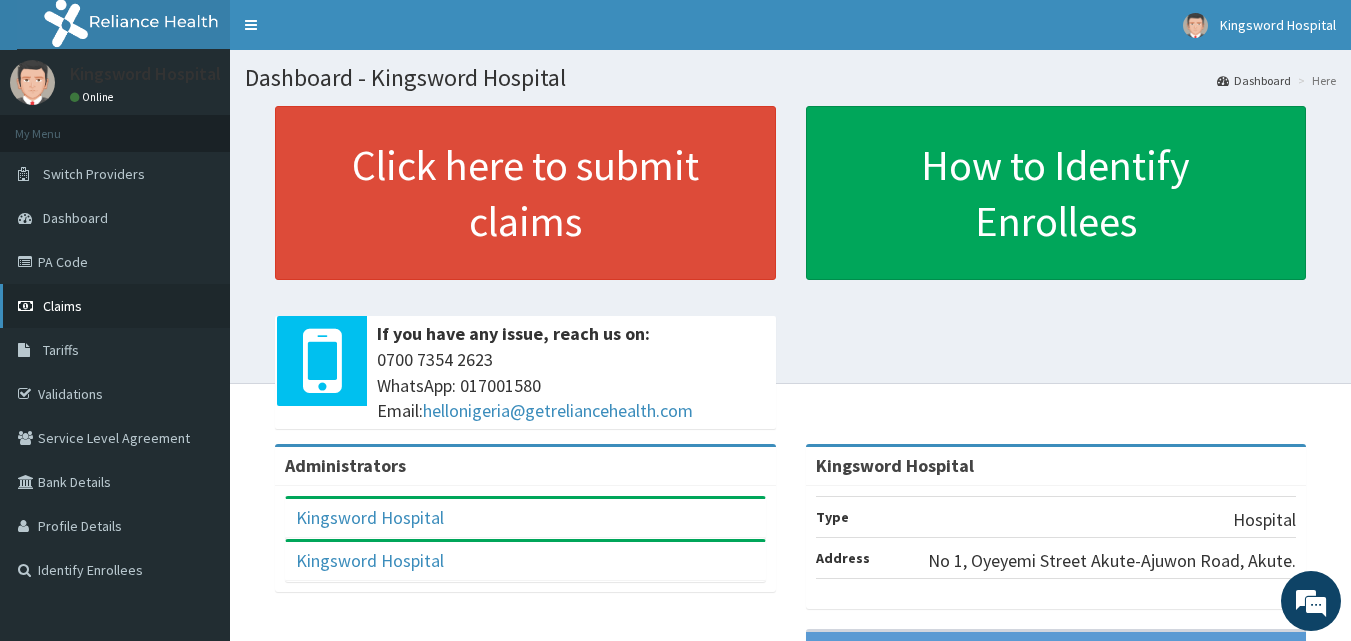 click on "Claims" at bounding box center [62, 306] 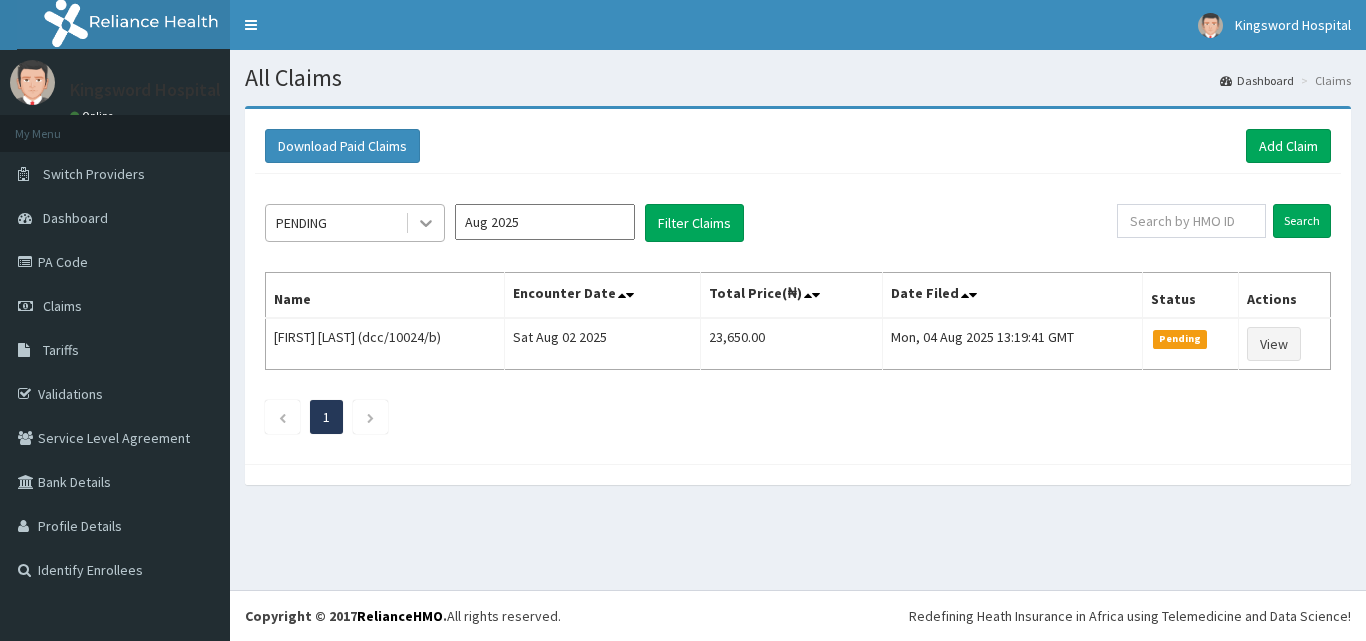 scroll, scrollTop: 0, scrollLeft: 0, axis: both 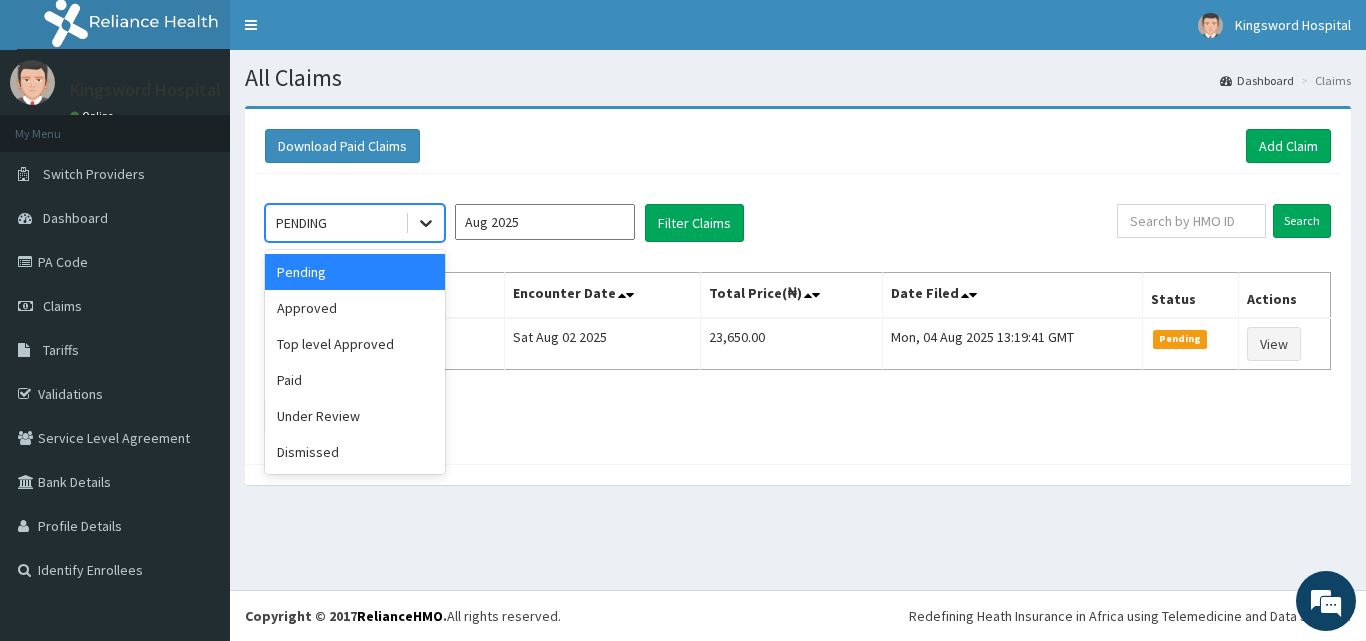 click 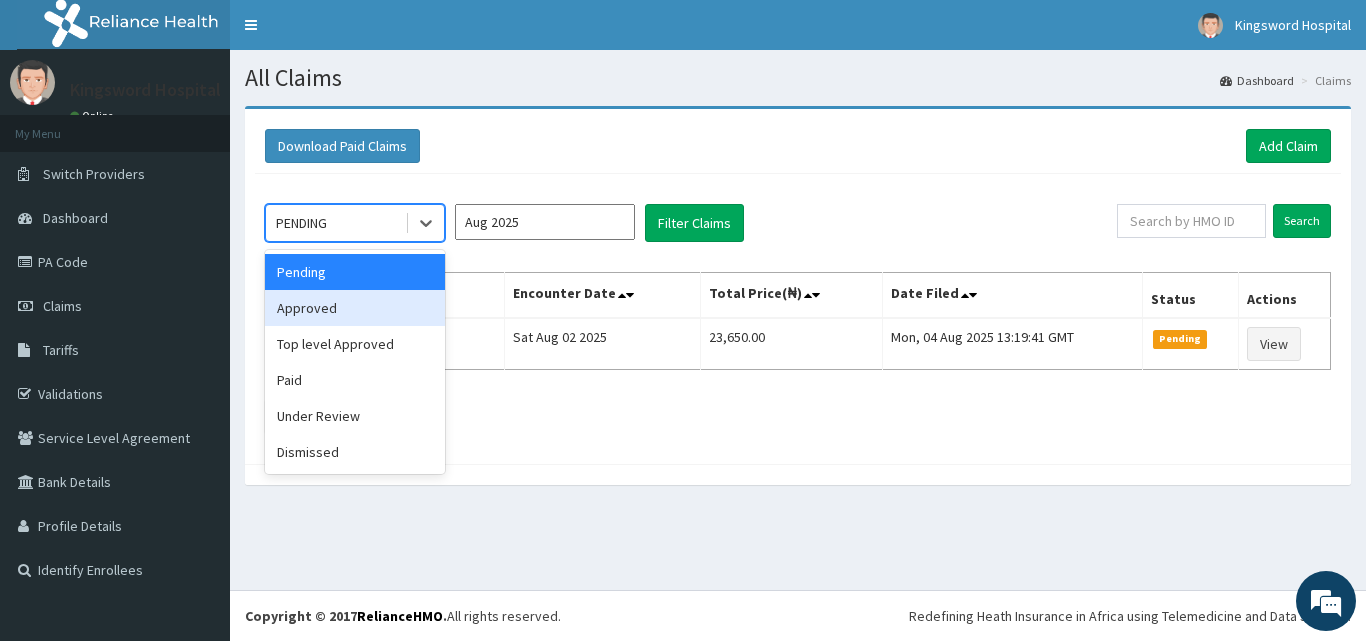 click on "Approved" at bounding box center [355, 308] 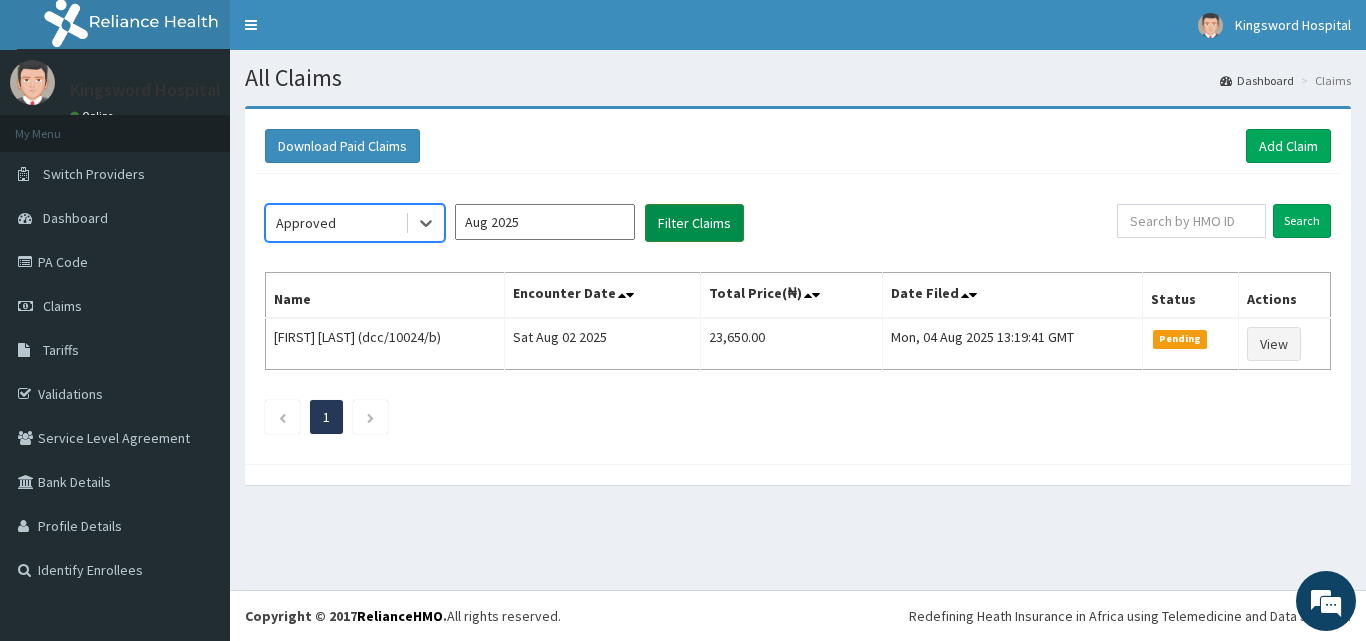click on "Filter Claims" at bounding box center [694, 223] 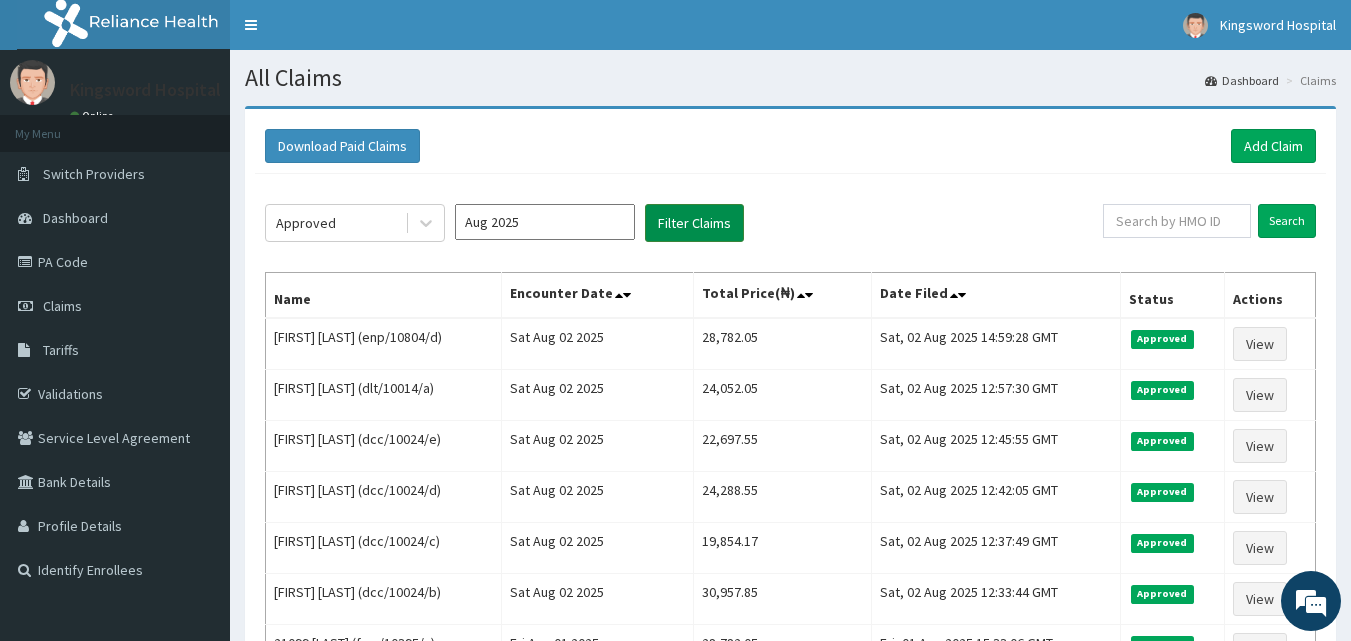 type 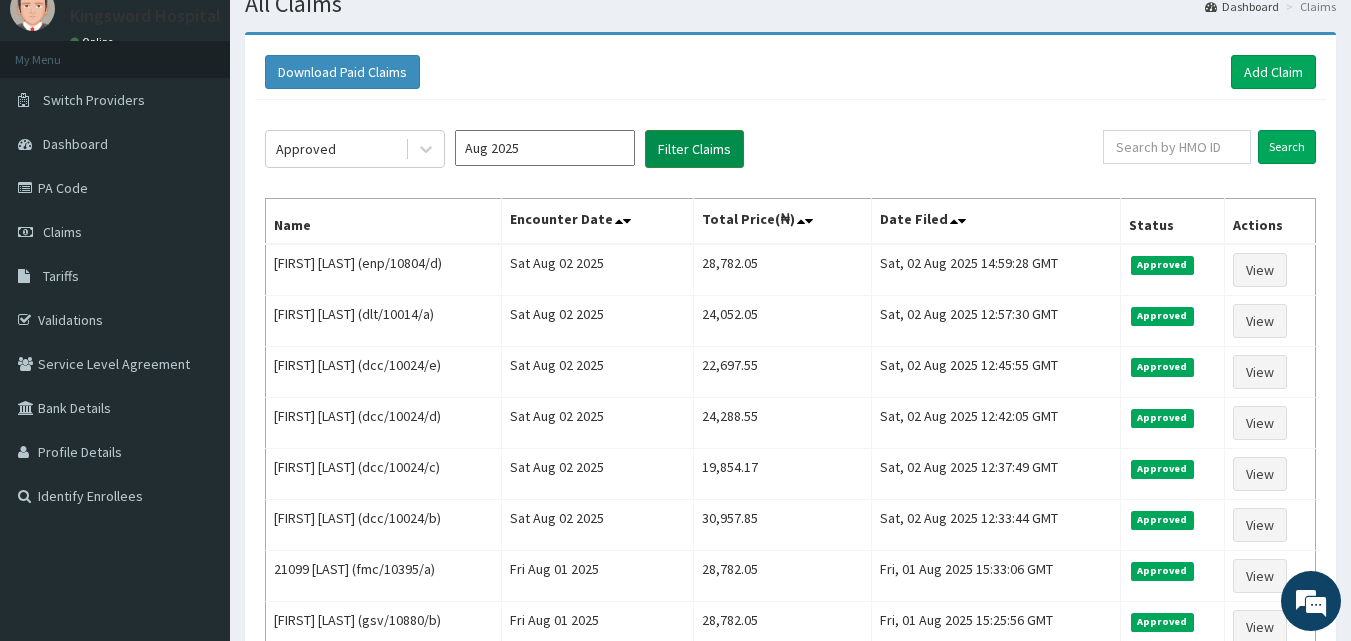scroll, scrollTop: 120, scrollLeft: 0, axis: vertical 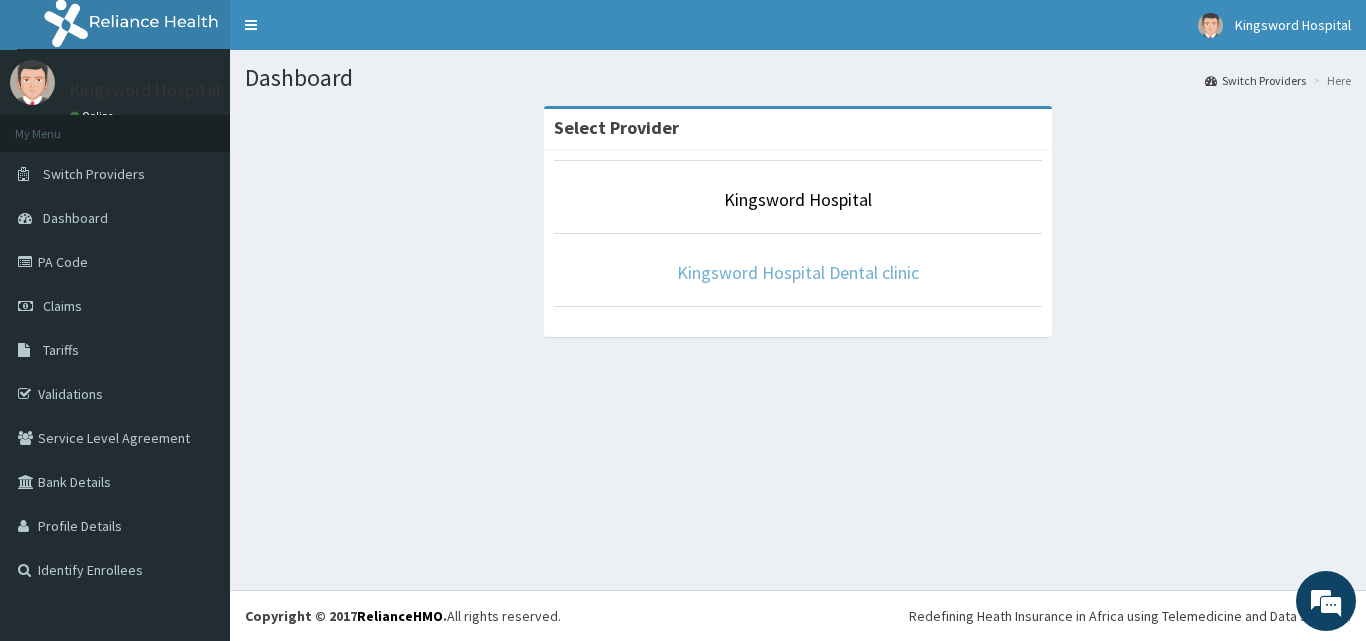 click on "Kingsword Hospital Dental clinic" at bounding box center (798, 272) 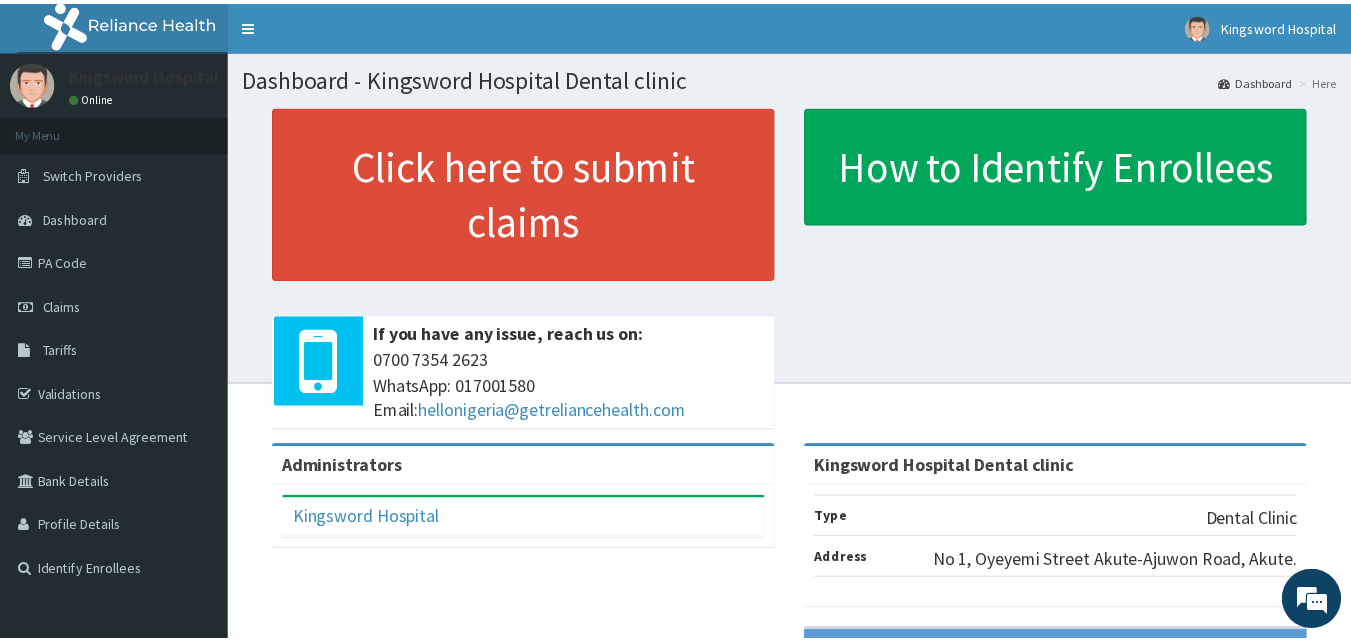 scroll, scrollTop: 0, scrollLeft: 0, axis: both 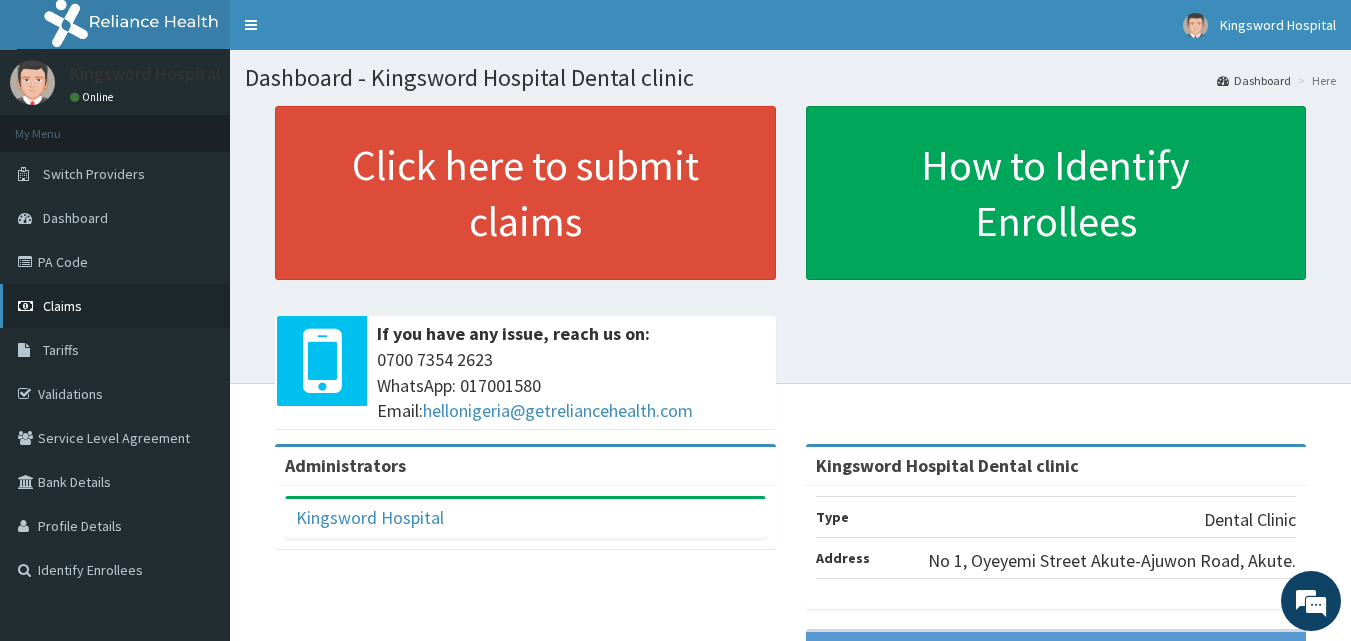 click on "Claims" at bounding box center (62, 306) 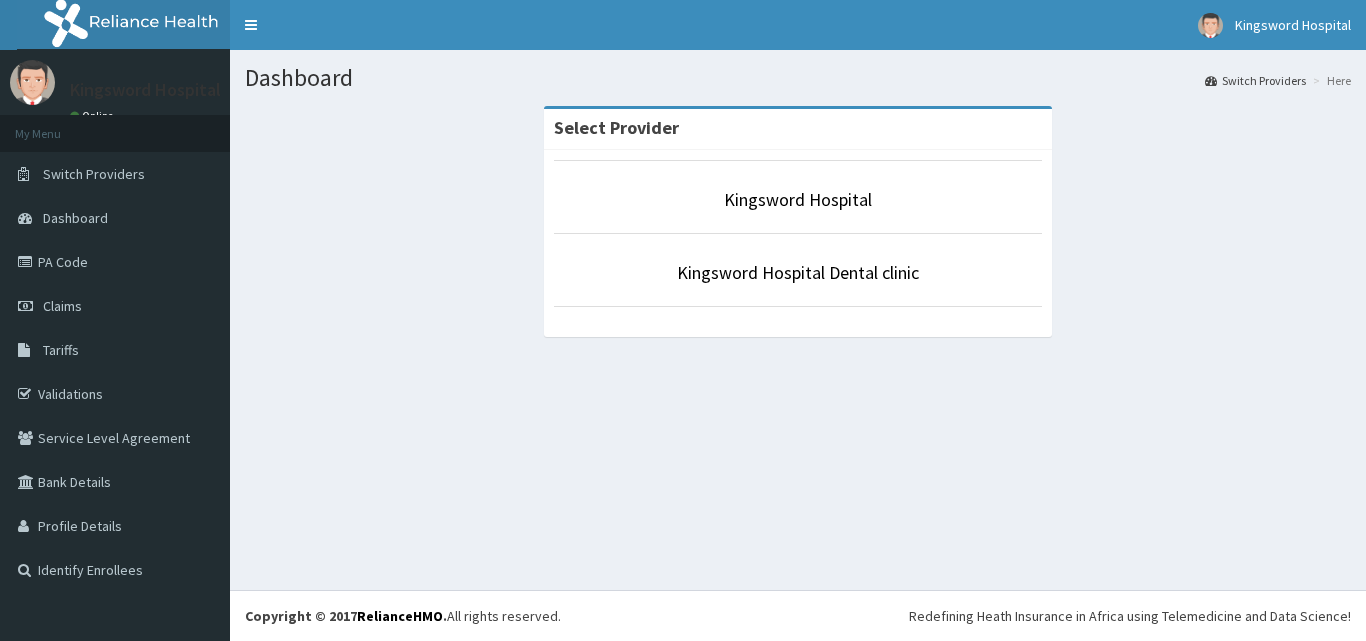 scroll, scrollTop: 0, scrollLeft: 0, axis: both 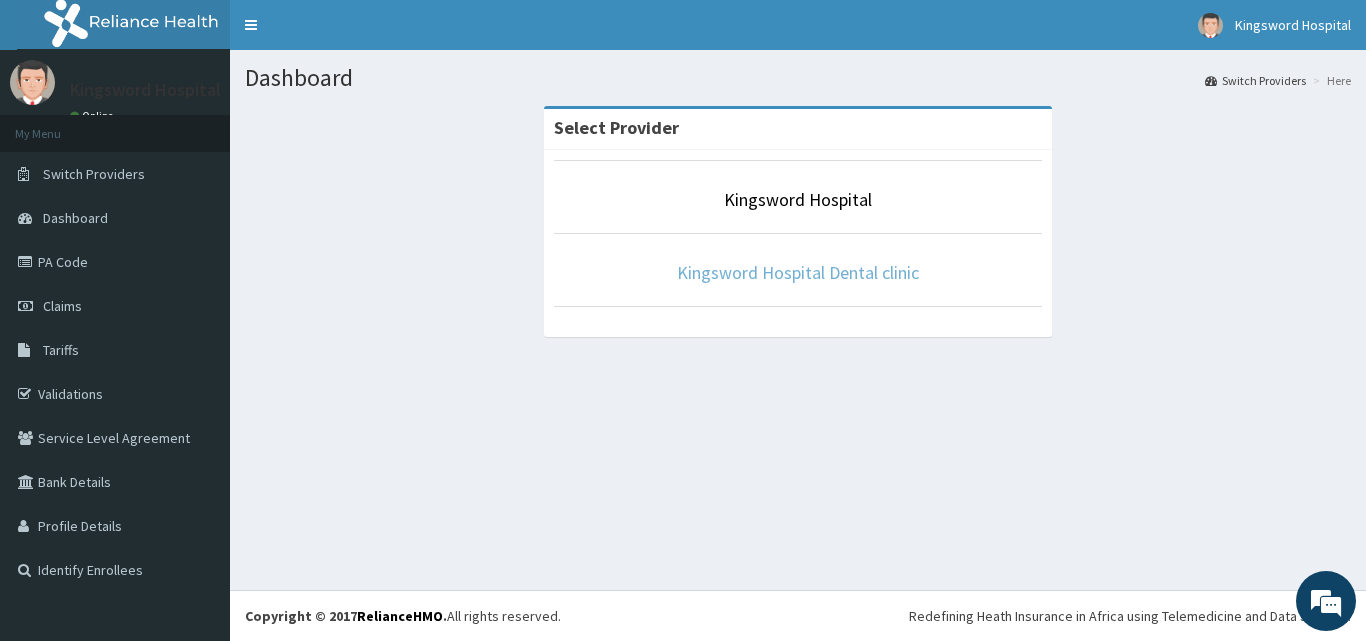click on "Kingsword Hospital Dental clinic" at bounding box center [798, 272] 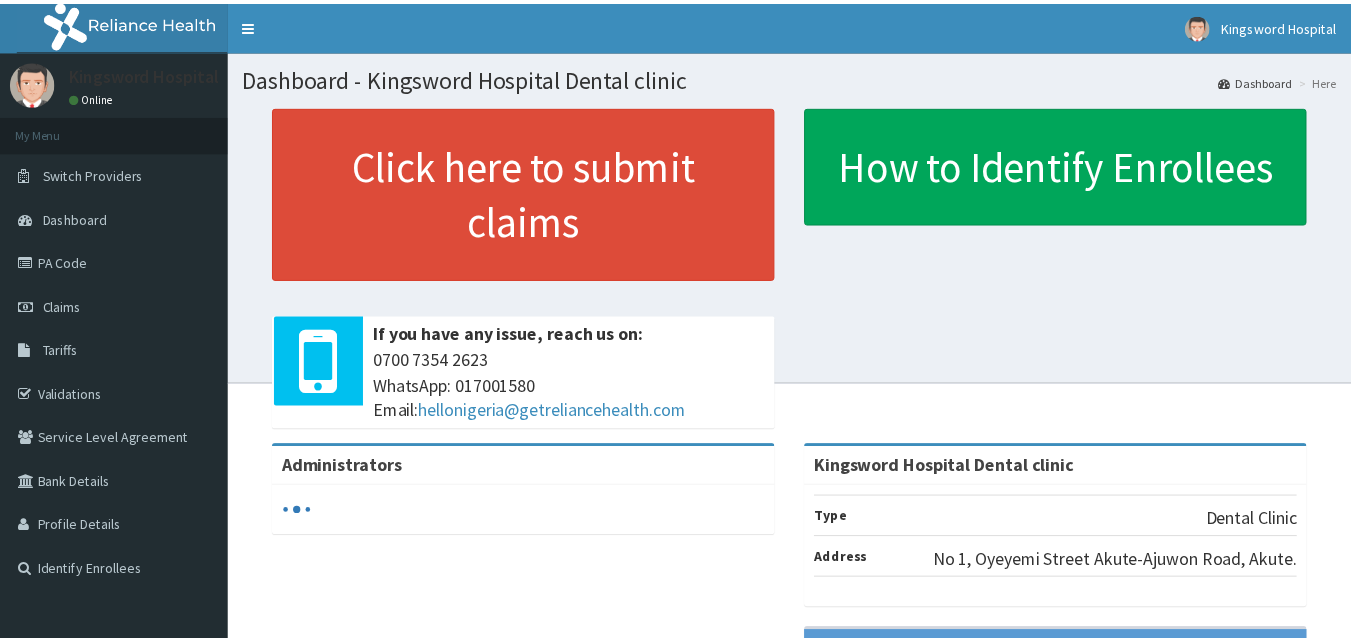 scroll, scrollTop: 0, scrollLeft: 0, axis: both 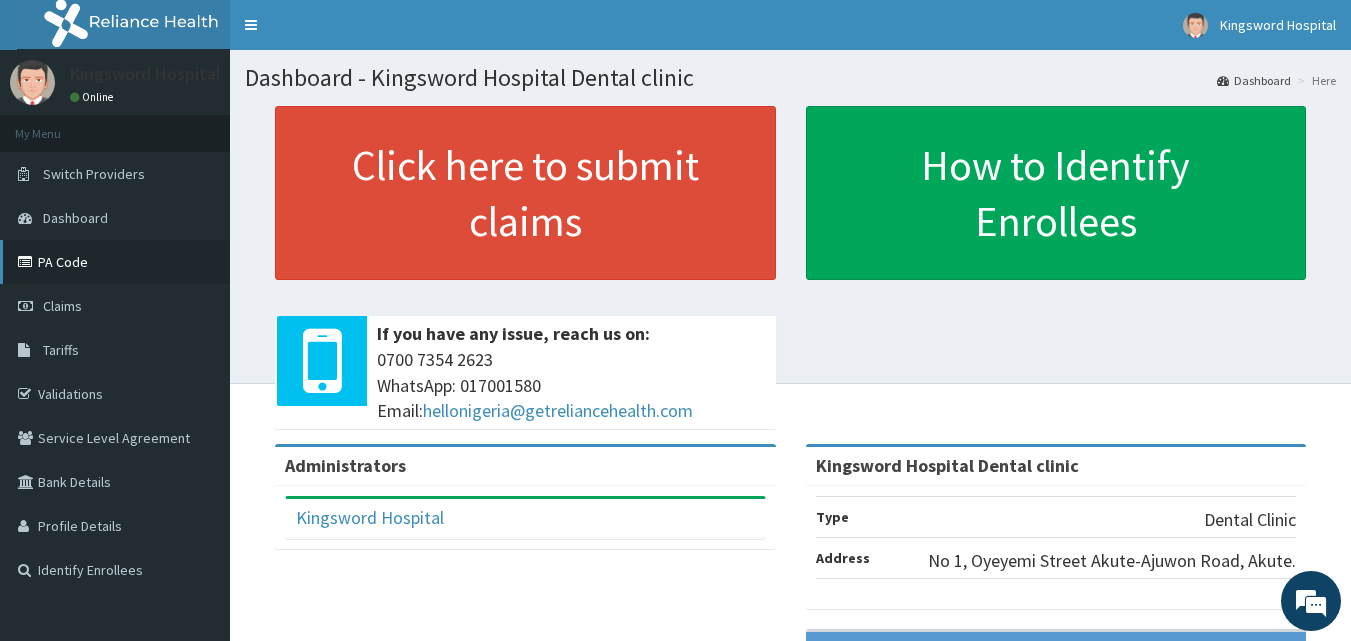 click on "PA Code" at bounding box center (115, 262) 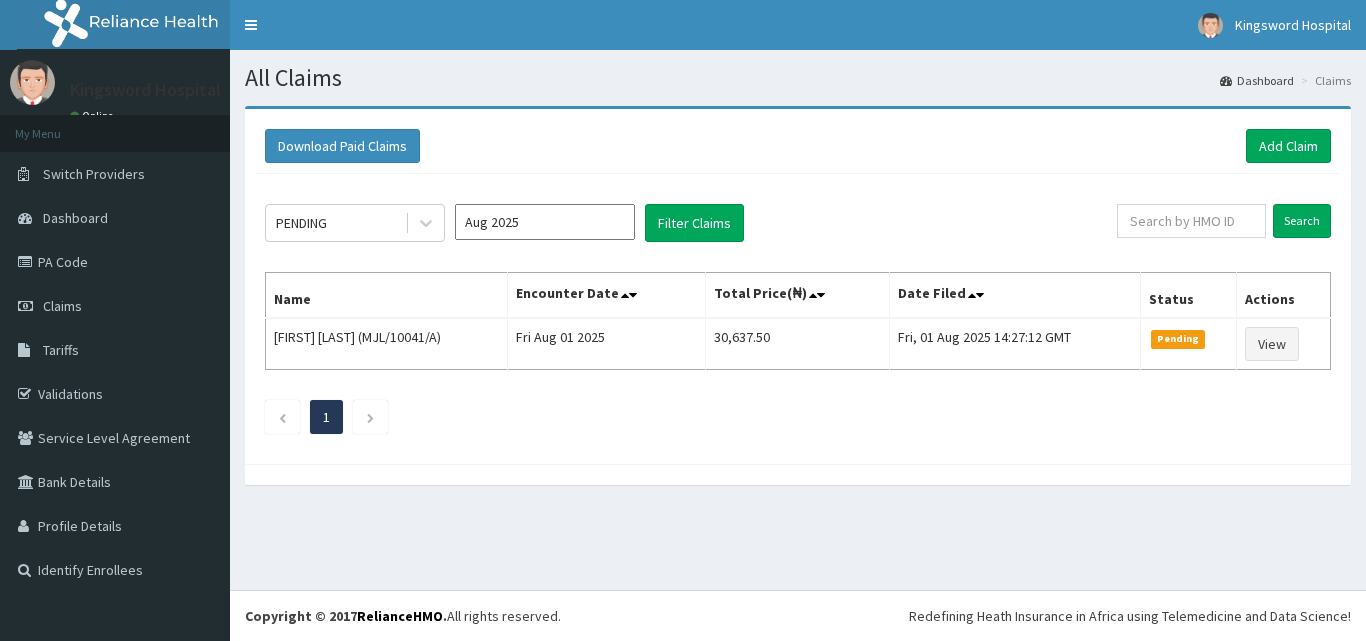 scroll, scrollTop: 0, scrollLeft: 0, axis: both 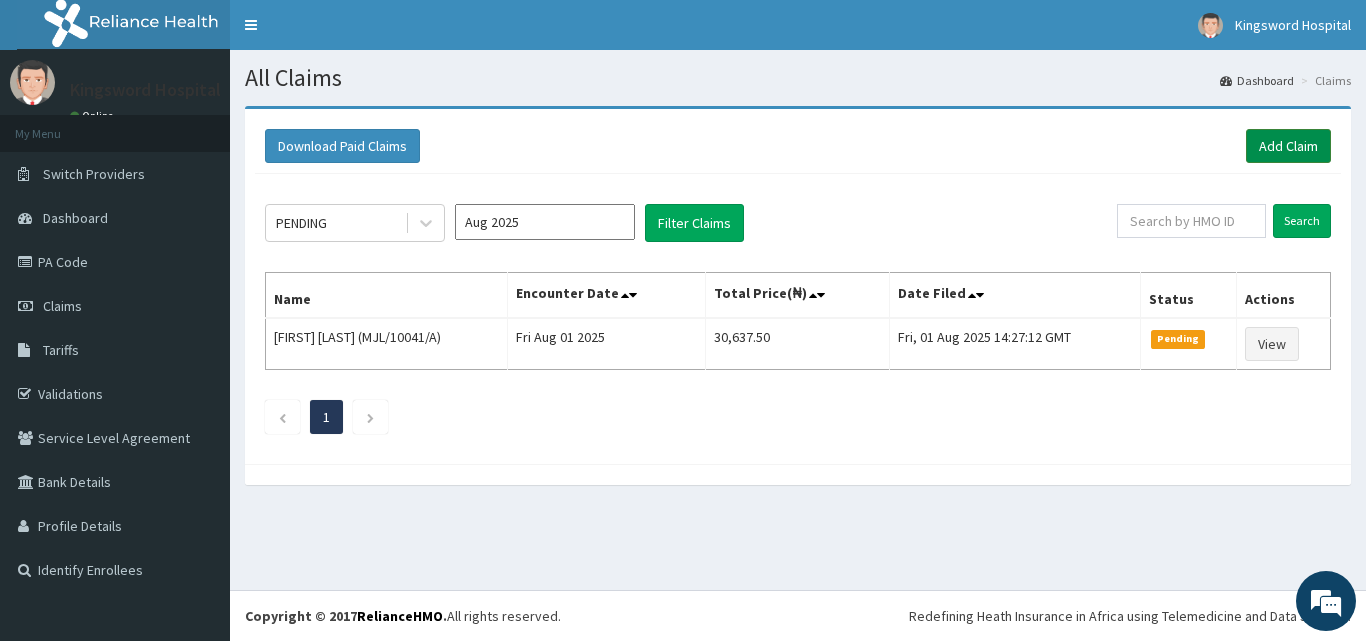 click on "Add Claim" at bounding box center [1288, 146] 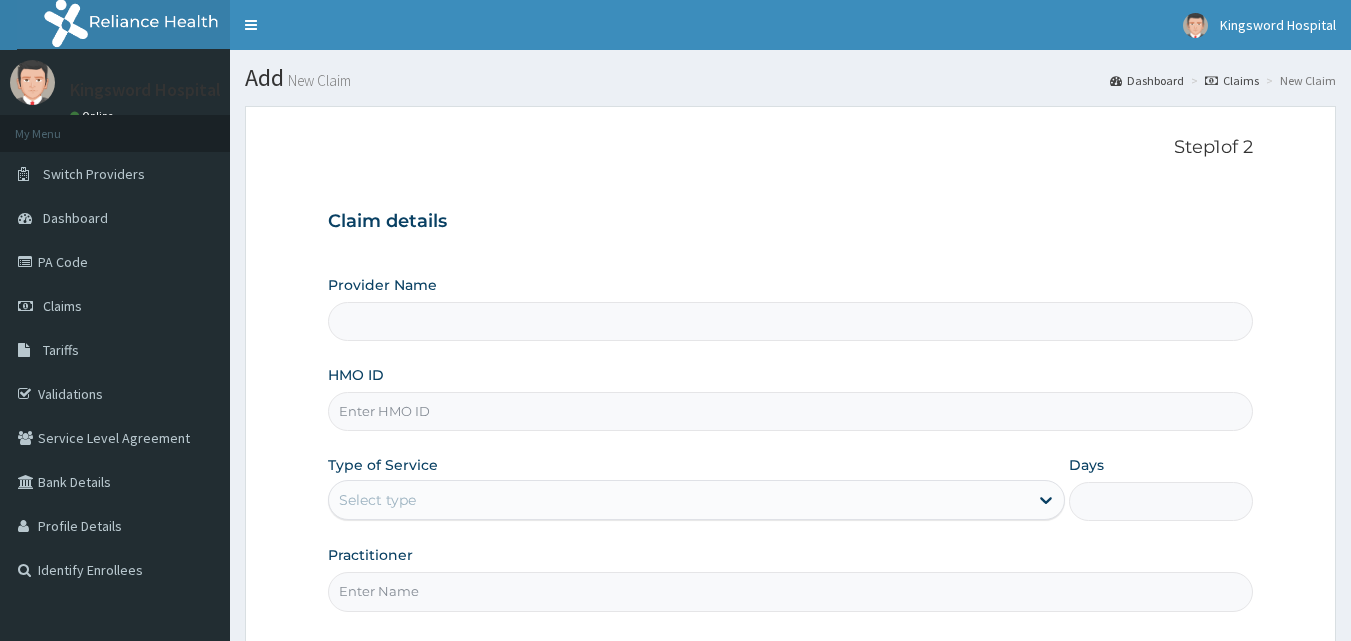 scroll, scrollTop: 0, scrollLeft: 0, axis: both 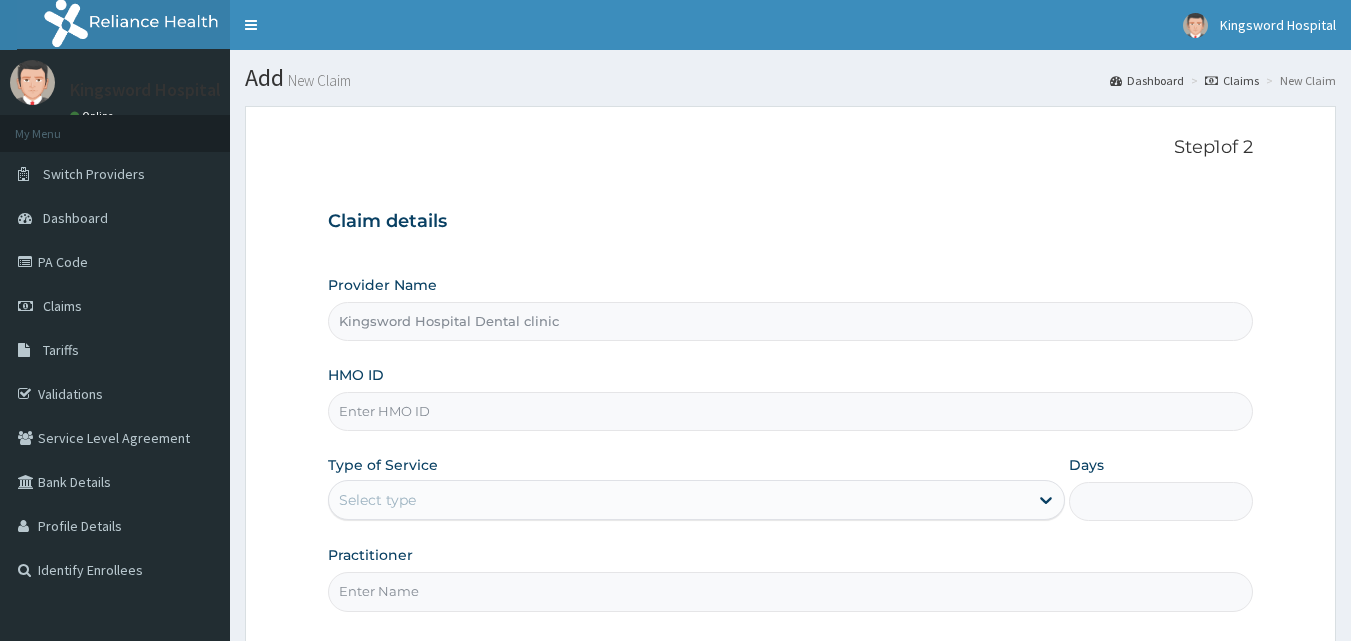 type on "Kingsword Hospital Dental clinic" 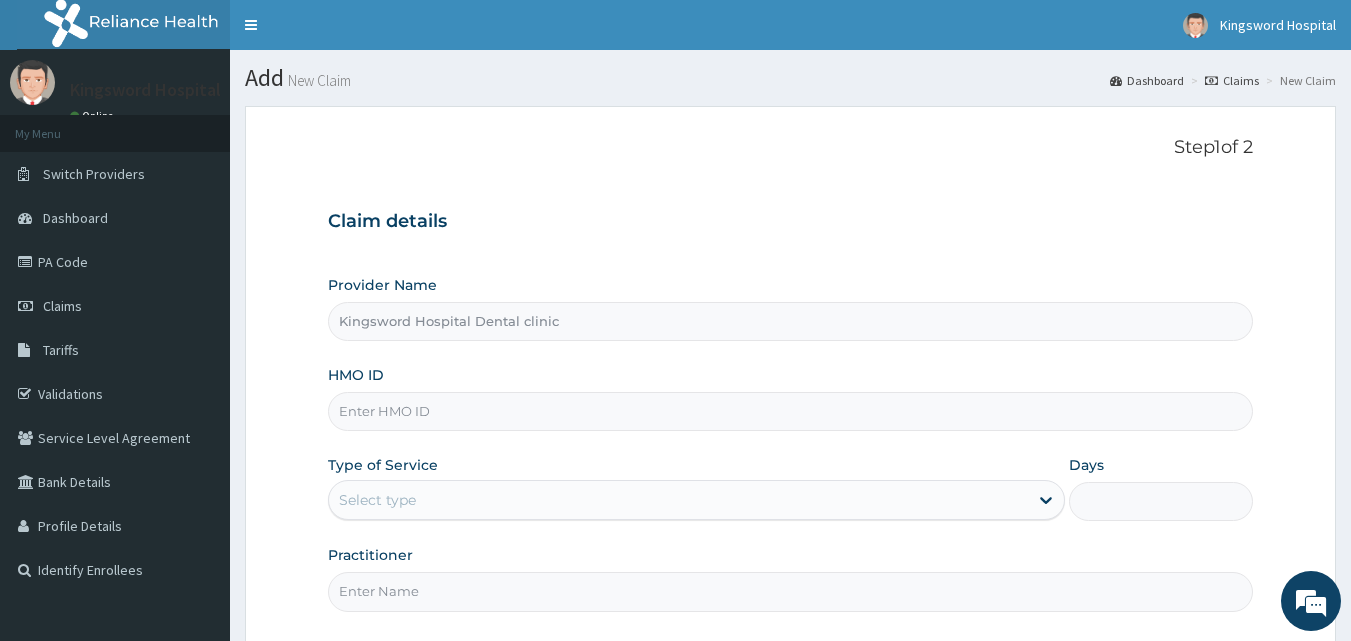scroll, scrollTop: 0, scrollLeft: 0, axis: both 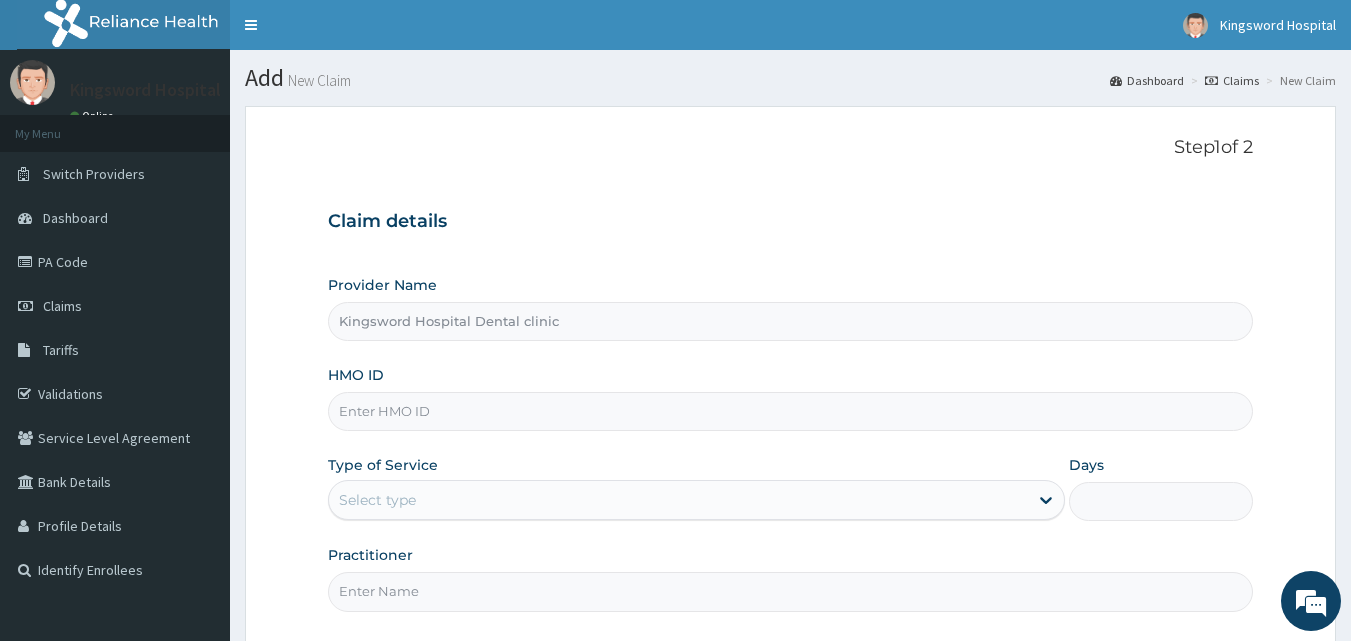 click on "HMO ID" at bounding box center (791, 411) 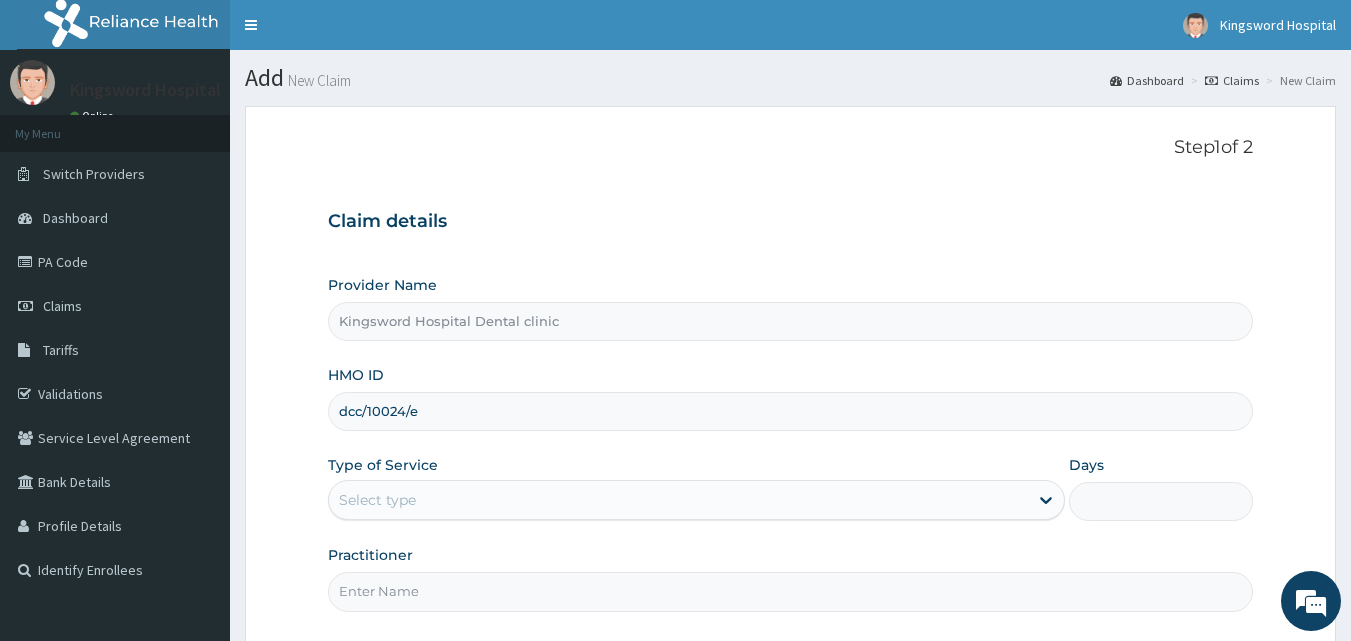 type on "dcc/10024/e" 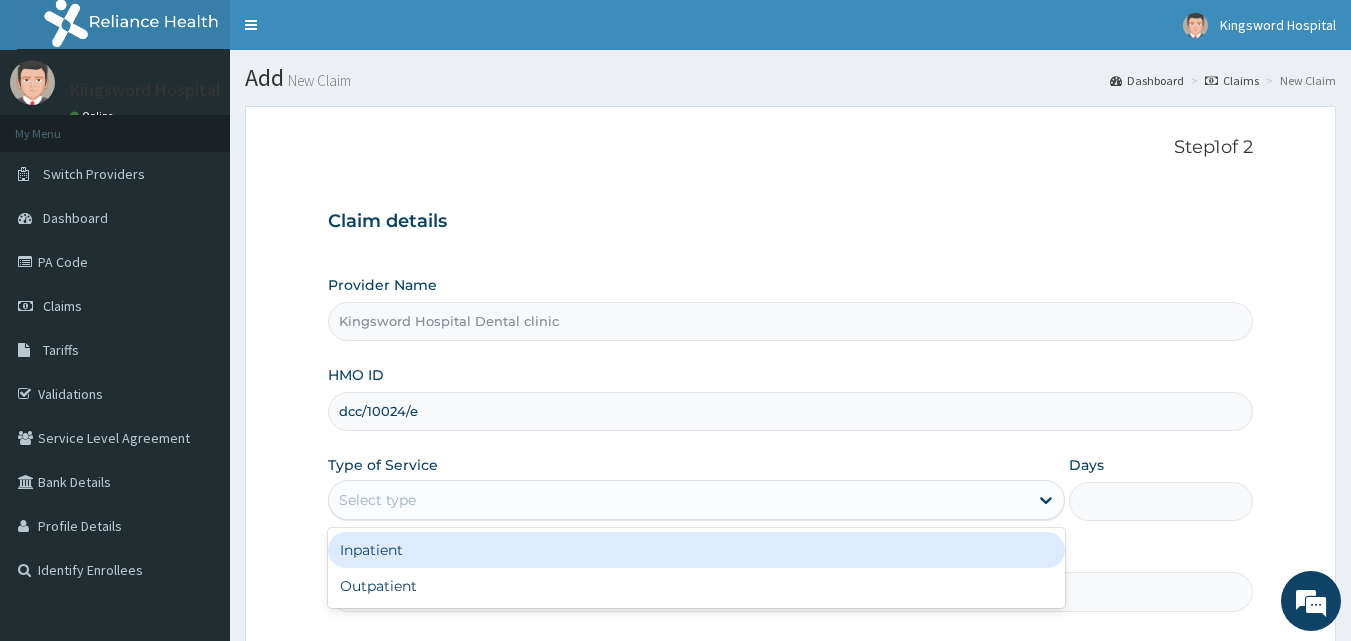 click on "Select type" at bounding box center [678, 500] 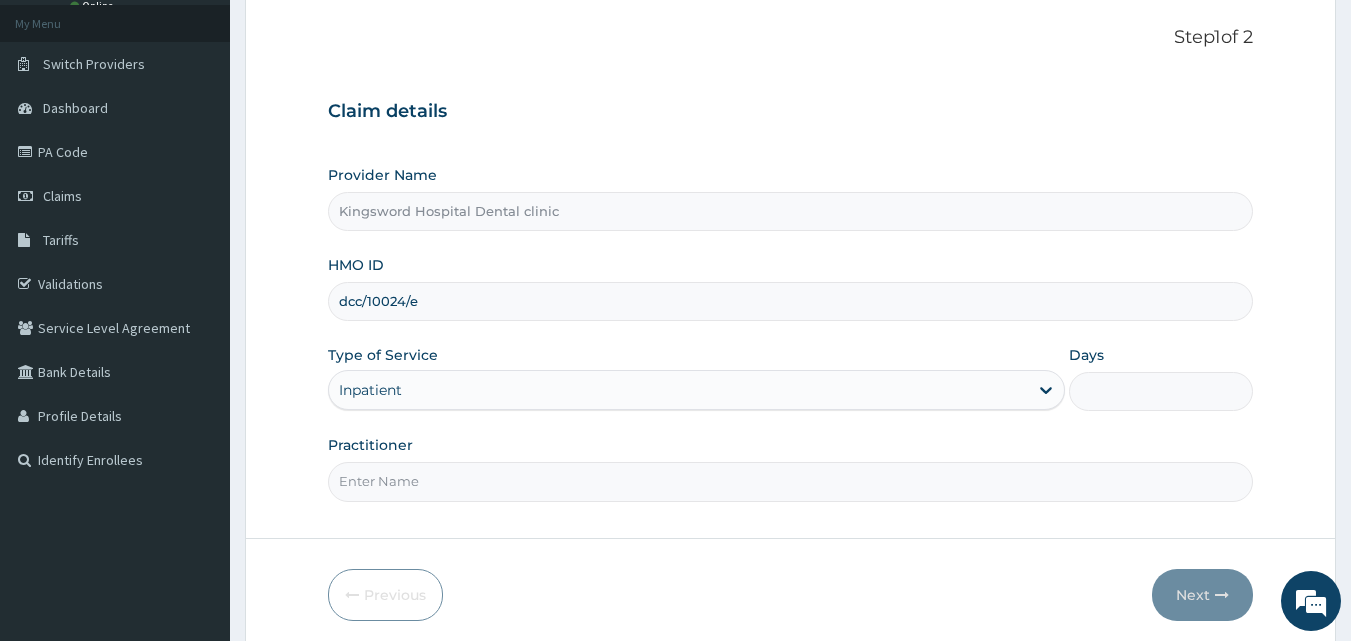 scroll, scrollTop: 120, scrollLeft: 0, axis: vertical 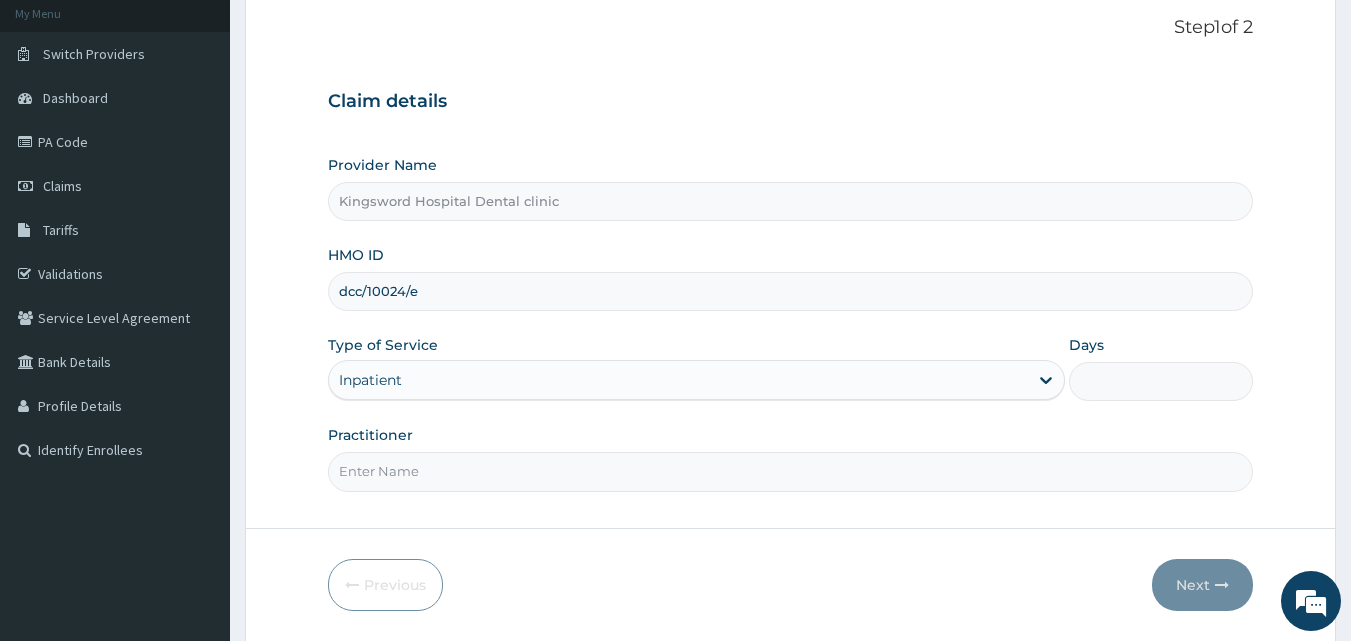 click on "Practitioner" at bounding box center [791, 471] 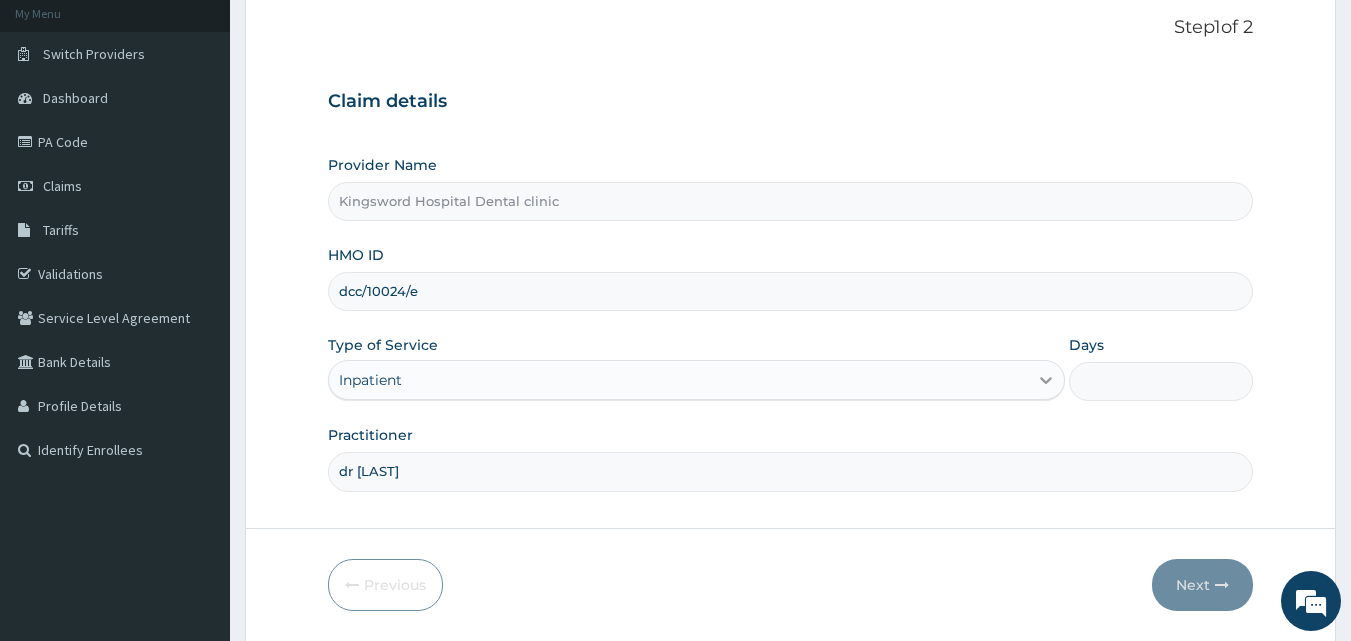 type on "dr hally" 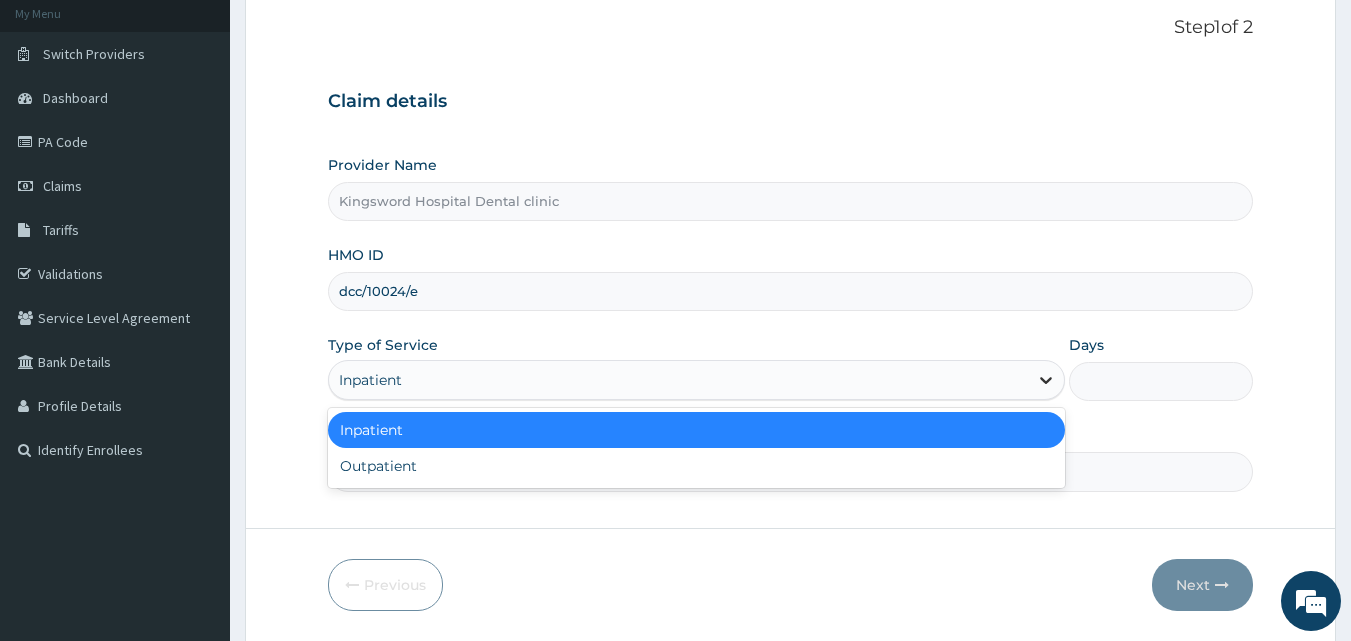 click 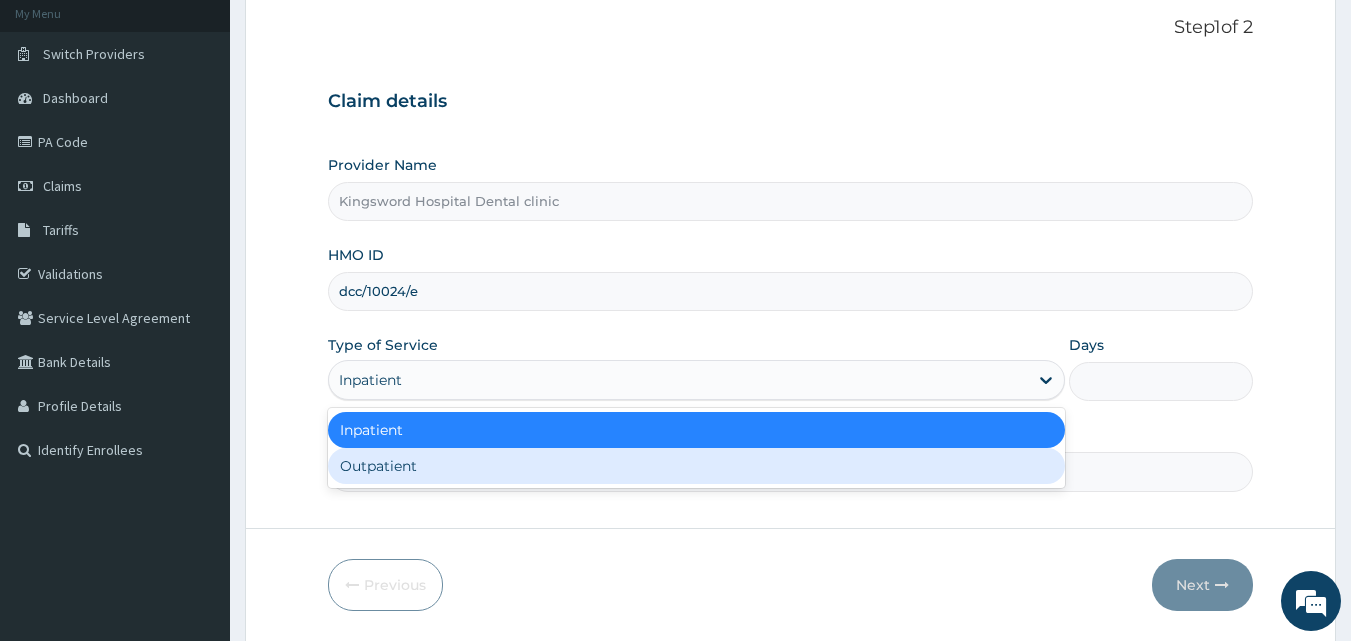 click on "Outpatient" at bounding box center [696, 466] 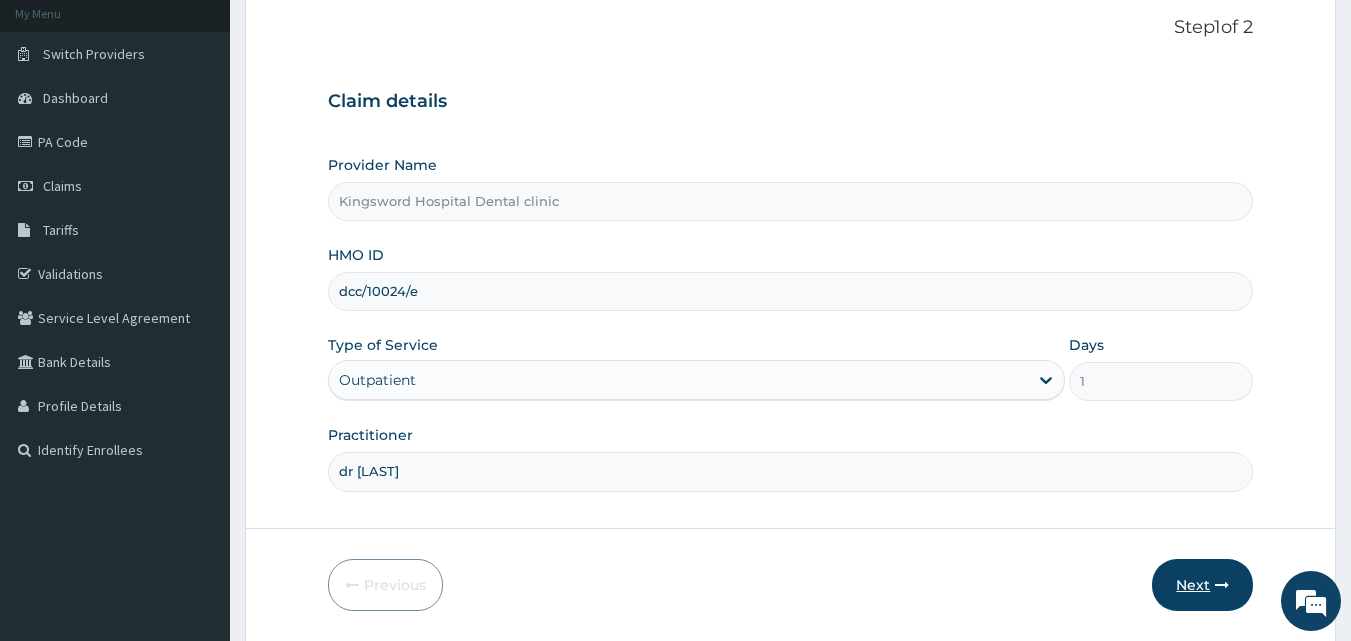 click on "Next" at bounding box center (1202, 585) 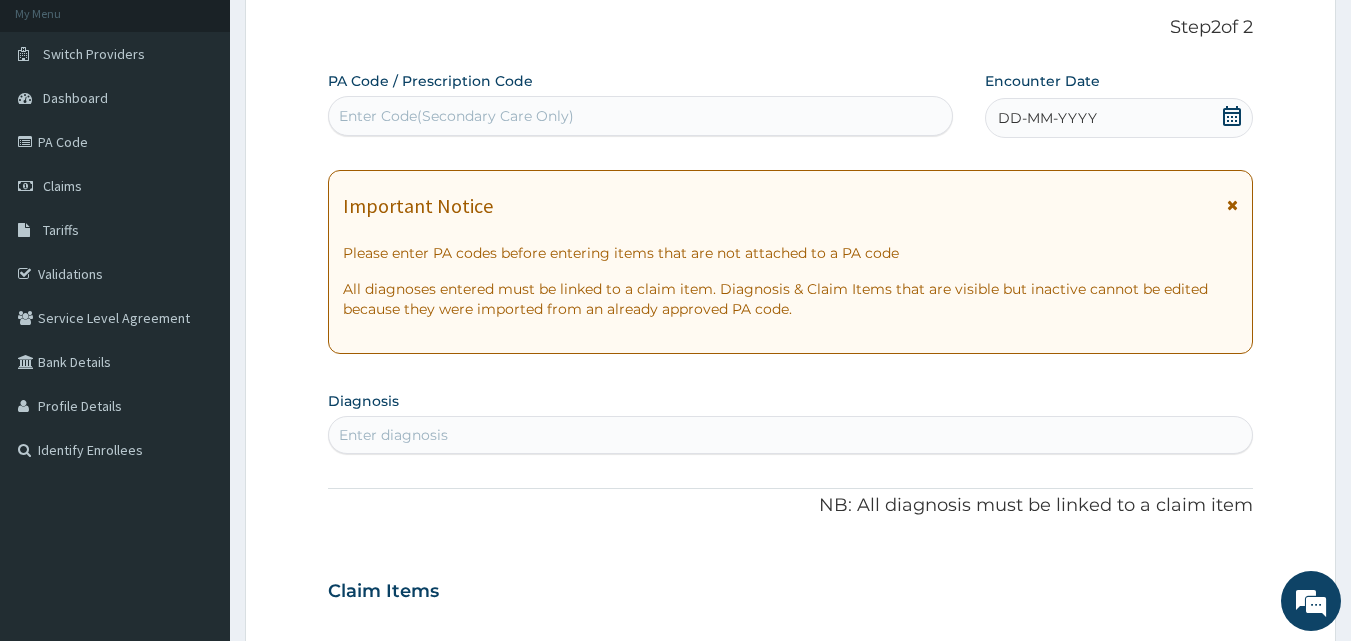 click on "Enter Code(Secondary Care Only)" at bounding box center [641, 116] 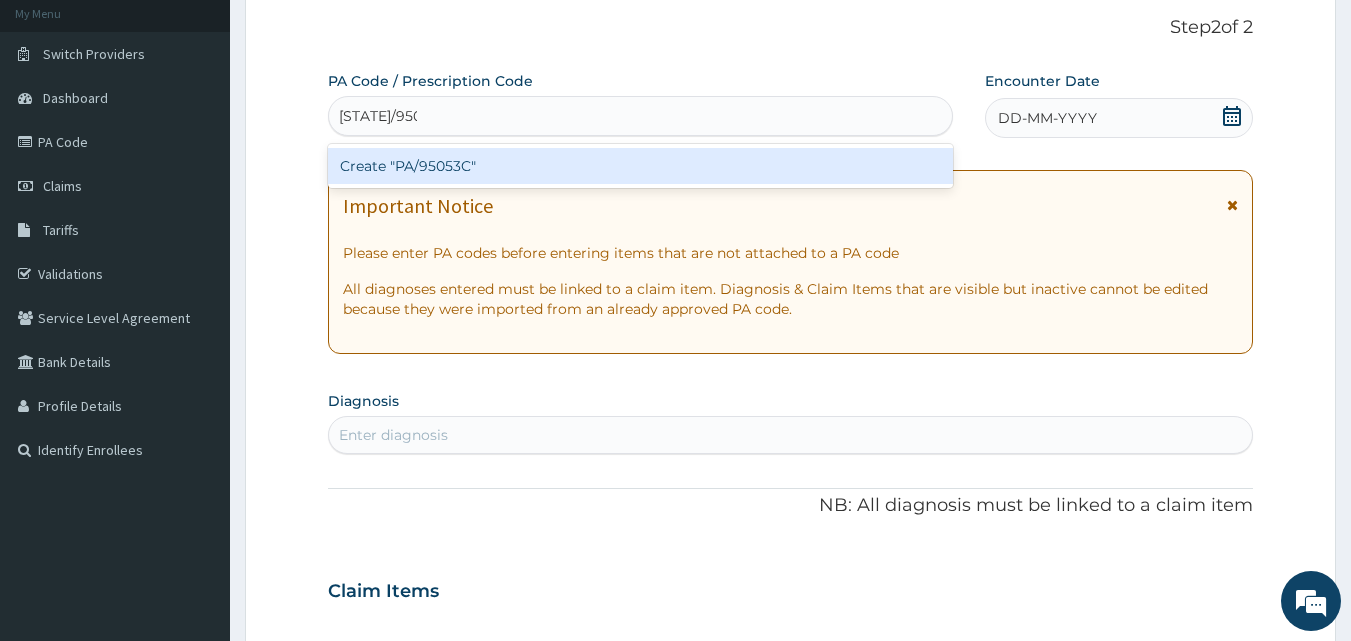 click on "Create "PA/95053C"" at bounding box center [641, 166] 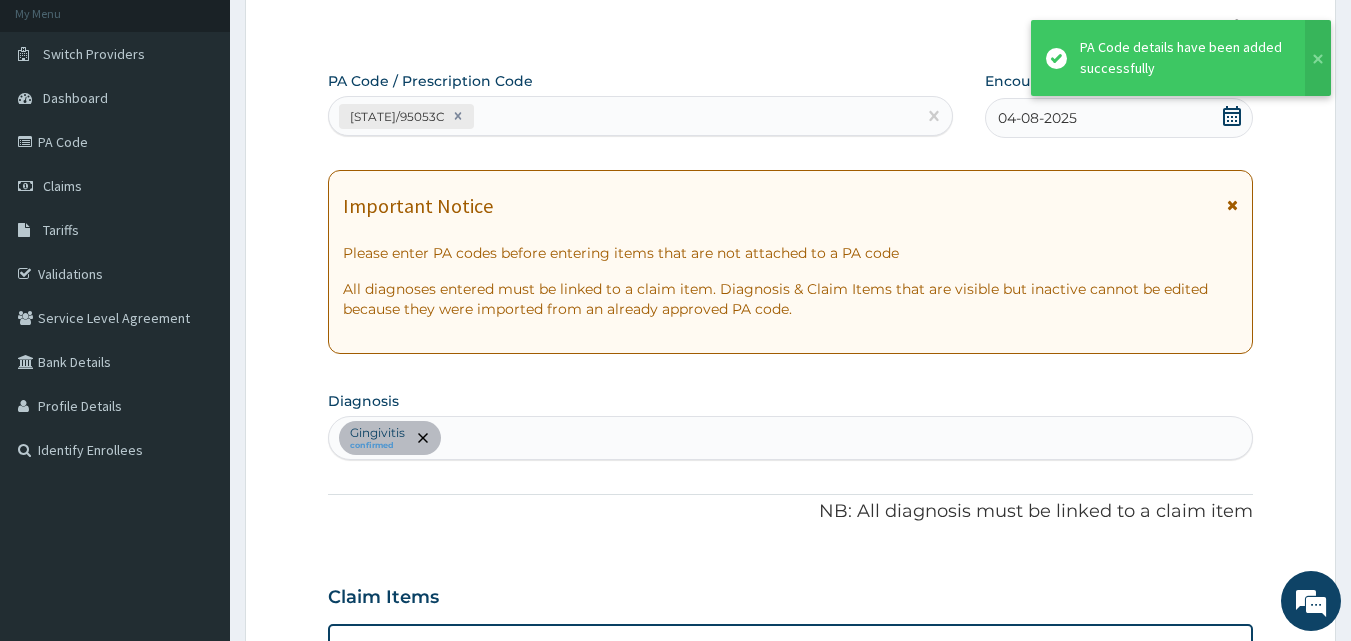 scroll, scrollTop: 650, scrollLeft: 0, axis: vertical 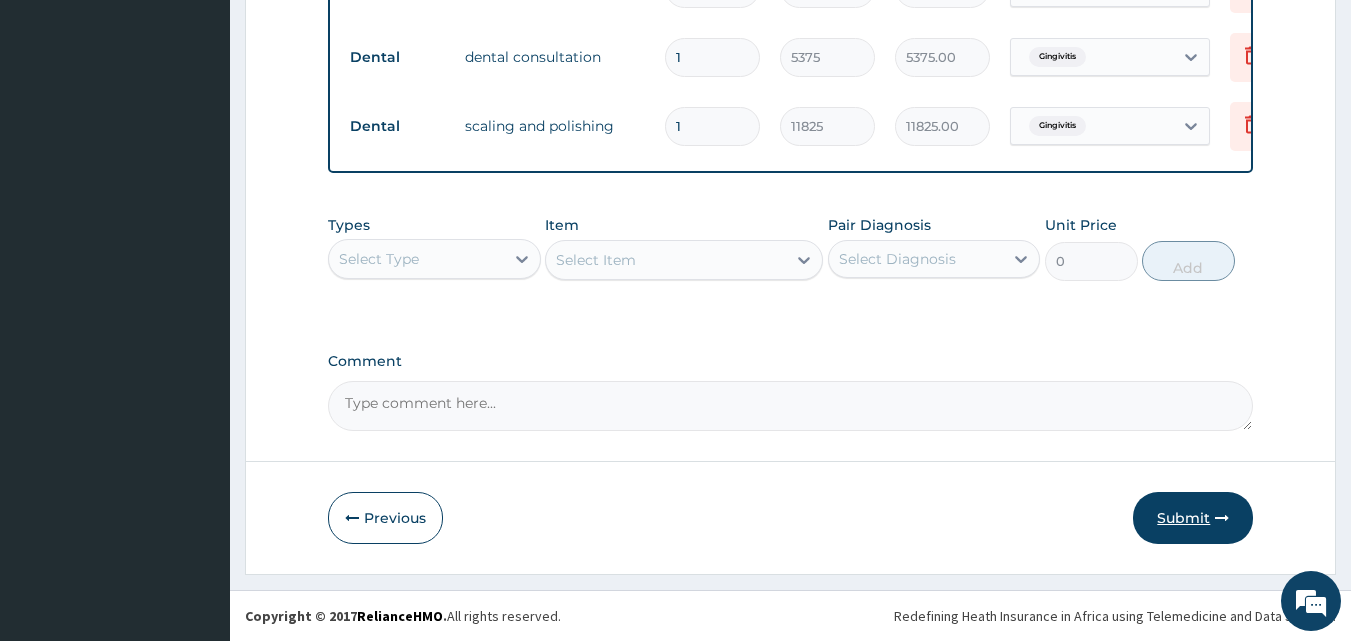 click on "Submit" at bounding box center (1193, 518) 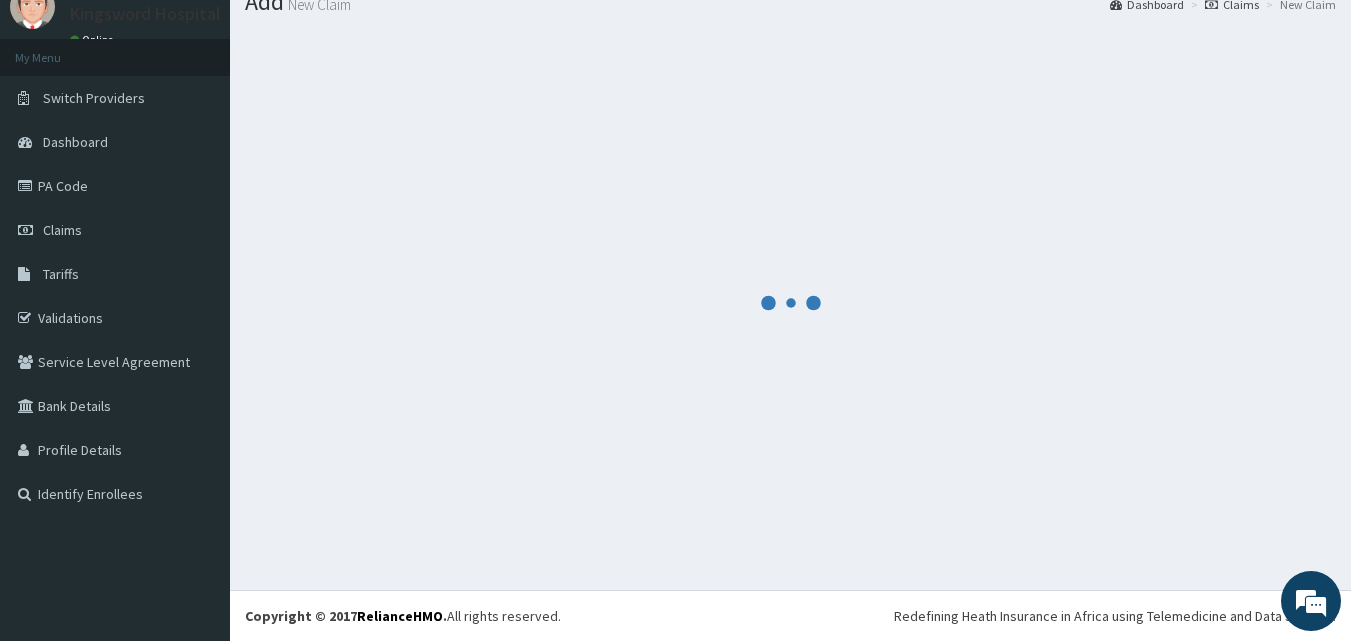 scroll, scrollTop: 859, scrollLeft: 0, axis: vertical 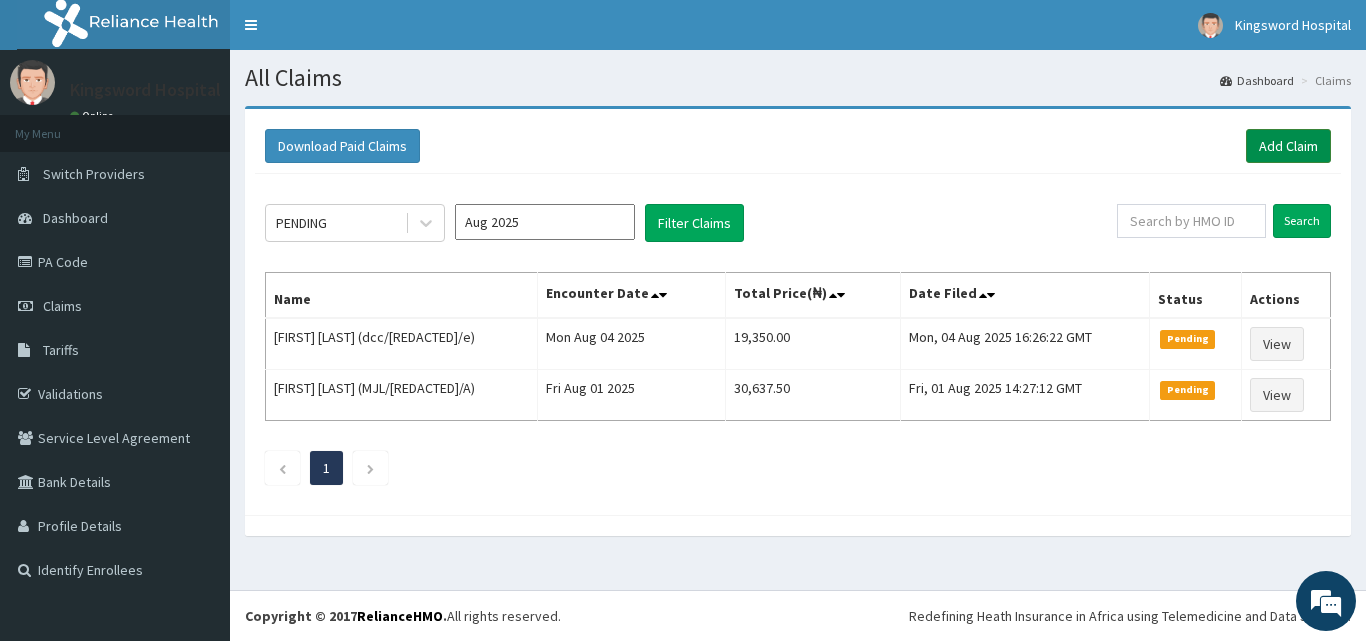 click on "Add Claim" at bounding box center (1288, 146) 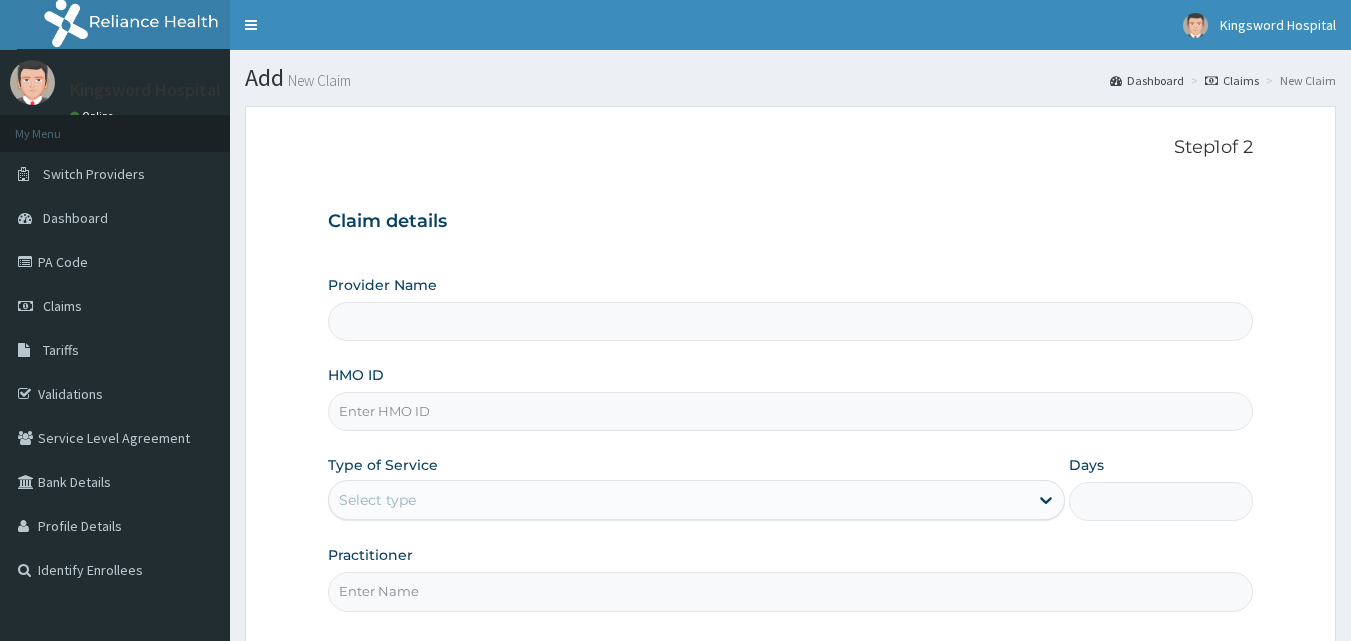 type on "Kingsword Hospital Dental clinic" 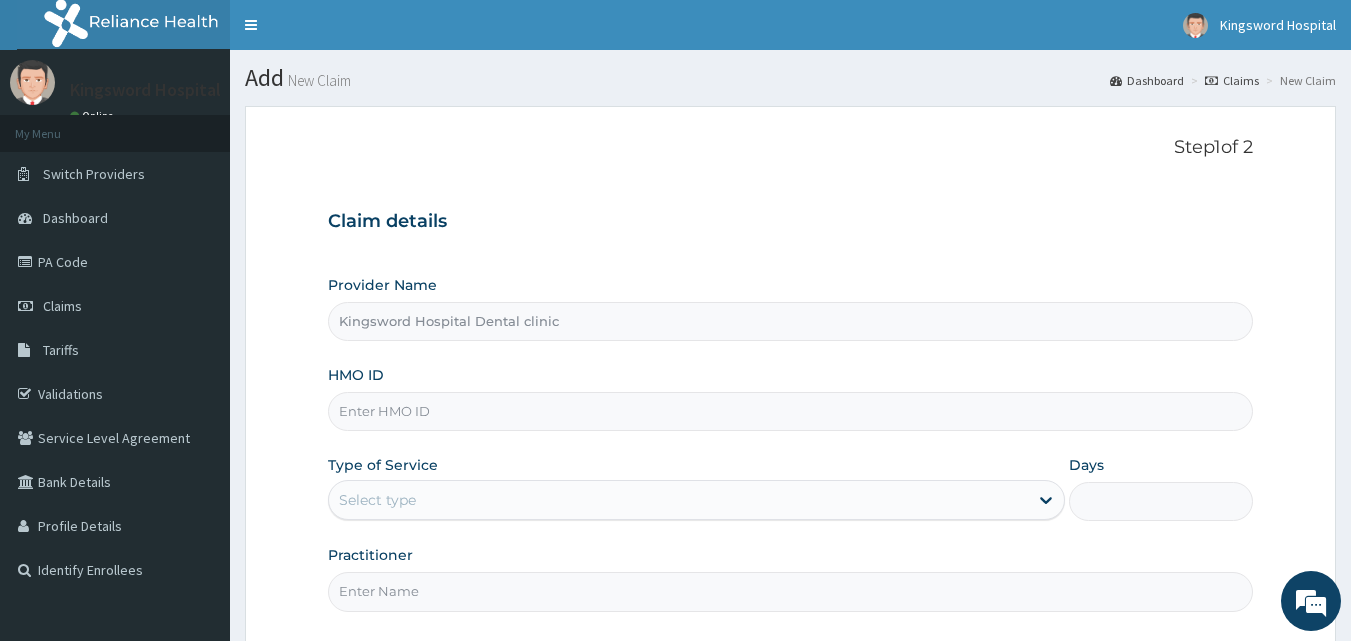scroll, scrollTop: 0, scrollLeft: 0, axis: both 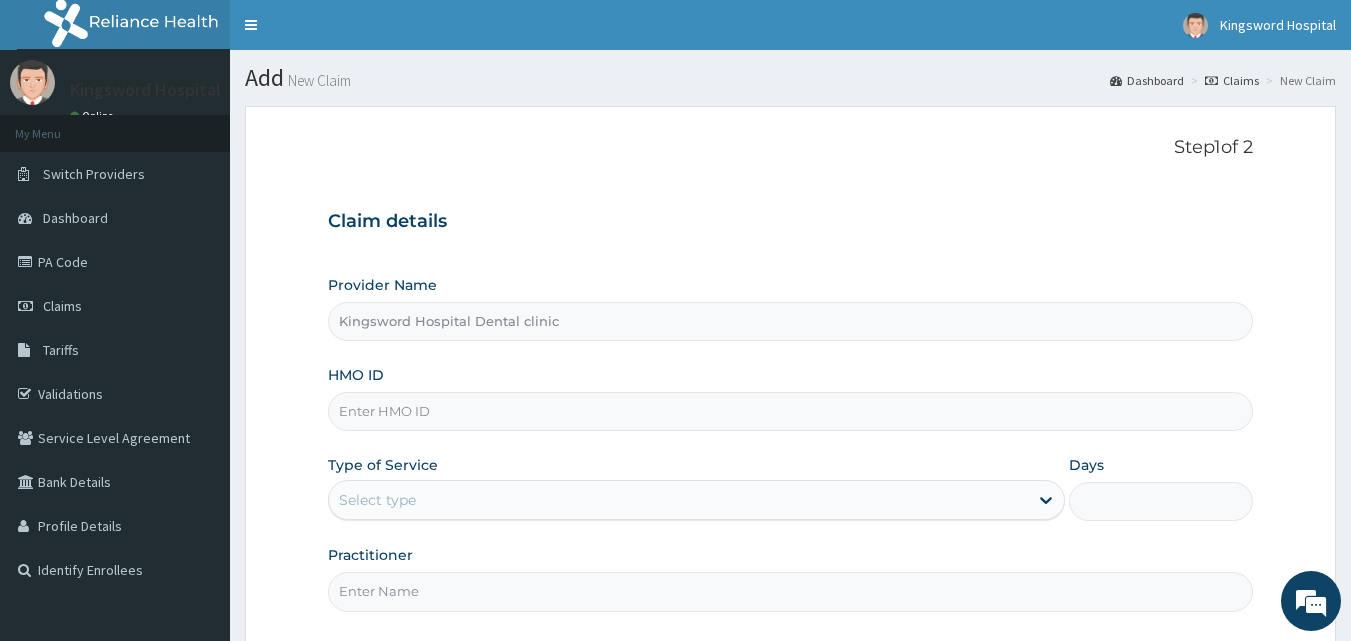 click on "HMO ID" at bounding box center (791, 411) 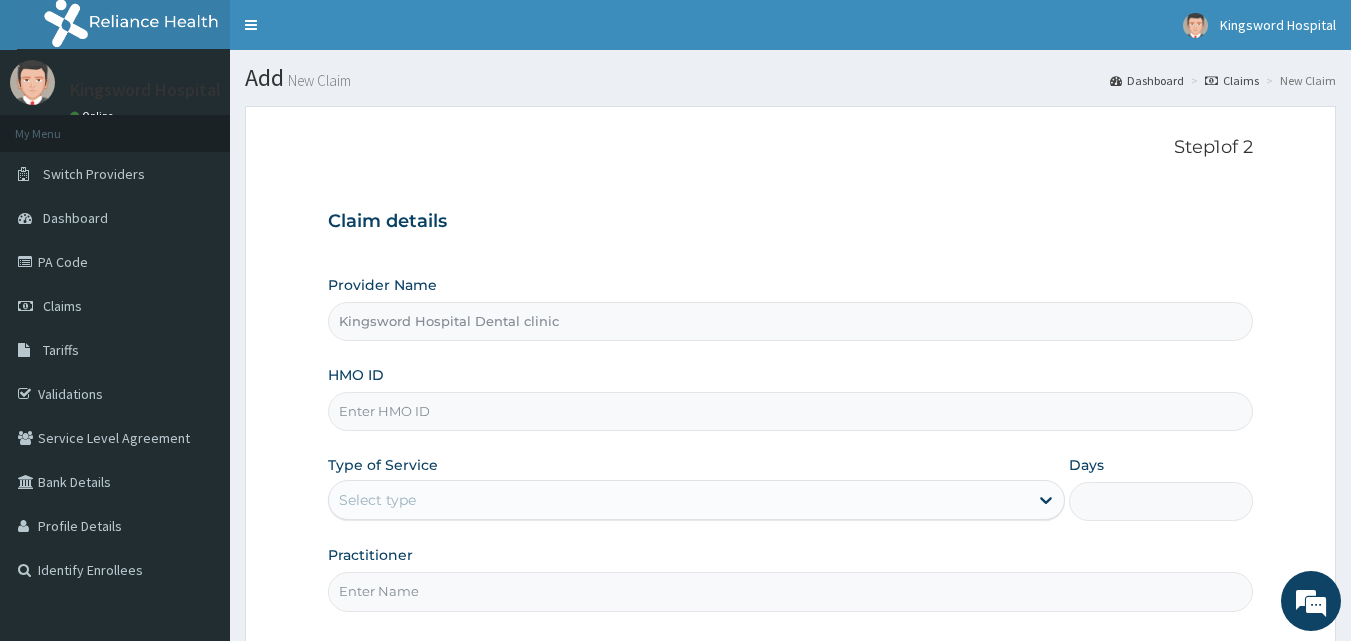 paste on "dcc/10024/d" 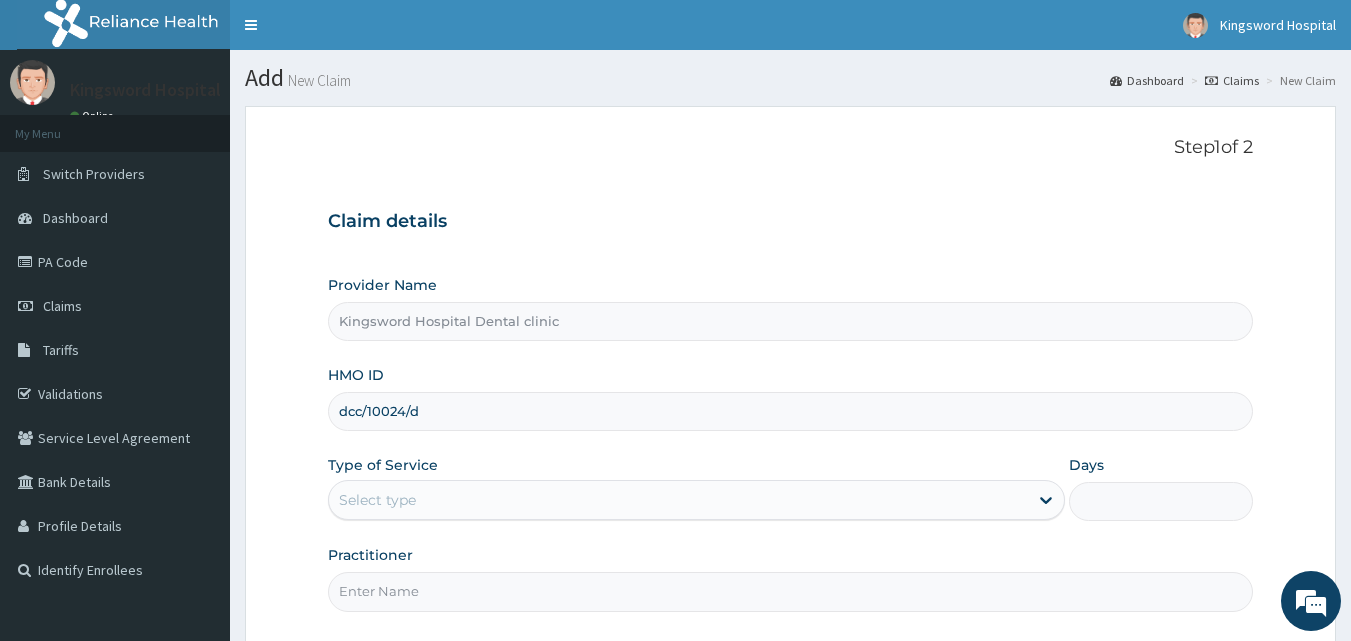 type on "dcc/10024/d" 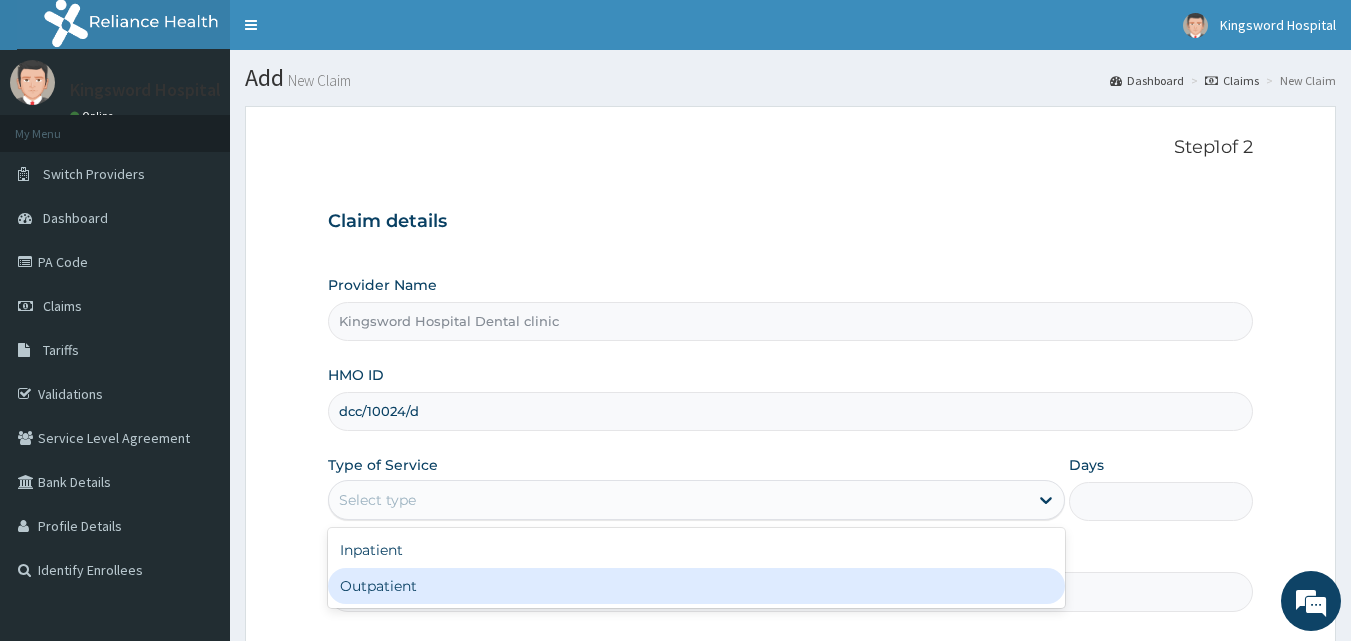 click on "Outpatient" at bounding box center [696, 586] 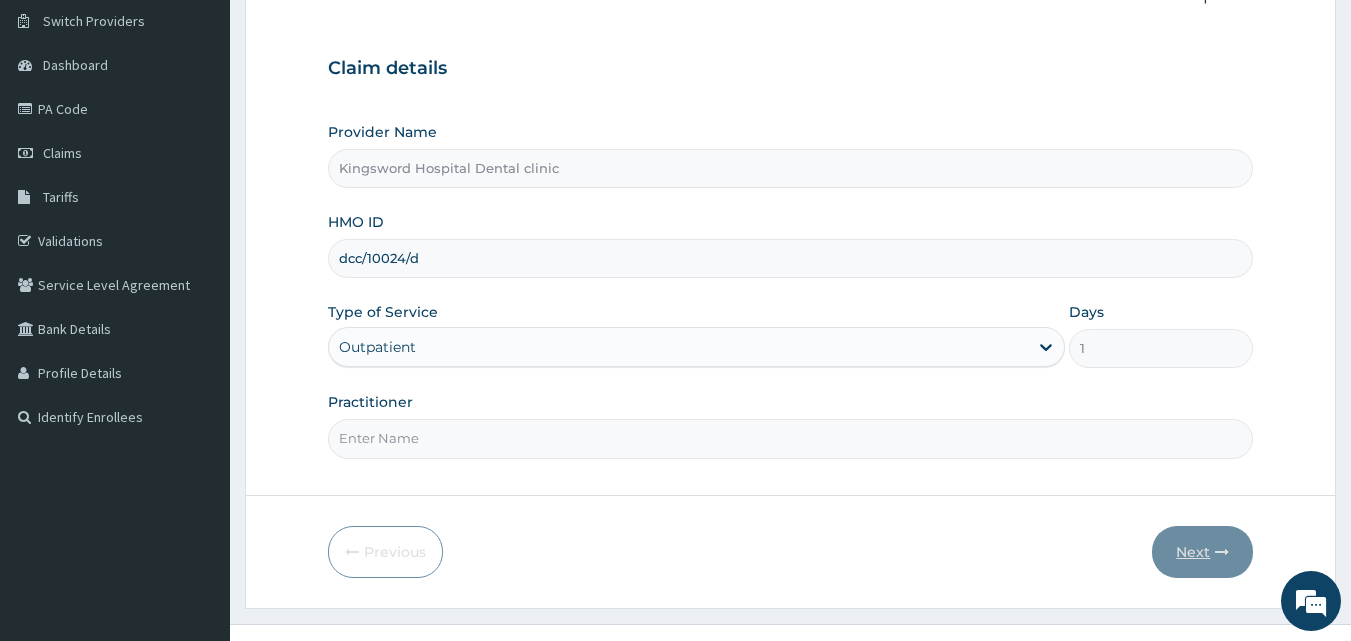 scroll, scrollTop: 187, scrollLeft: 0, axis: vertical 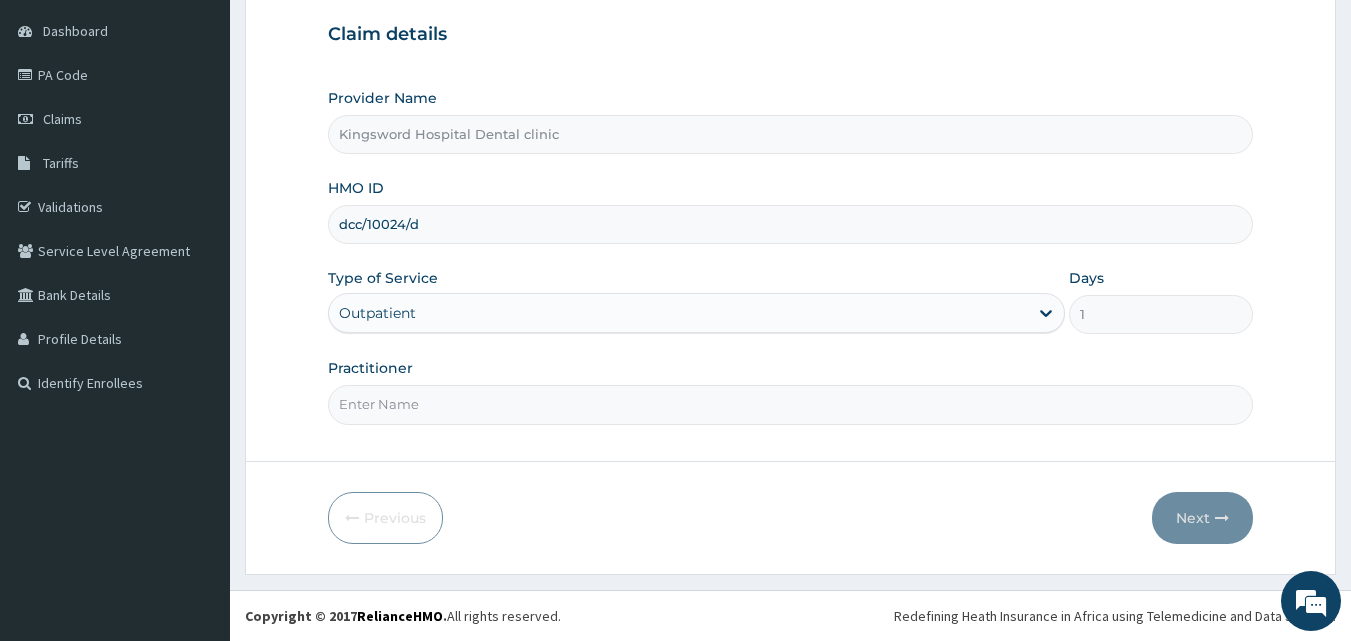 click on "Practitioner" at bounding box center (791, 404) 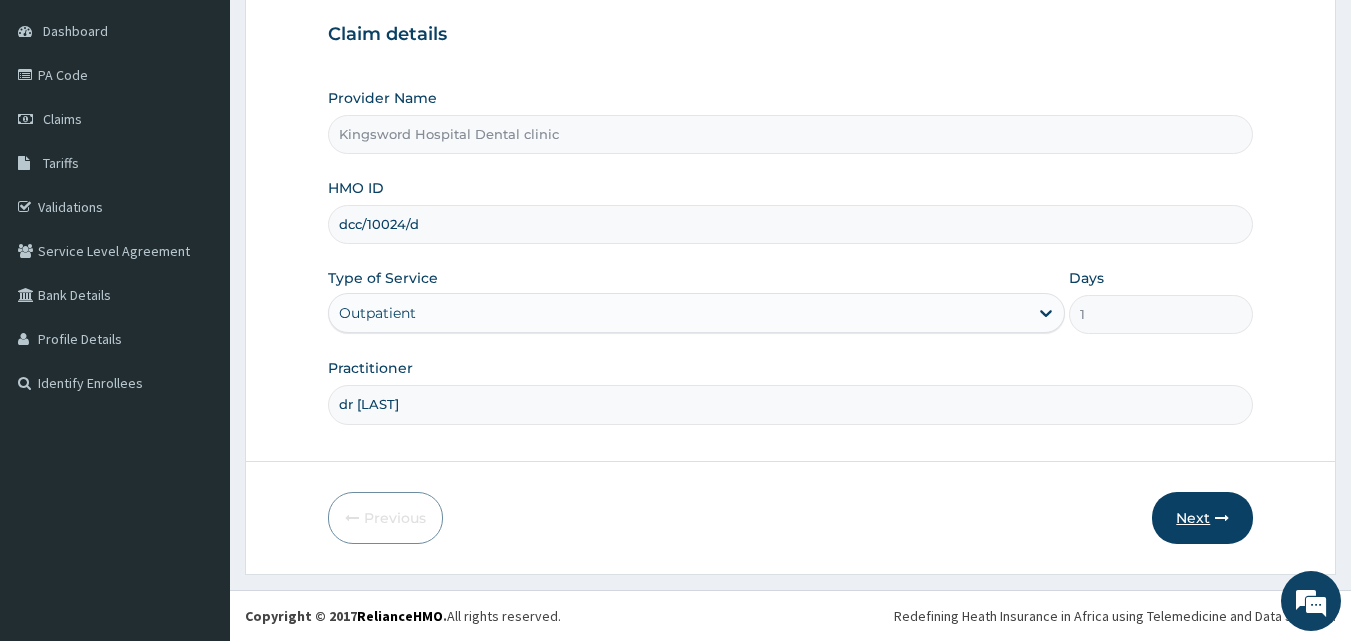 type on "dr [NAME]" 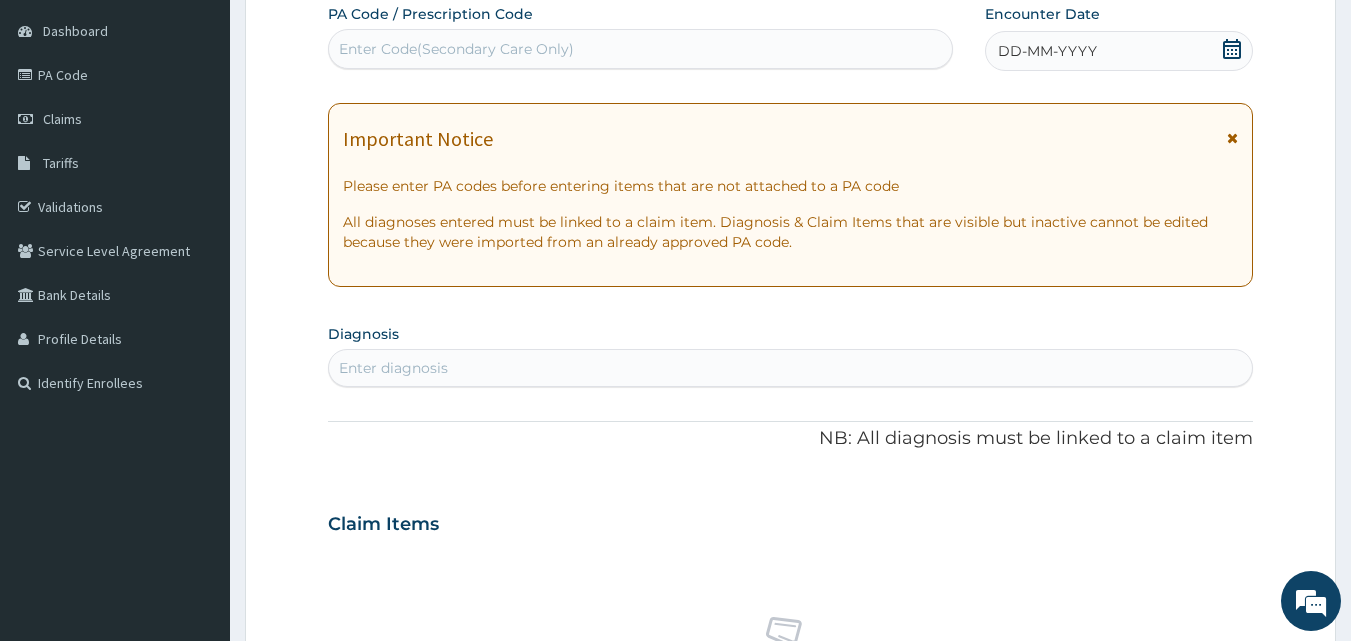 click on "Enter Code(Secondary Care Only)" at bounding box center (456, 49) 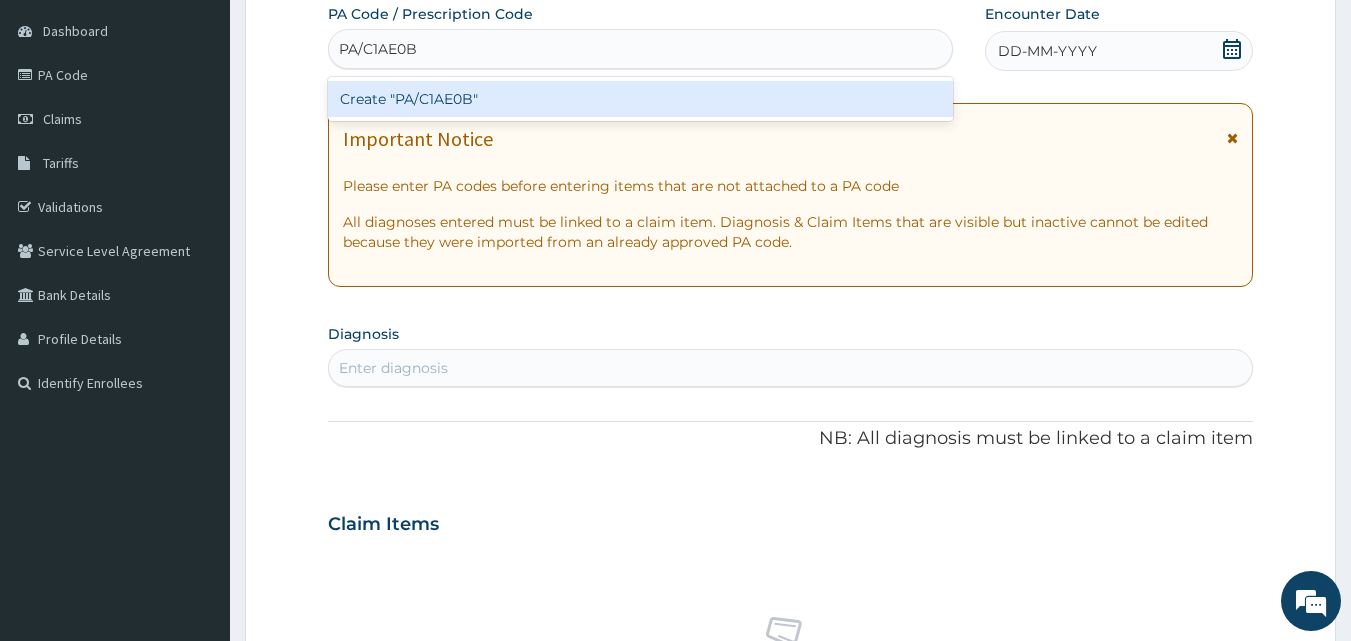 click on "Create "PA/C1AE0B"" at bounding box center [641, 99] 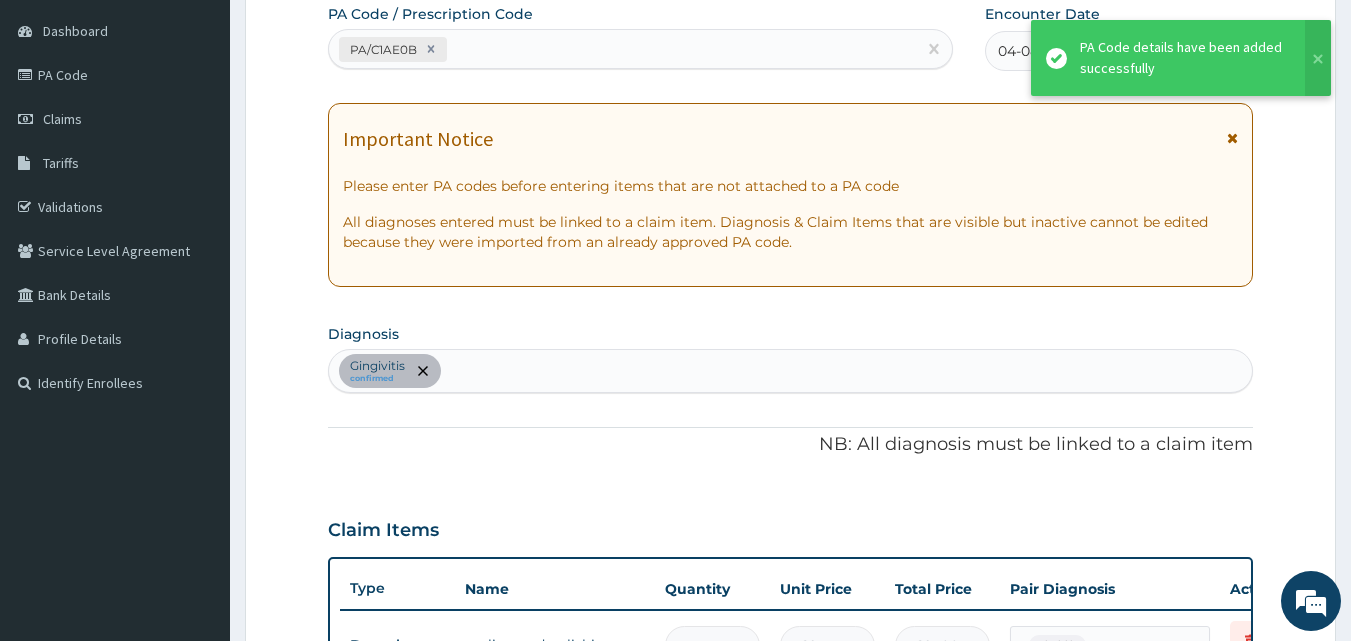 scroll, scrollTop: 650, scrollLeft: 0, axis: vertical 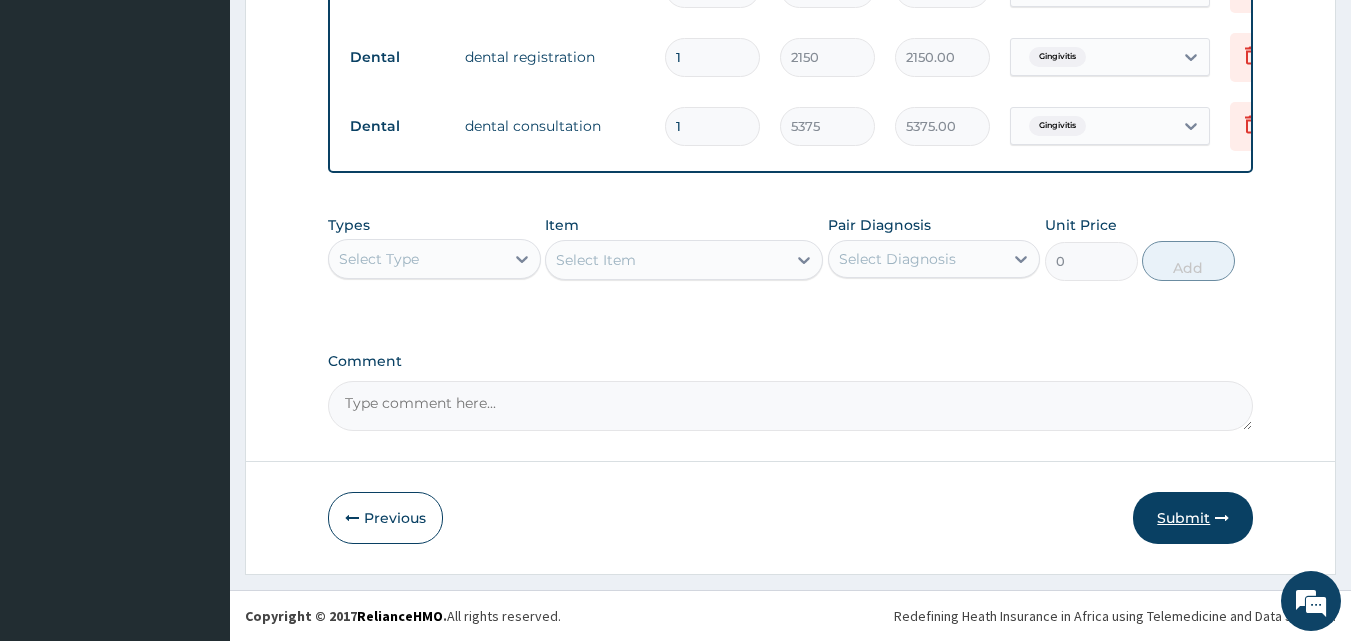 click on "Submit" at bounding box center (1193, 518) 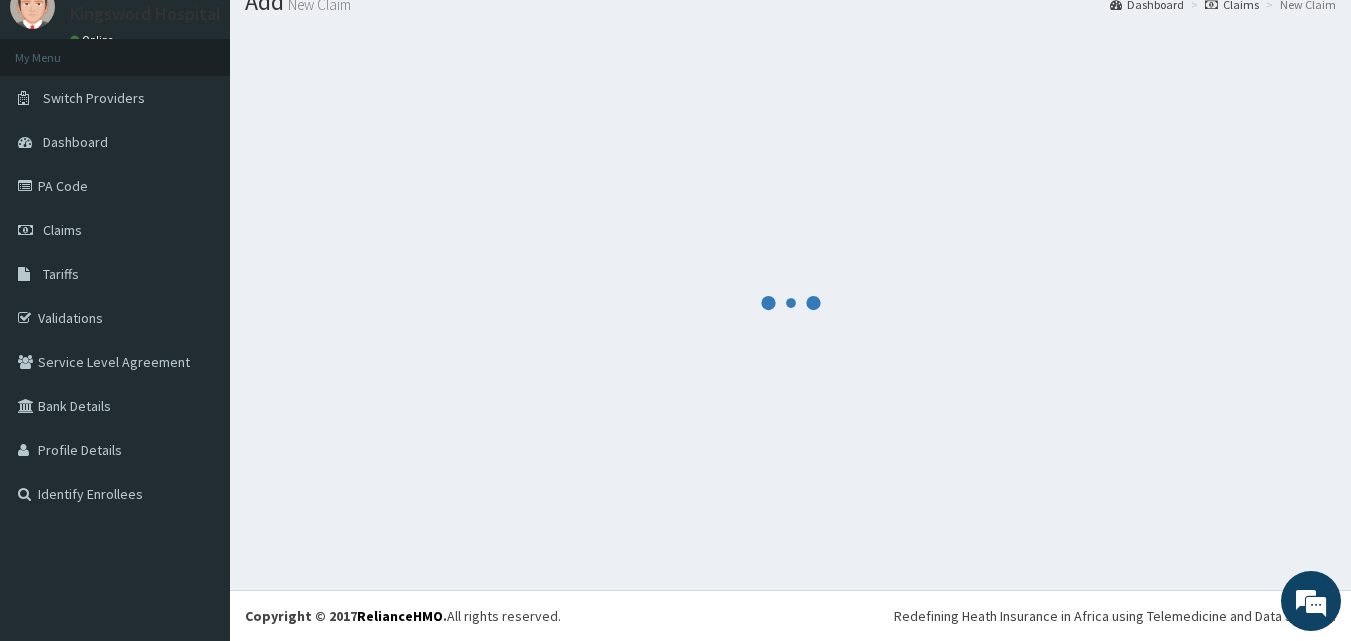 scroll, scrollTop: 76, scrollLeft: 0, axis: vertical 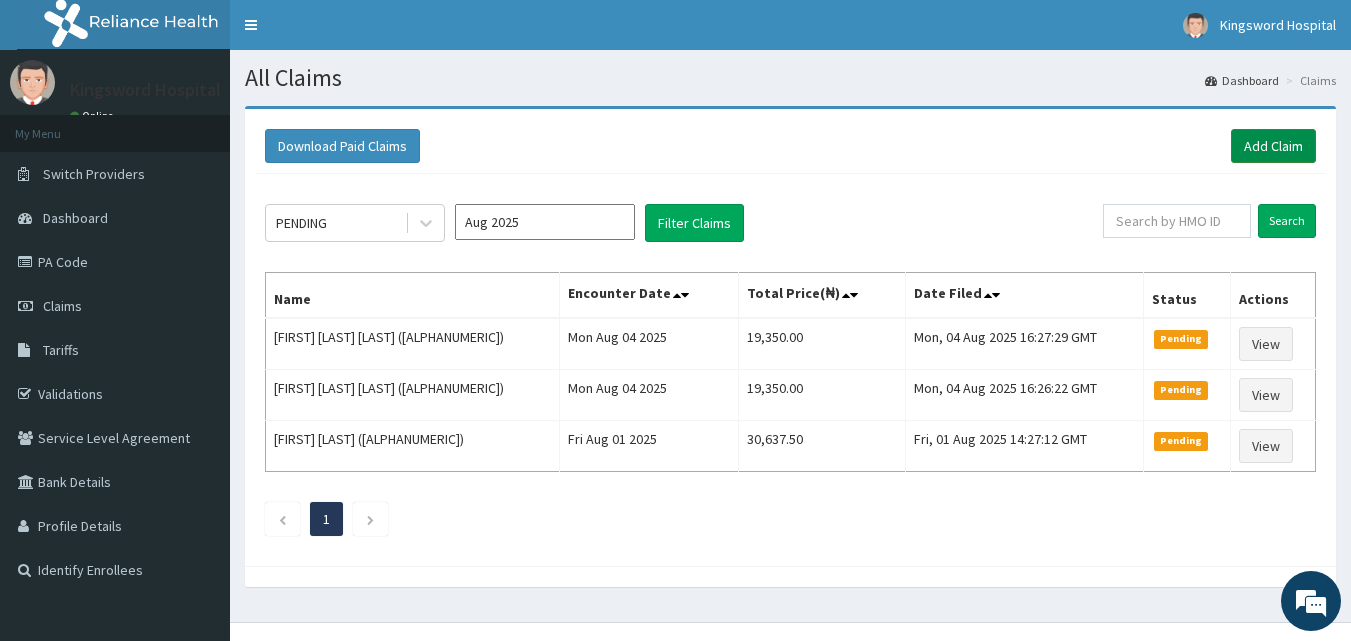 click on "Add Claim" at bounding box center [1273, 146] 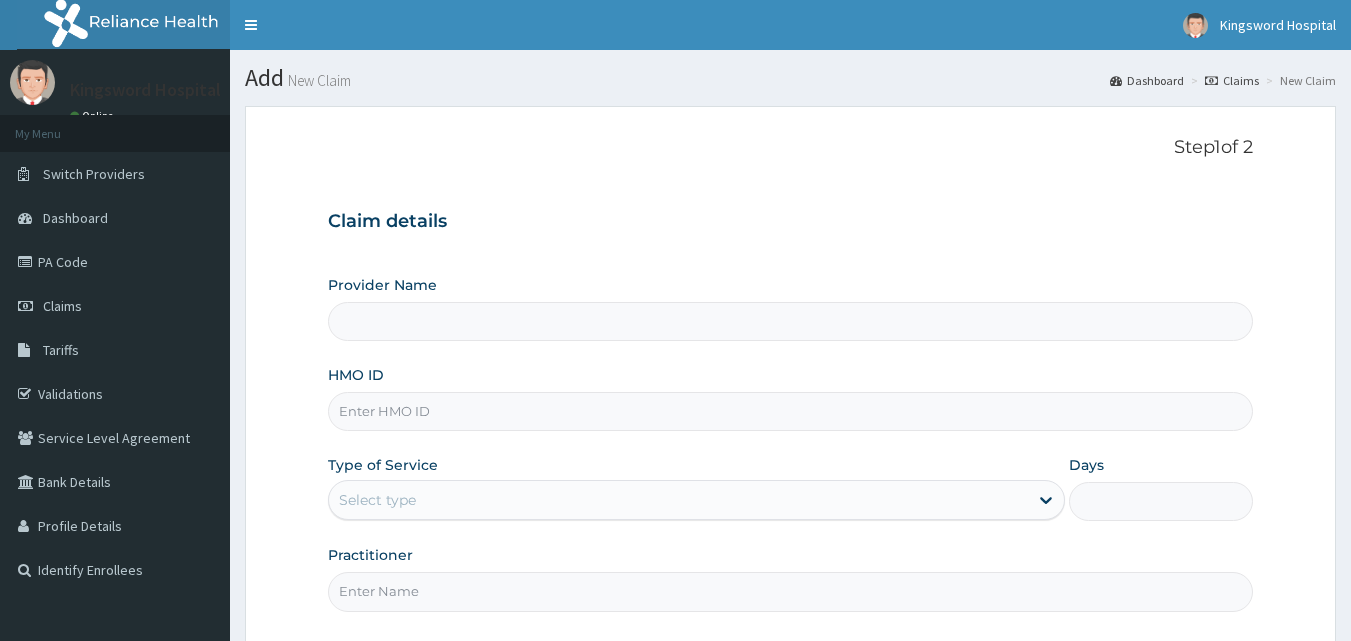 scroll, scrollTop: 0, scrollLeft: 0, axis: both 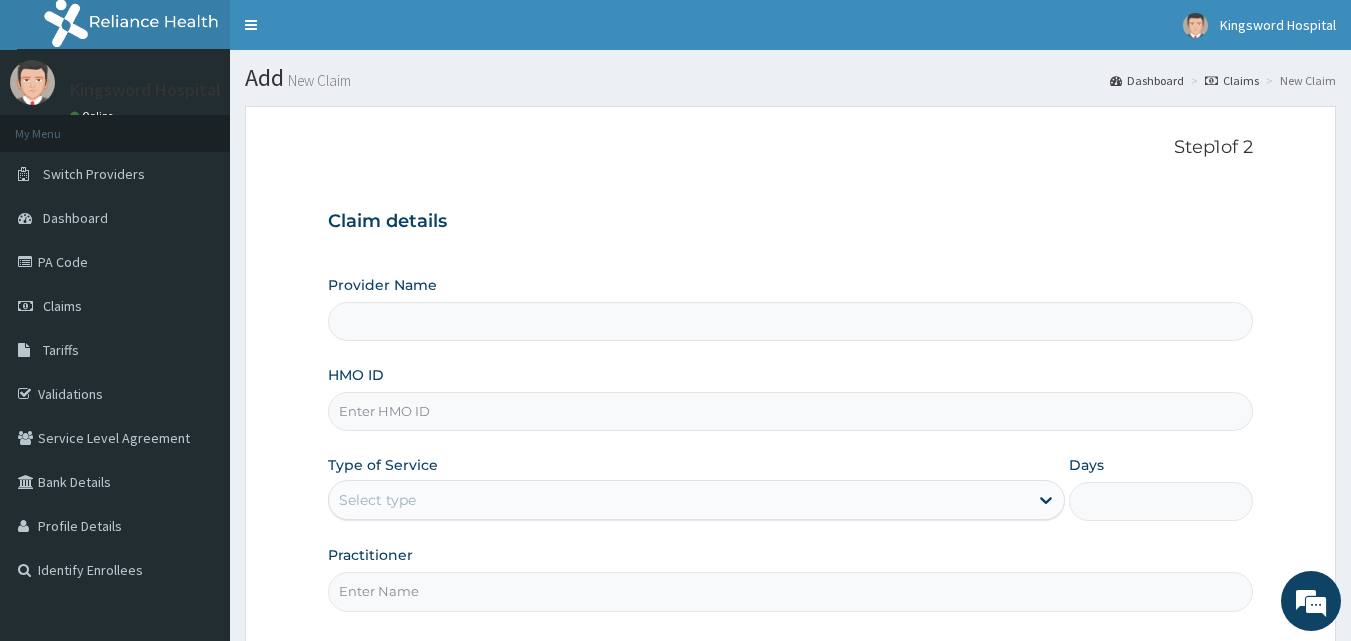 type on "Kingsword Hospital Dental clinic" 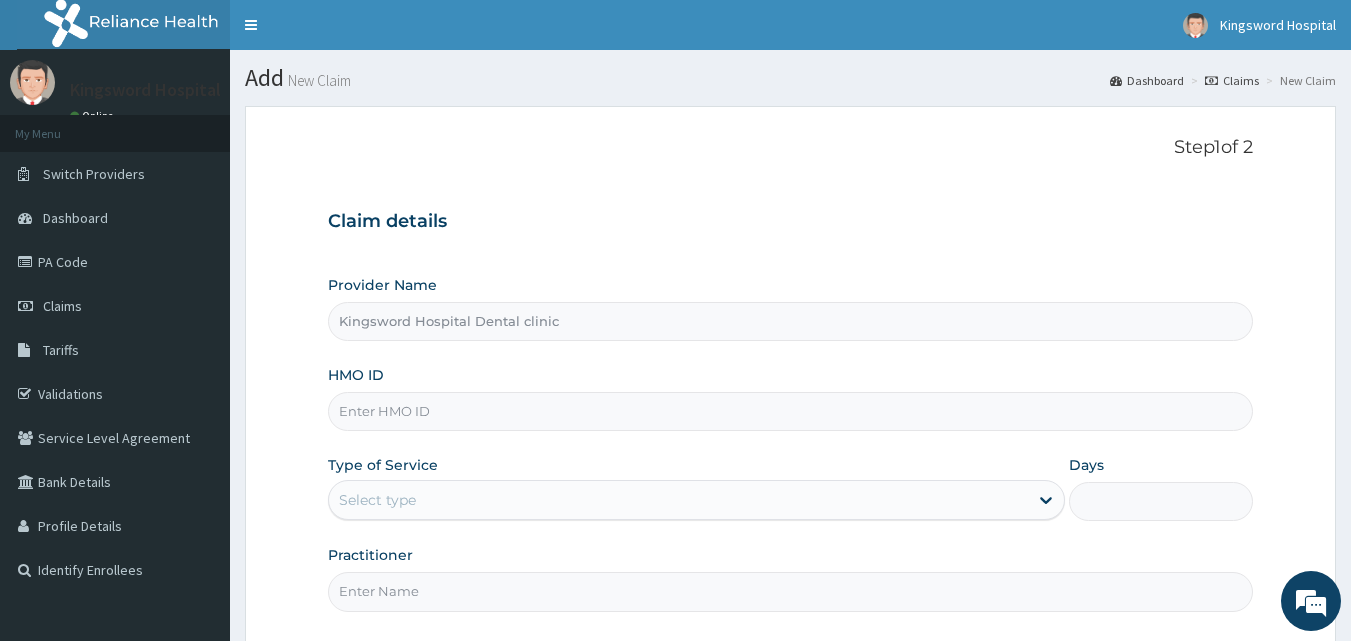 paste on "dcc/10024/c" 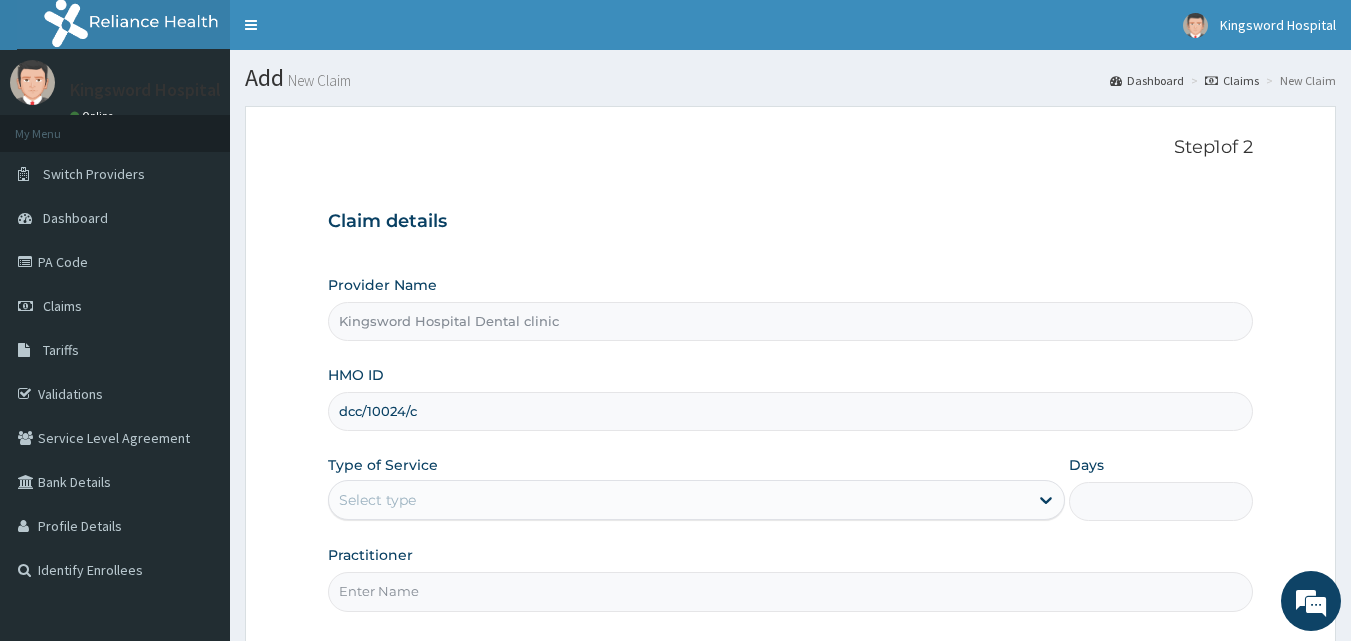 type on "dcc/10024/c" 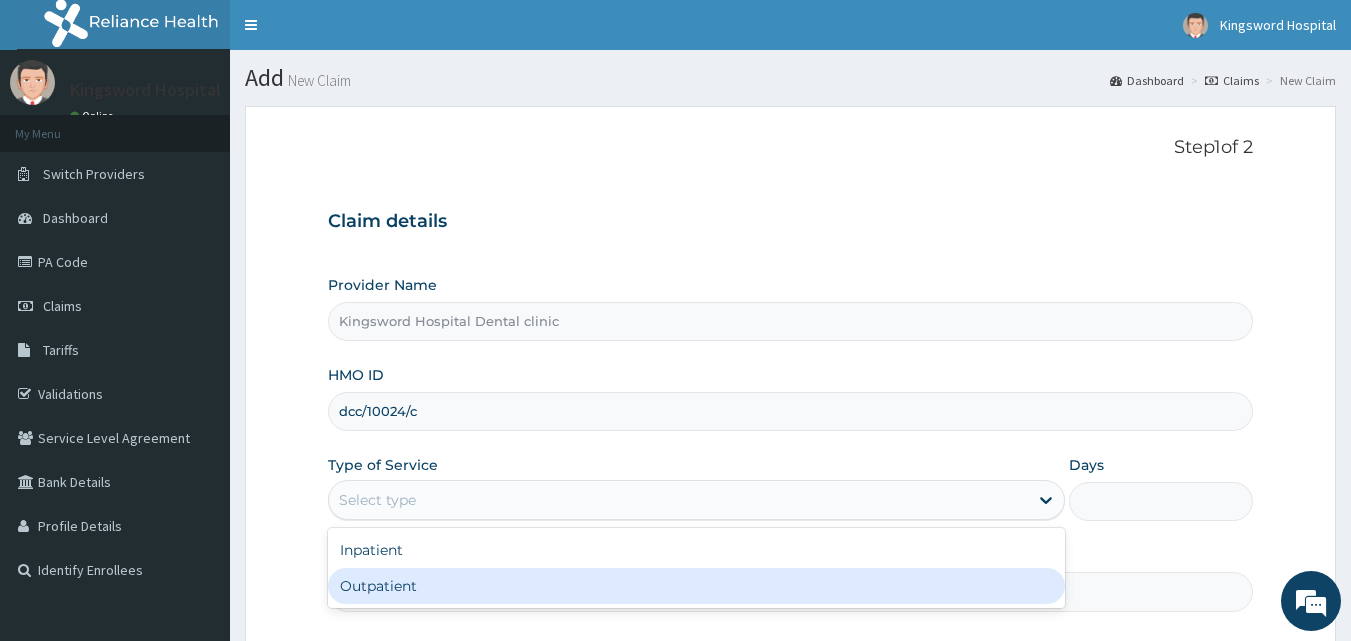 click on "Outpatient" at bounding box center [696, 586] 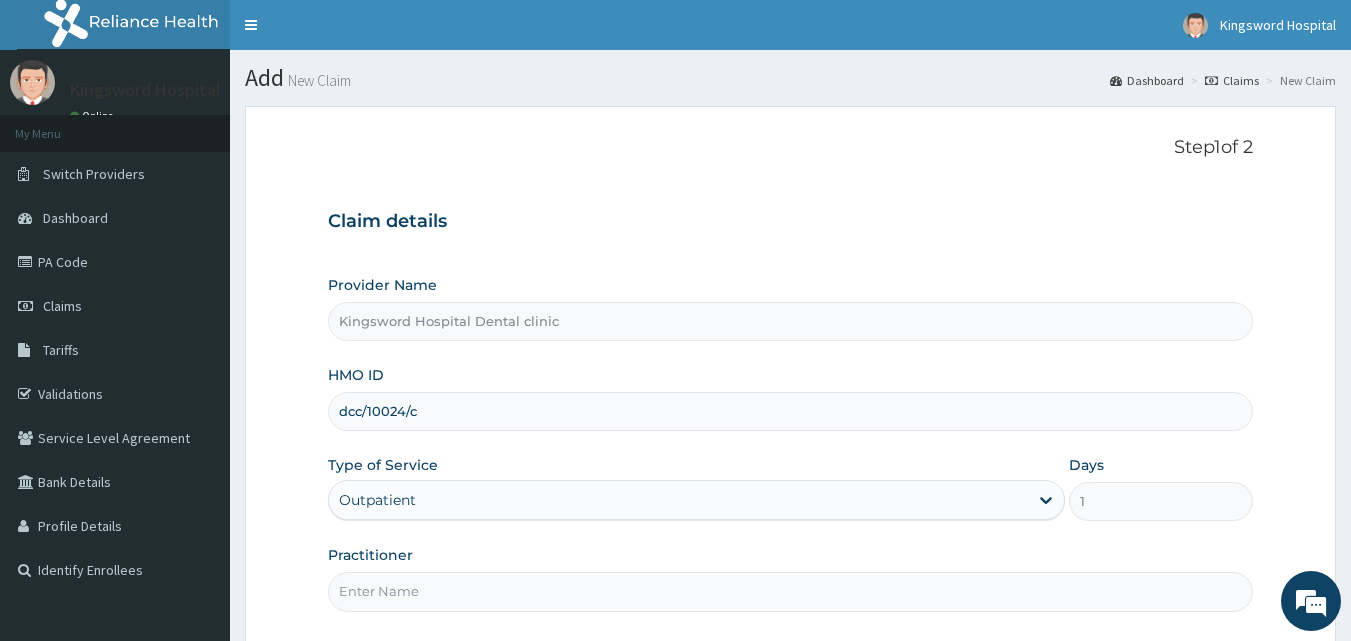 click on "Practitioner" at bounding box center [791, 591] 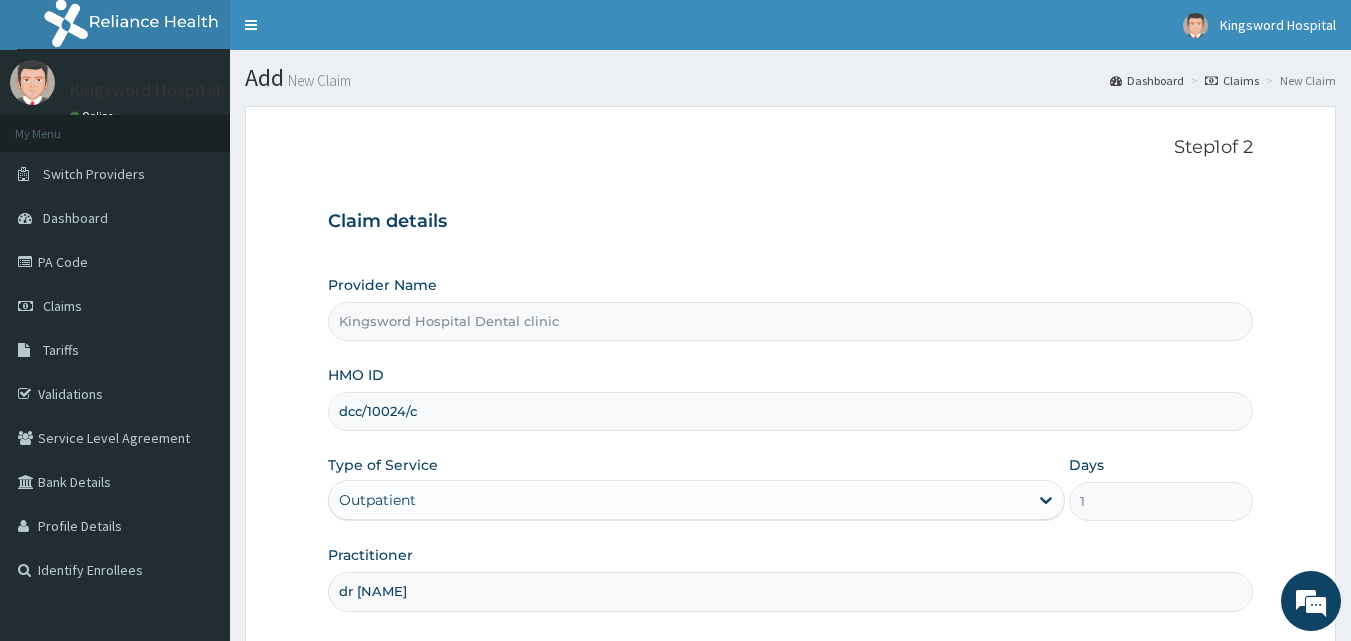 scroll, scrollTop: 0, scrollLeft: 0, axis: both 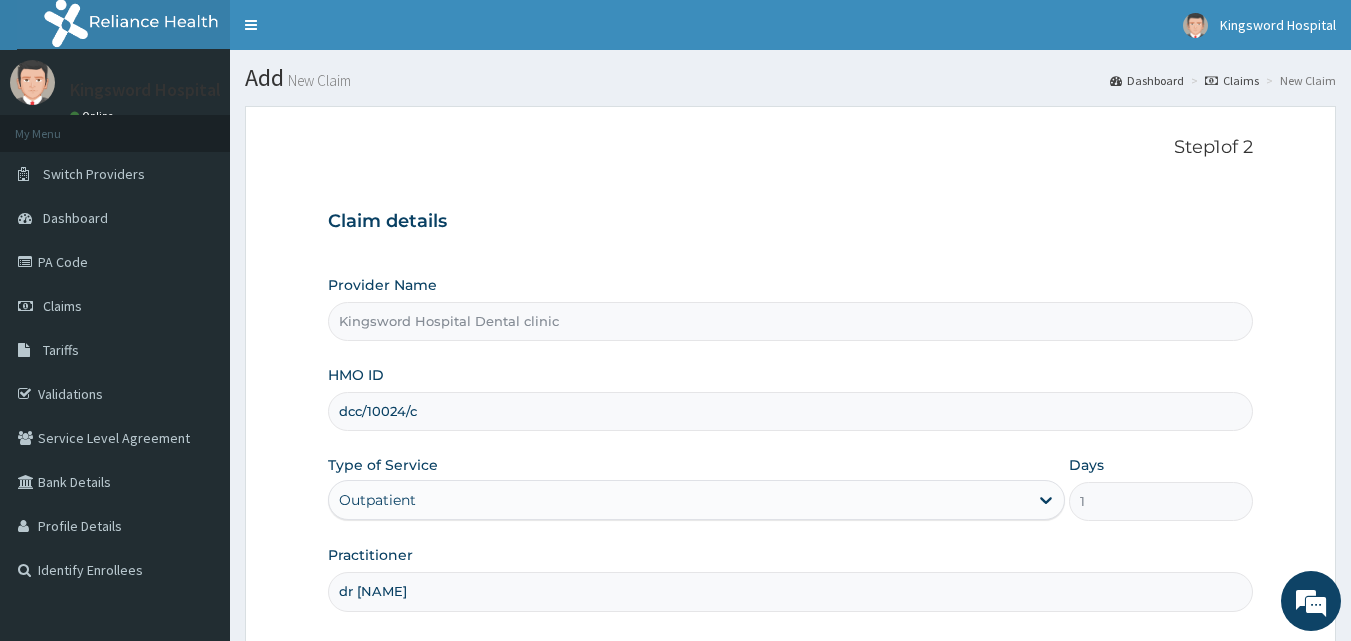 type on "dr hally" 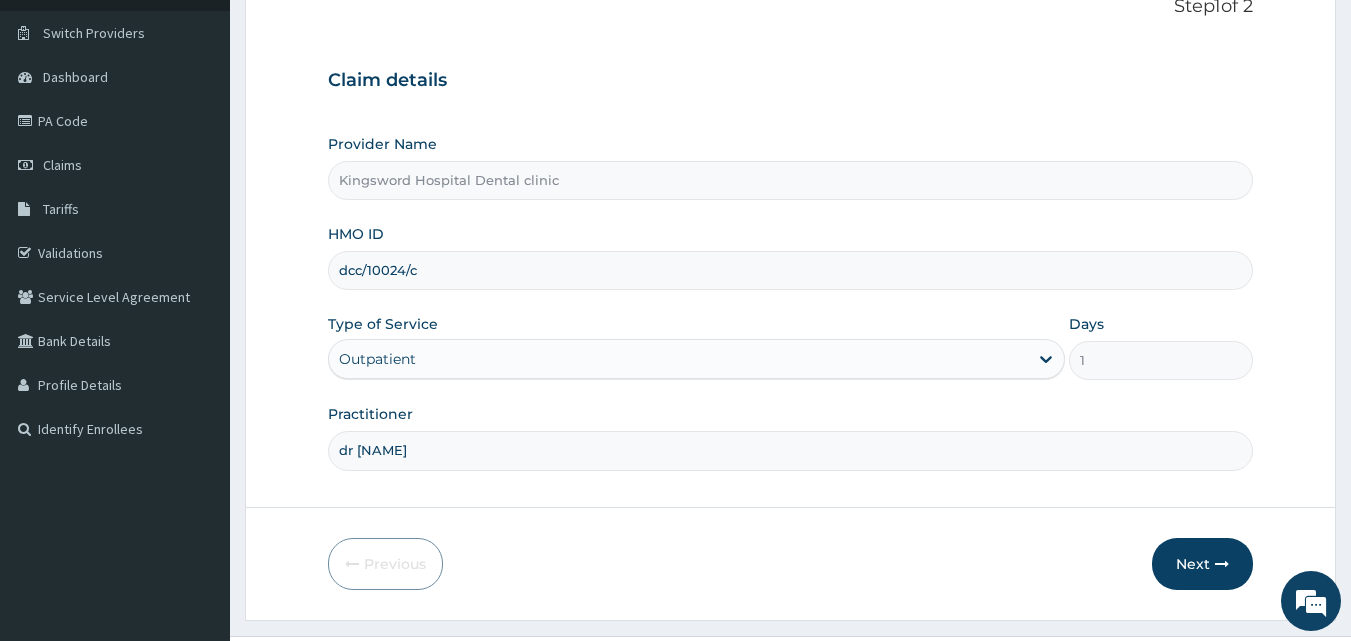 scroll, scrollTop: 187, scrollLeft: 0, axis: vertical 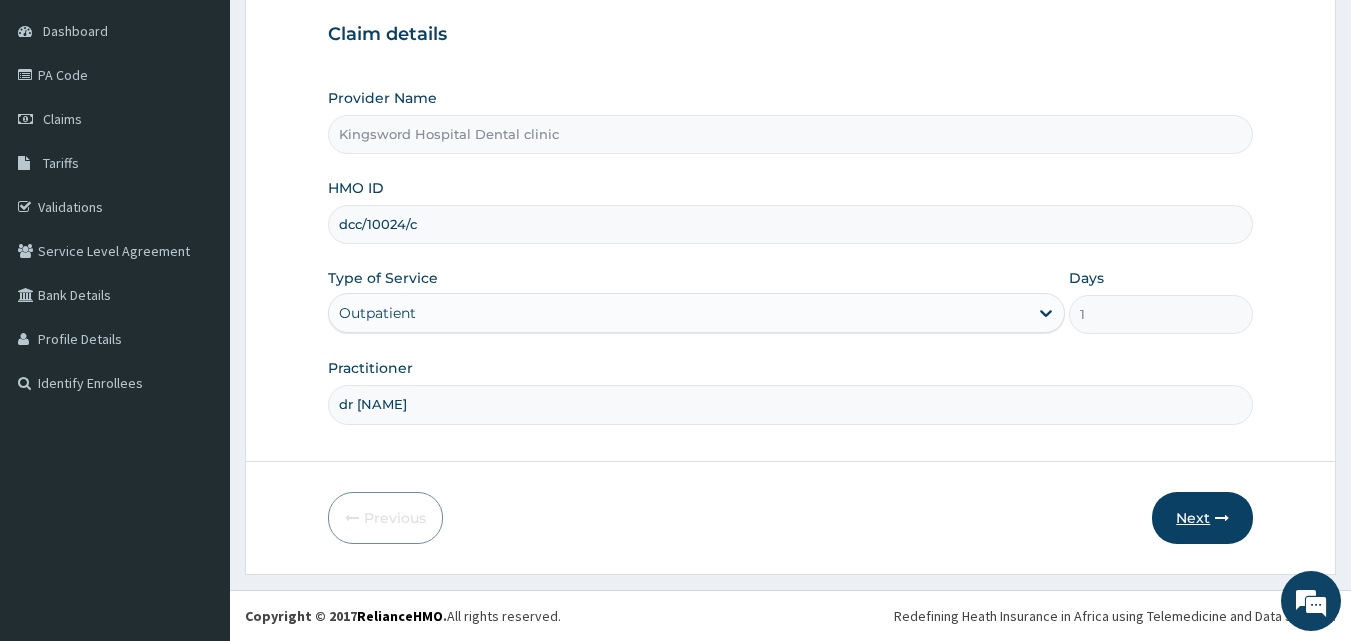 click on "Next" at bounding box center [1202, 518] 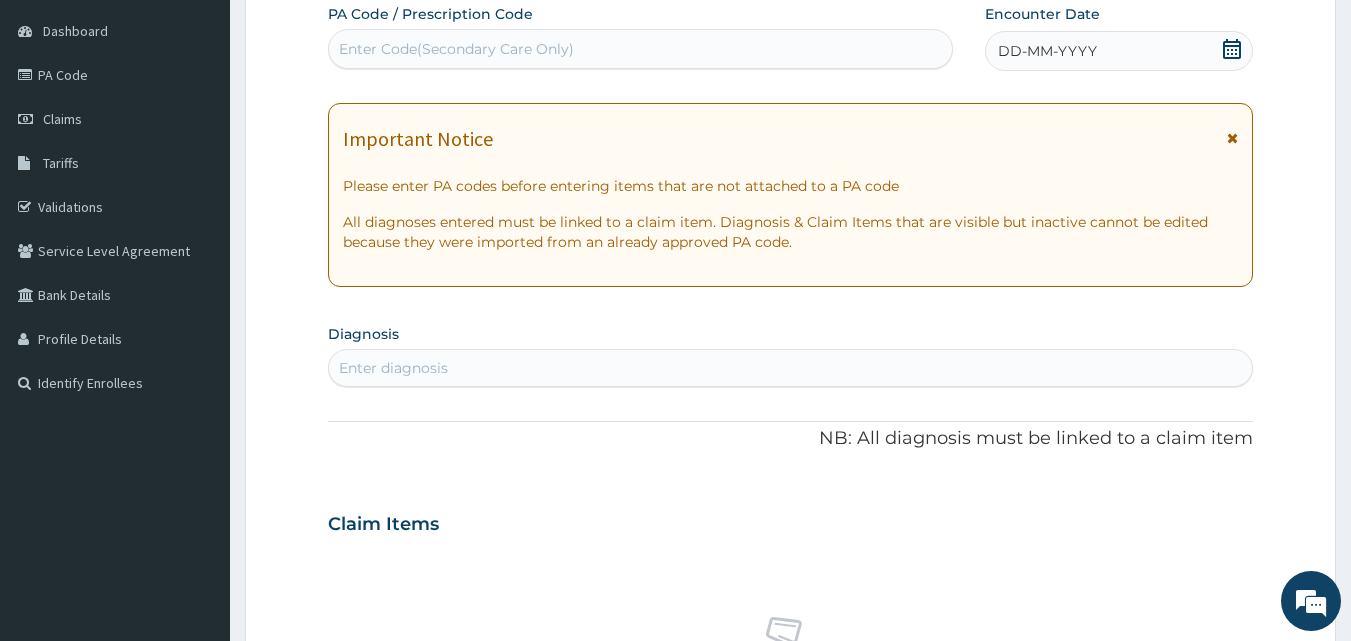 click on "Enter Code(Secondary Care Only)" at bounding box center (641, 49) 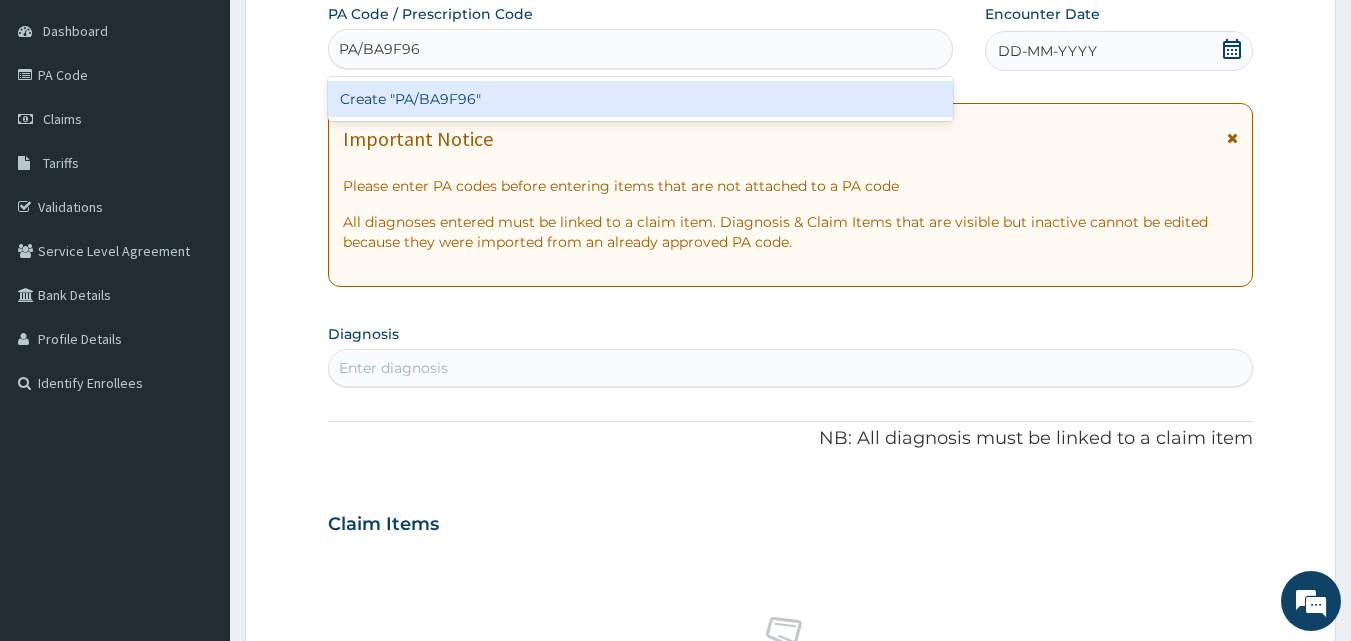 click on "Create "PA/BA9F96"" at bounding box center (641, 99) 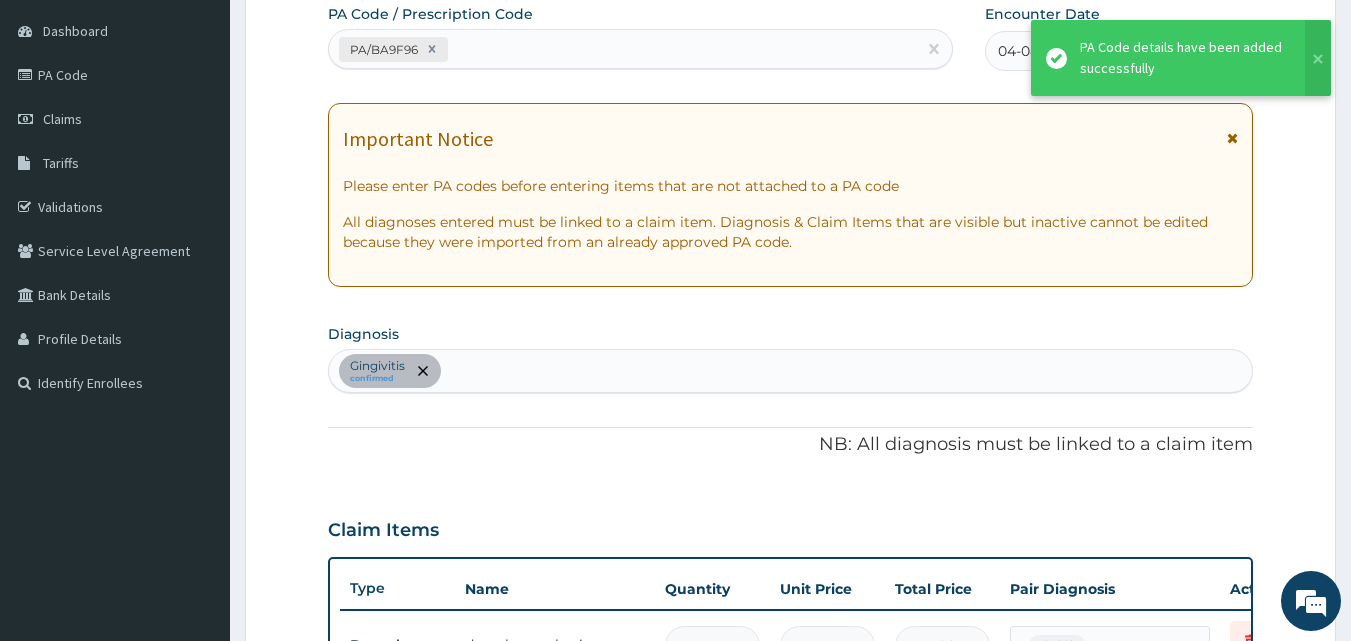 scroll, scrollTop: 650, scrollLeft: 0, axis: vertical 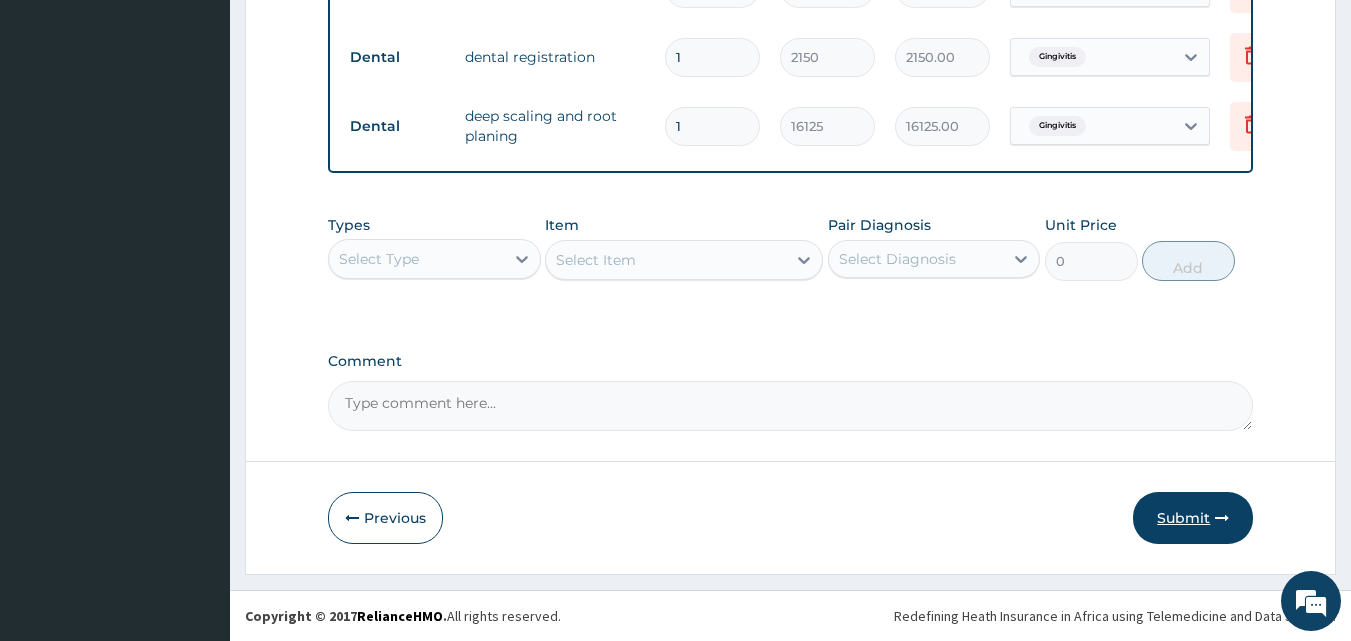 click on "Submit" at bounding box center [1193, 518] 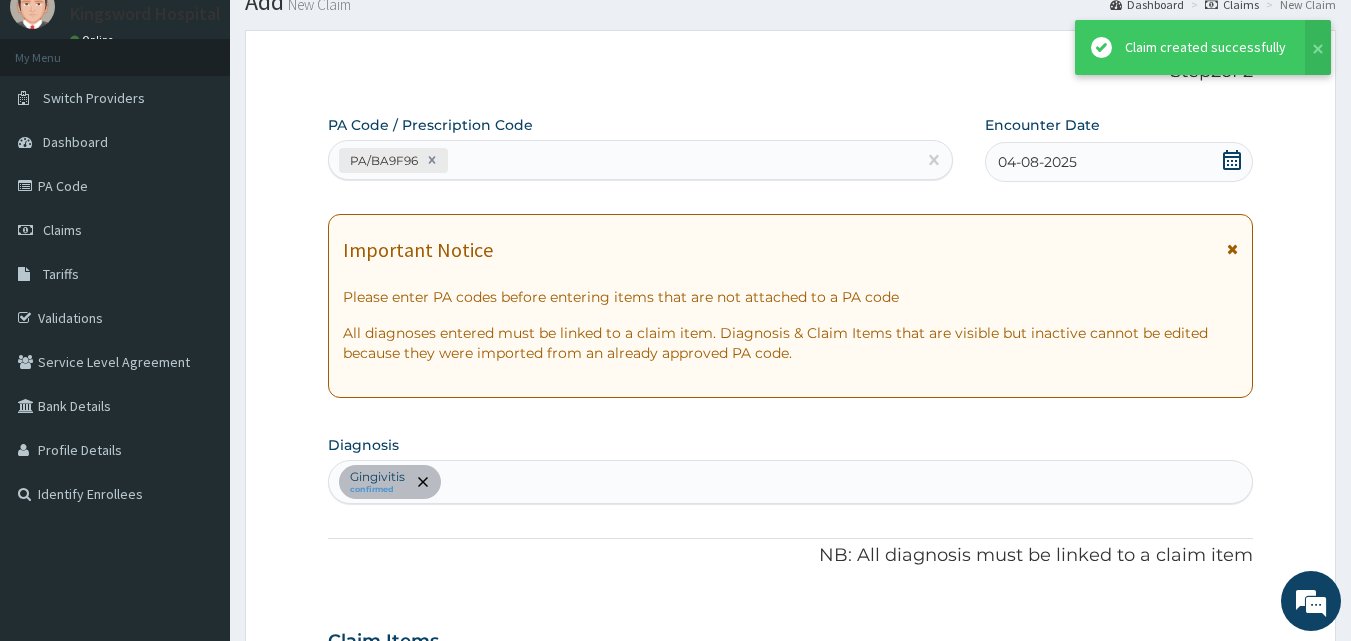 scroll, scrollTop: 859, scrollLeft: 0, axis: vertical 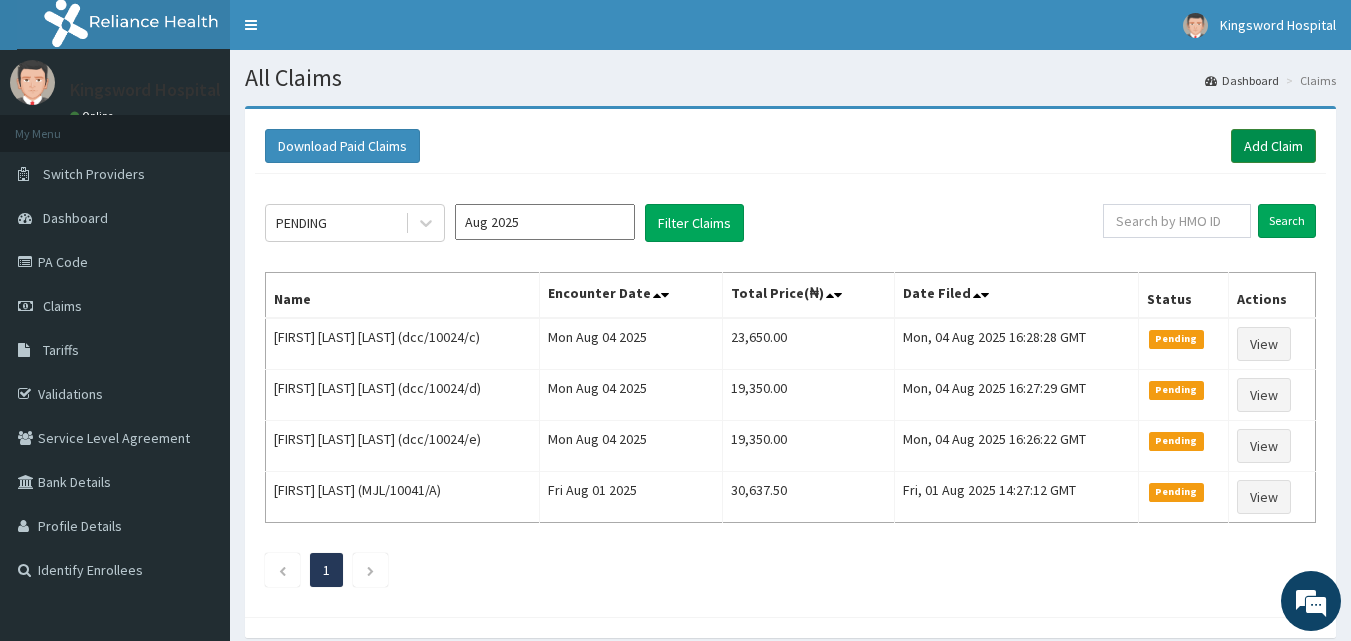 click on "Add Claim" at bounding box center (1273, 146) 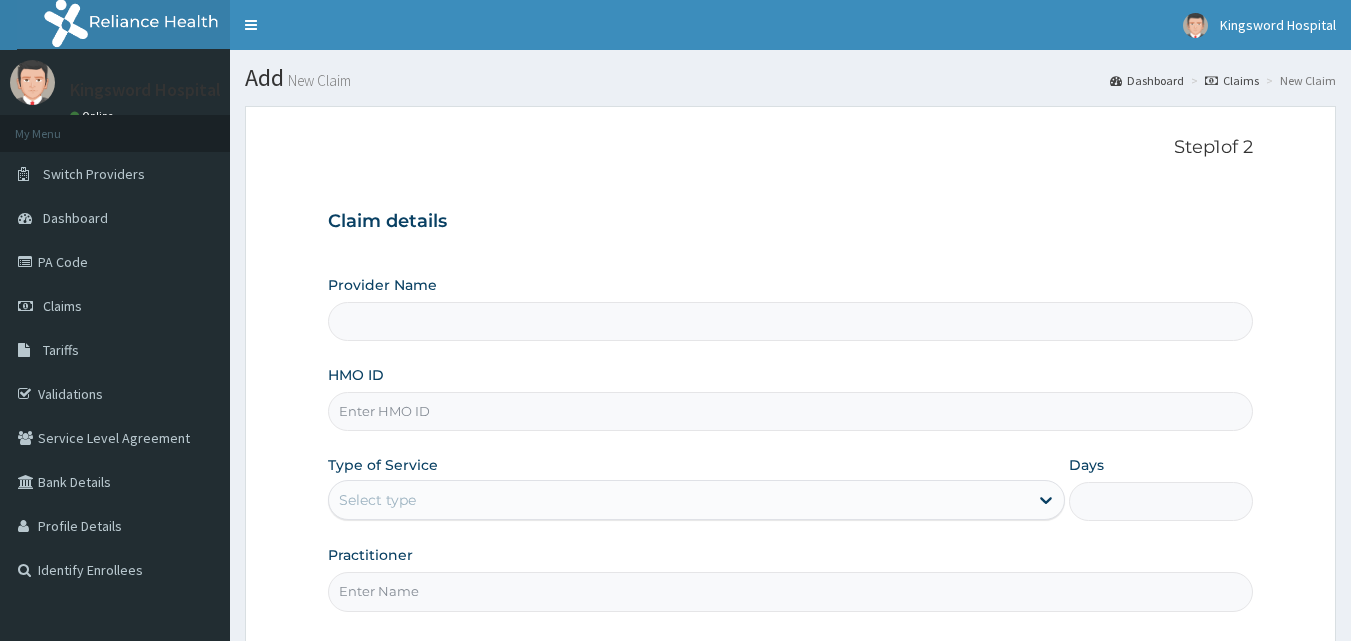 scroll, scrollTop: 0, scrollLeft: 0, axis: both 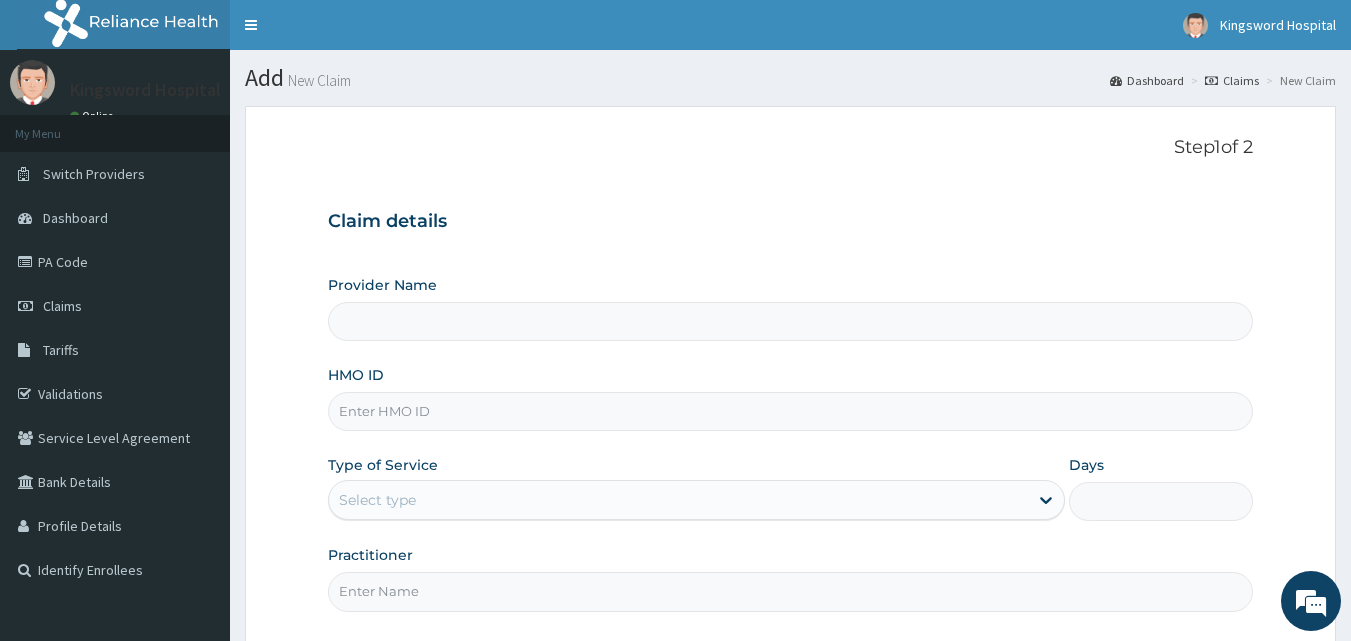 type on "Kingsword Hospital Dental clinic" 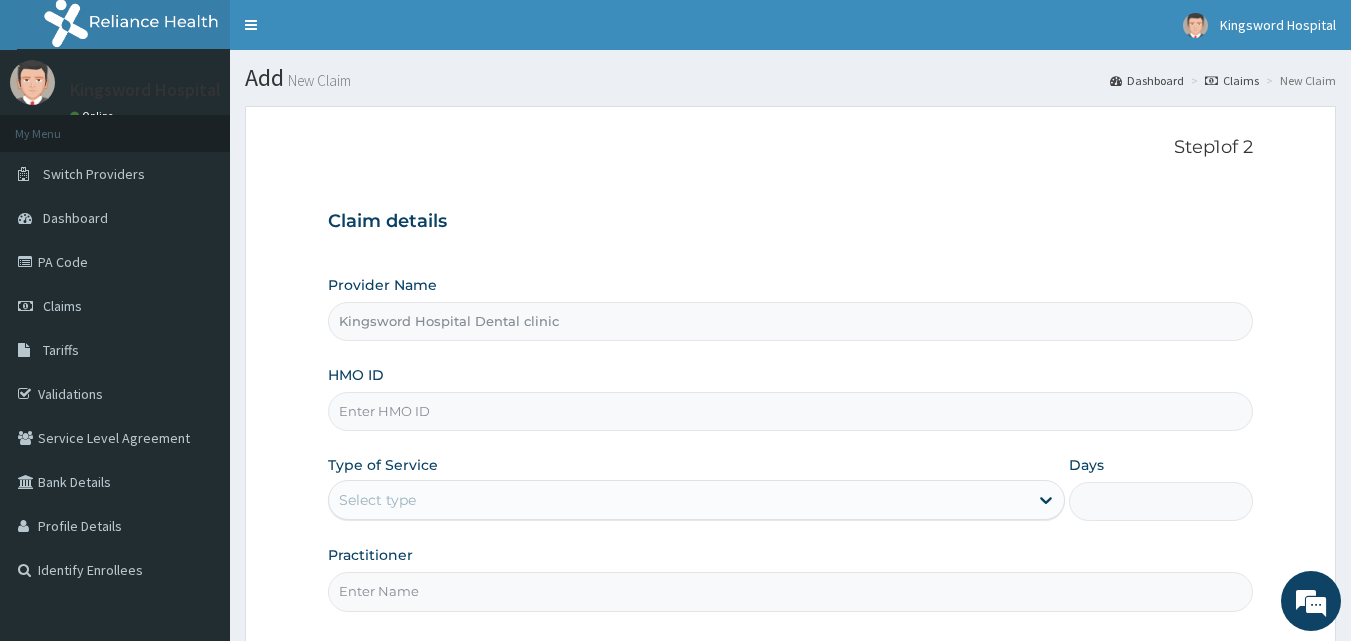 click on "HMO ID" at bounding box center [791, 411] 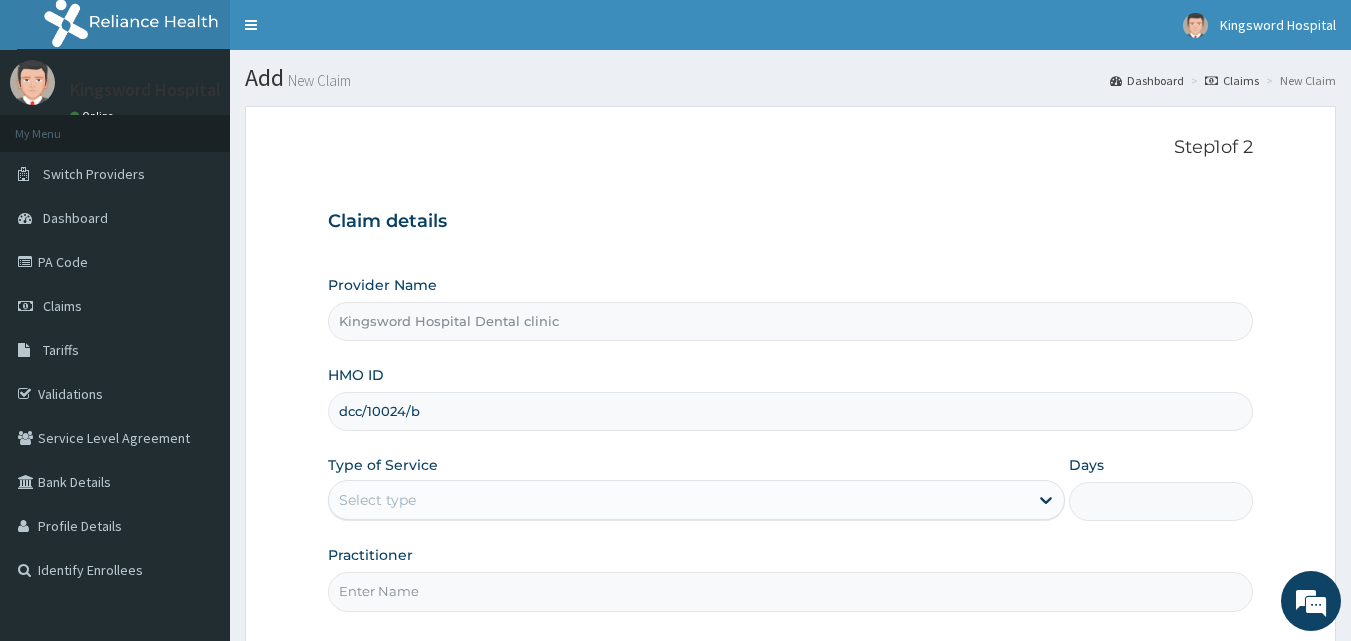 type on "dcc/10024/b" 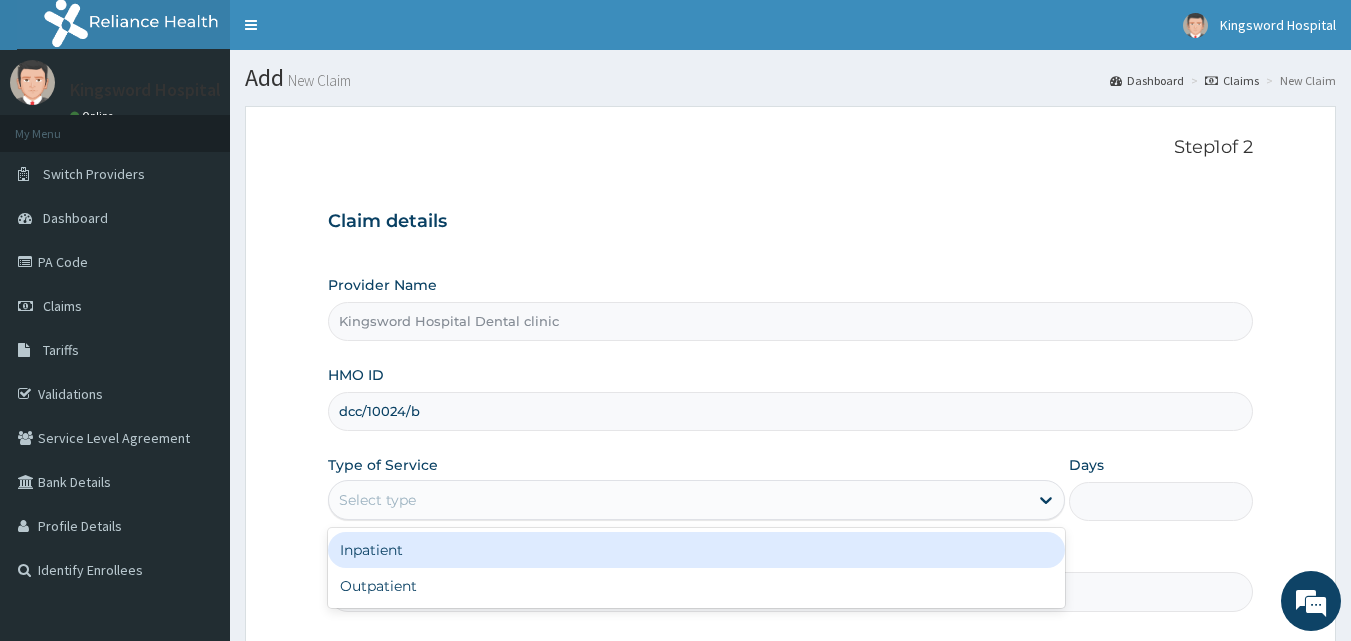click on "Select type" at bounding box center [678, 500] 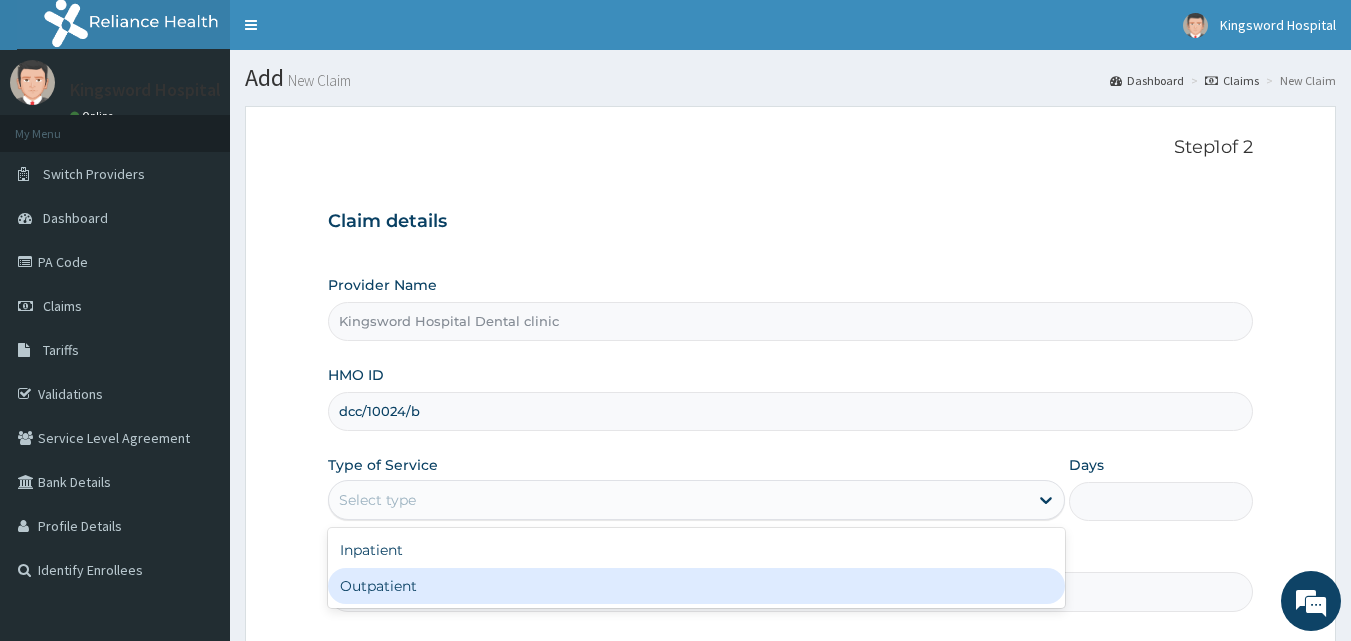 click on "Outpatient" at bounding box center [696, 586] 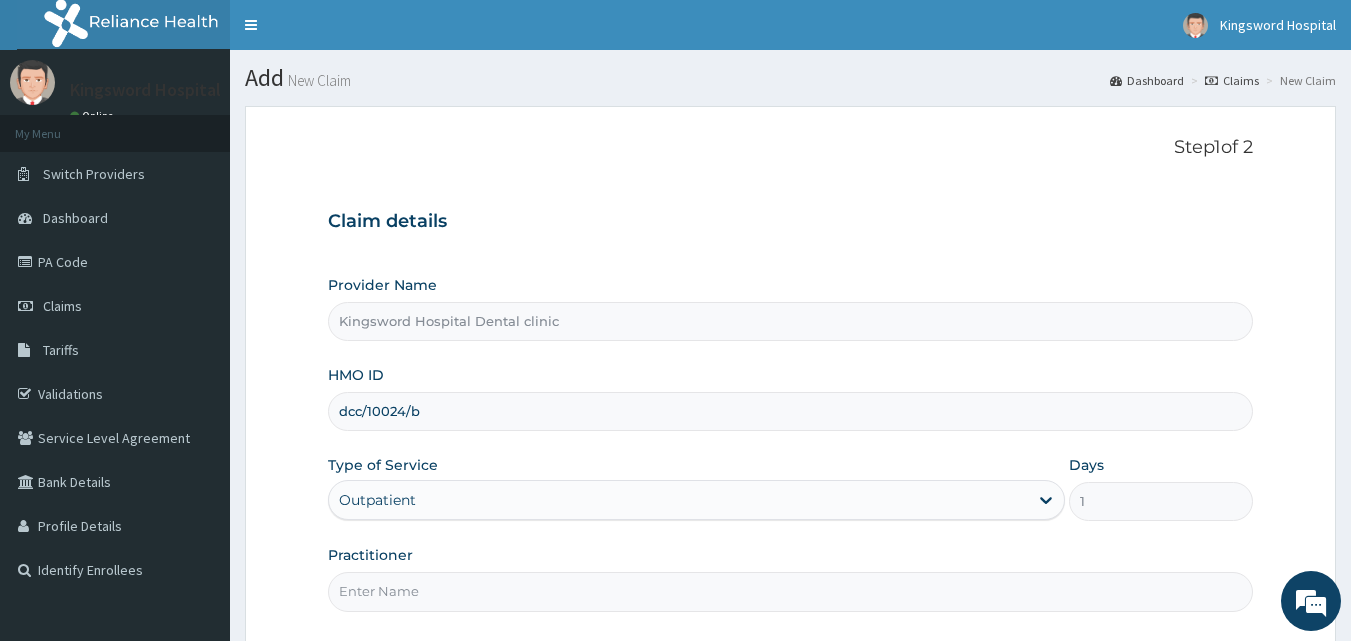 click on "Practitioner" at bounding box center [791, 591] 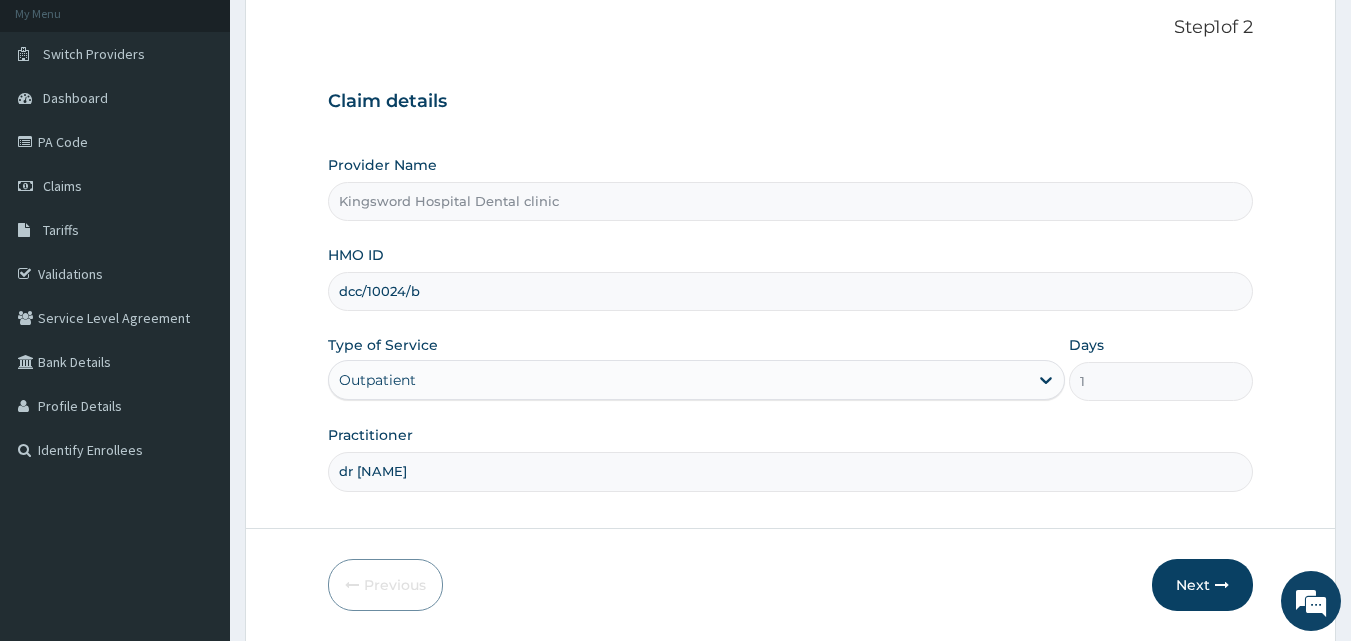 scroll, scrollTop: 160, scrollLeft: 0, axis: vertical 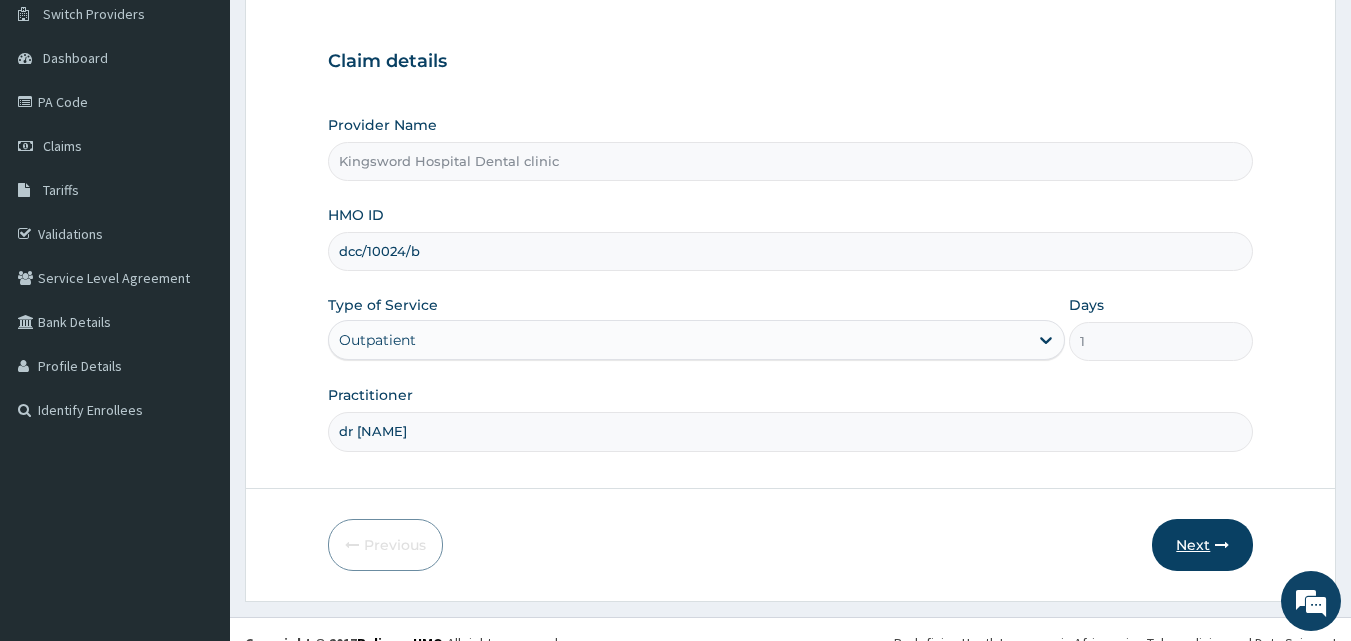 type on "dr hally" 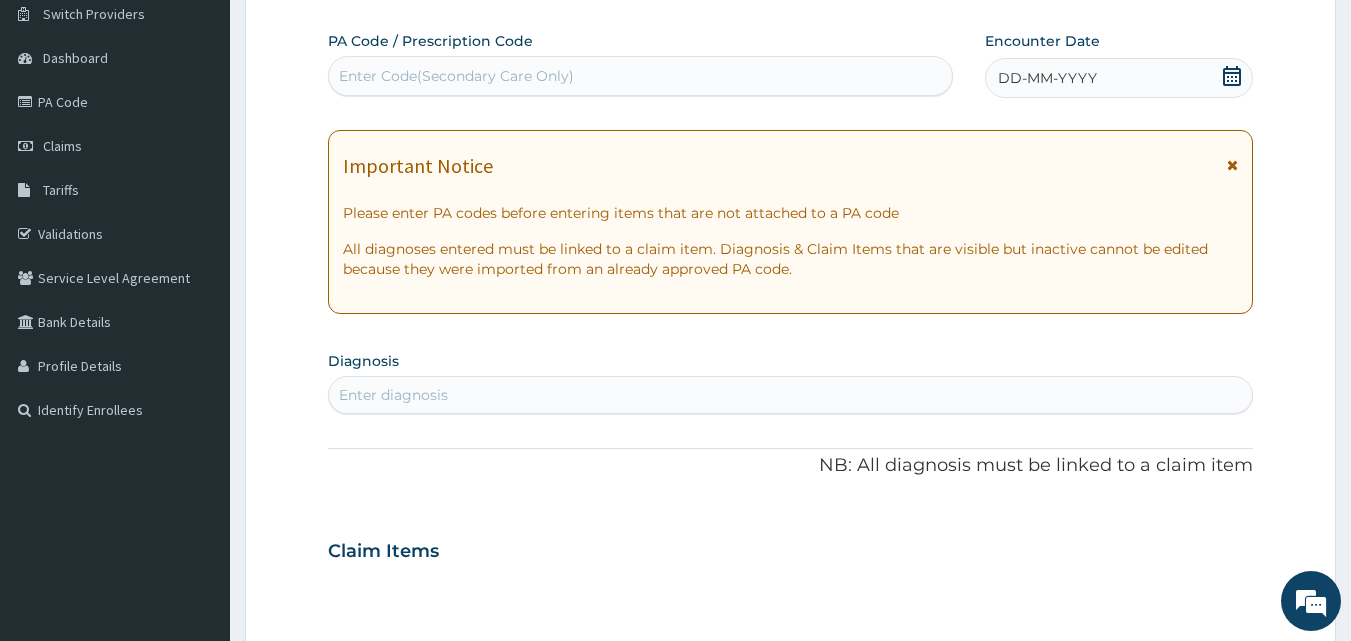 click on "Enter Code(Secondary Care Only)" at bounding box center (641, 76) 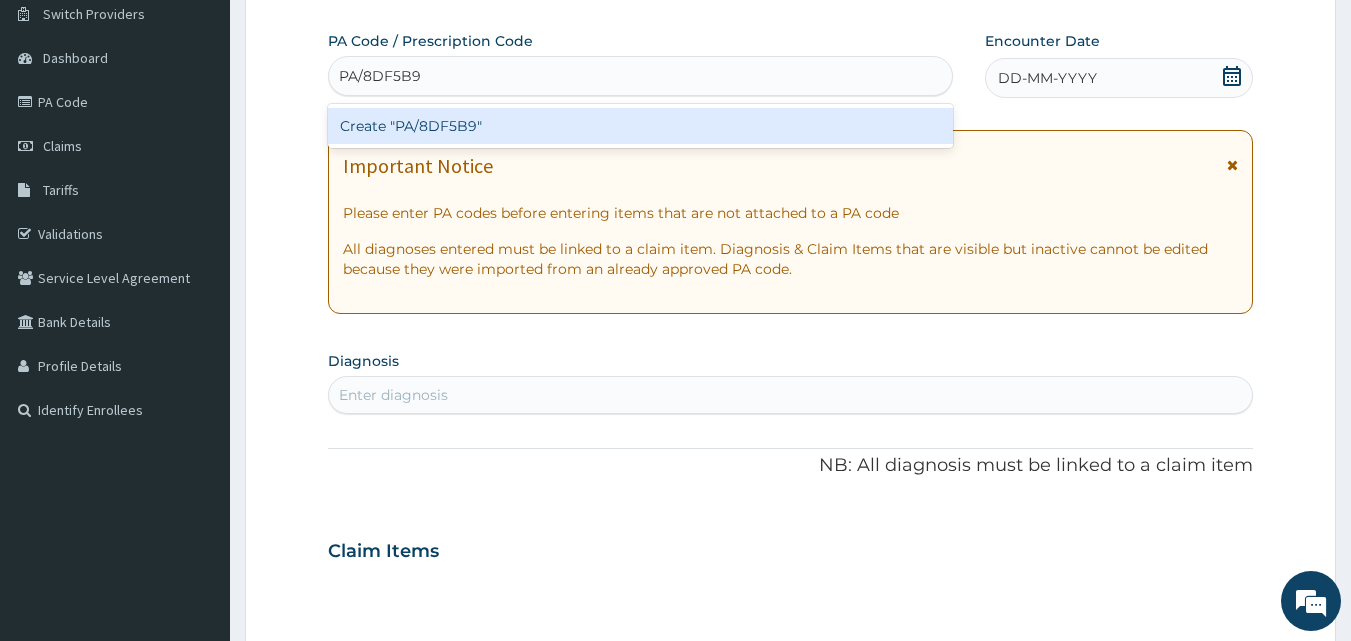 click on "Create "PA/8DF5B9"" at bounding box center (641, 126) 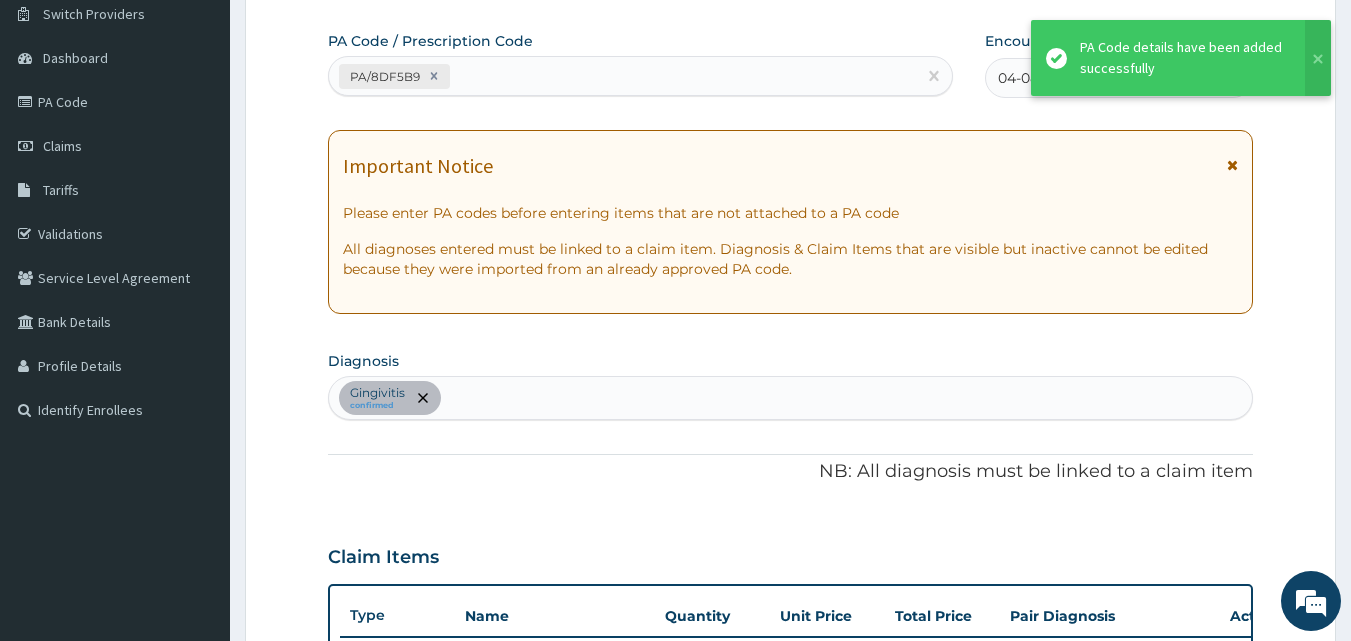 scroll, scrollTop: 650, scrollLeft: 0, axis: vertical 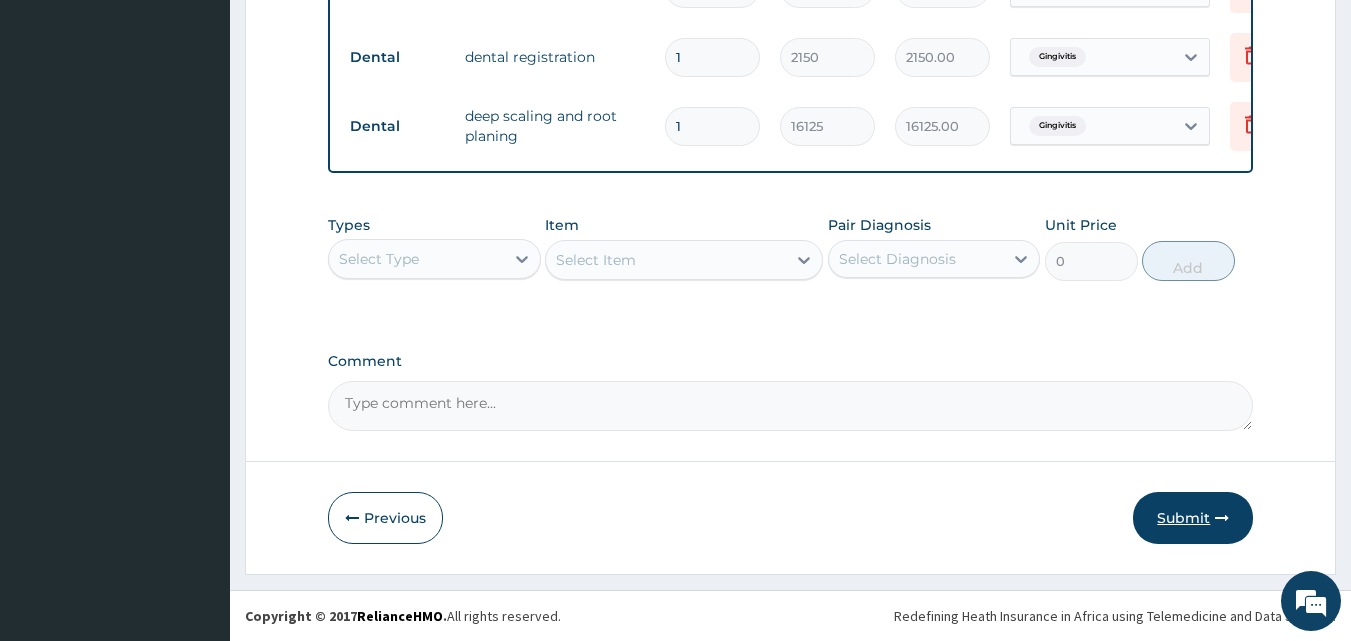 click on "Submit" at bounding box center (1193, 518) 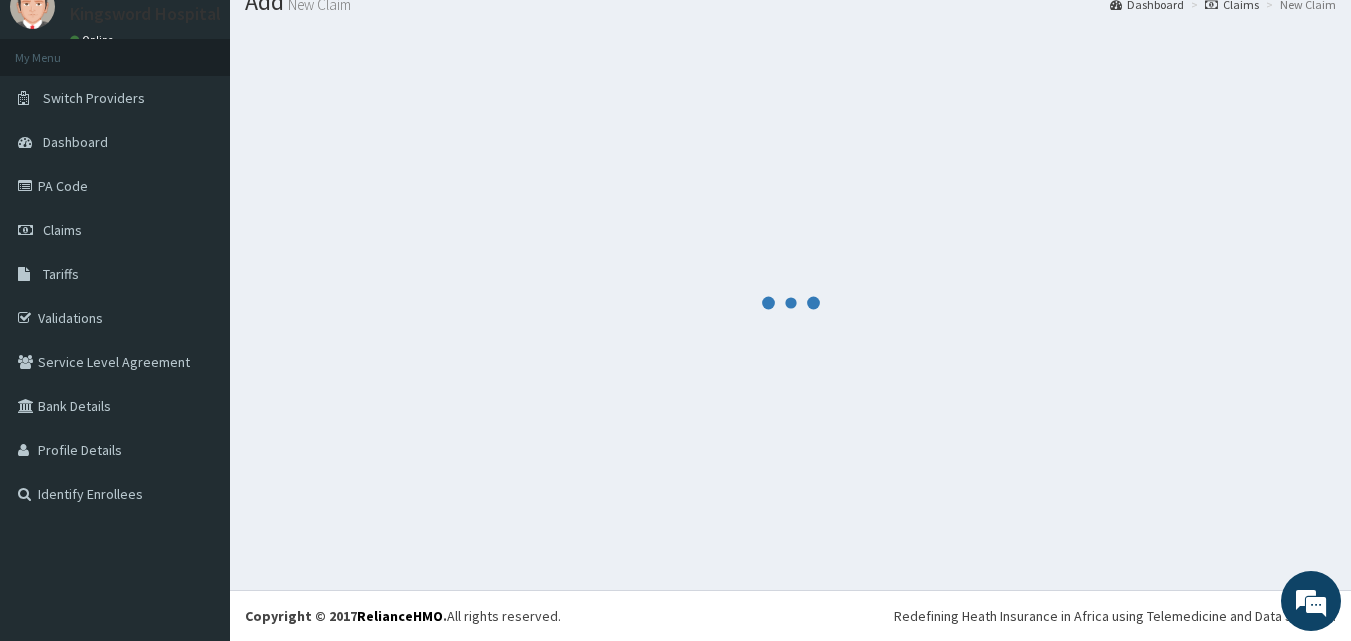 scroll, scrollTop: 859, scrollLeft: 0, axis: vertical 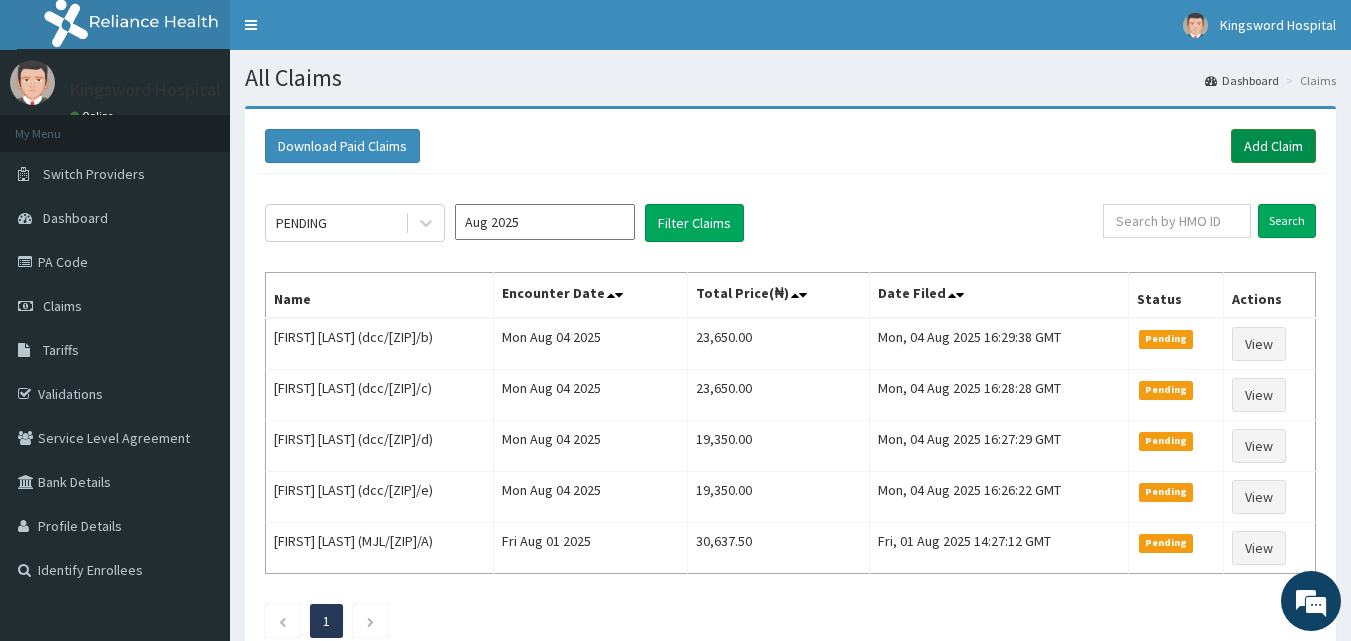 click on "Add Claim" at bounding box center (1273, 146) 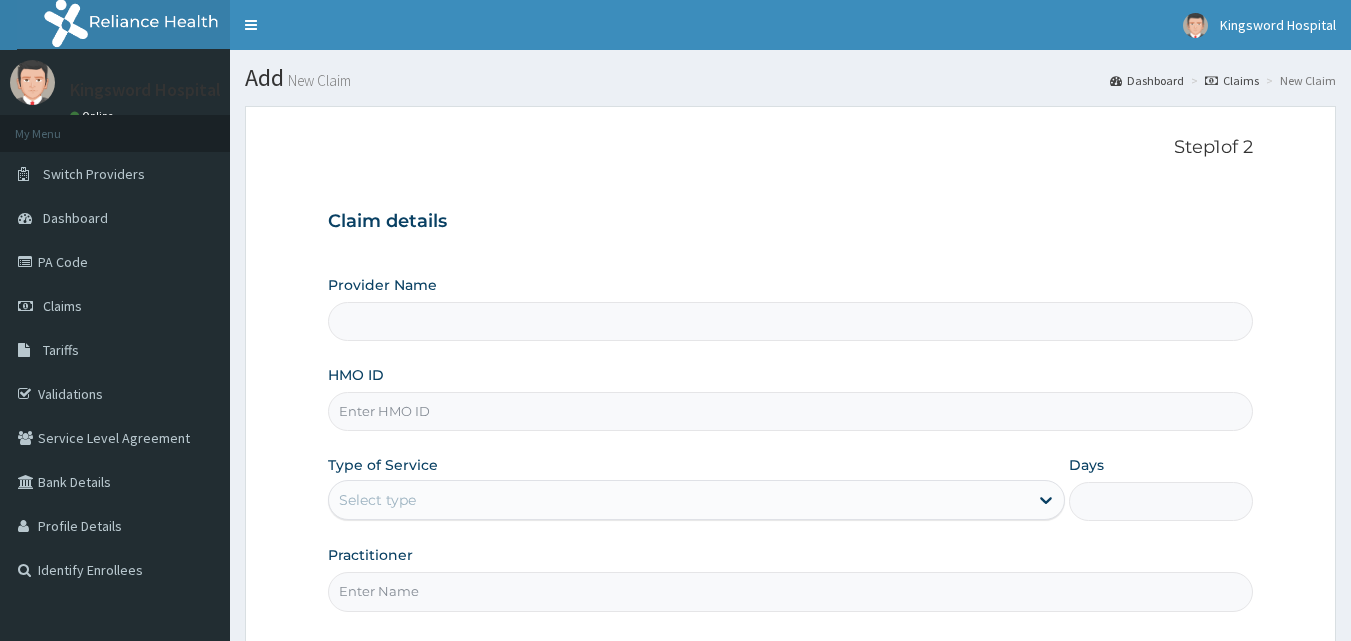 scroll, scrollTop: 0, scrollLeft: 0, axis: both 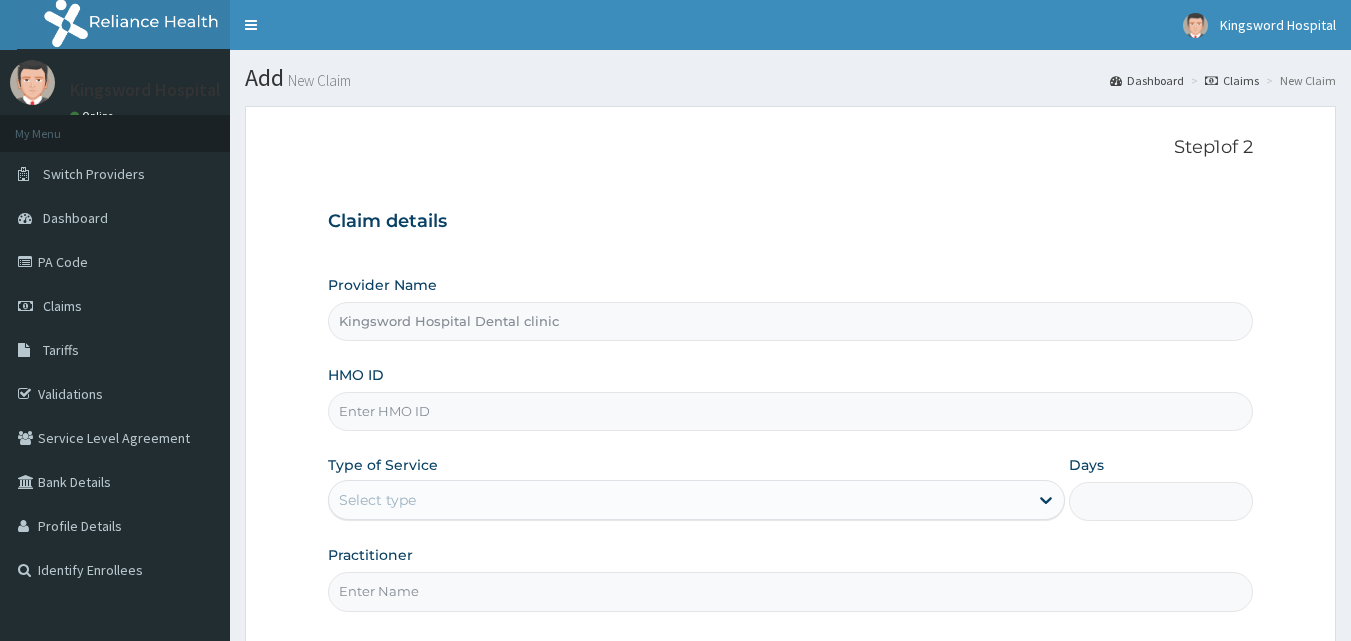 paste on "ani/10009/c" 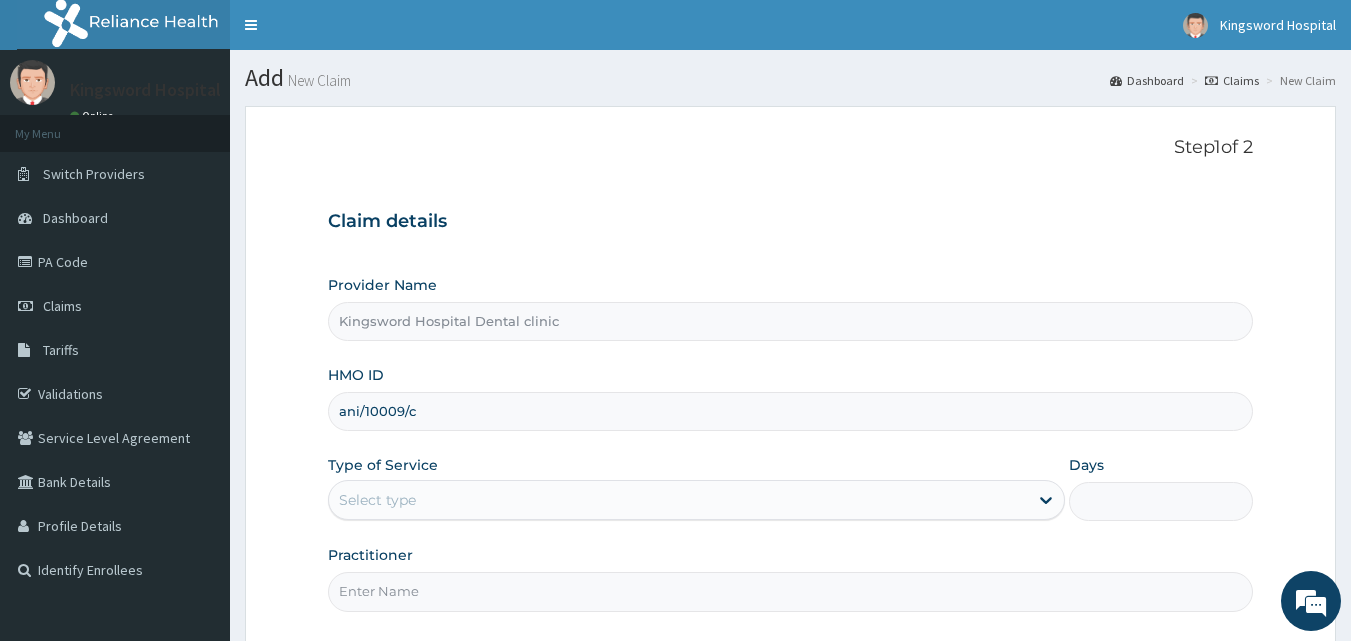 type on "ani/10009/c" 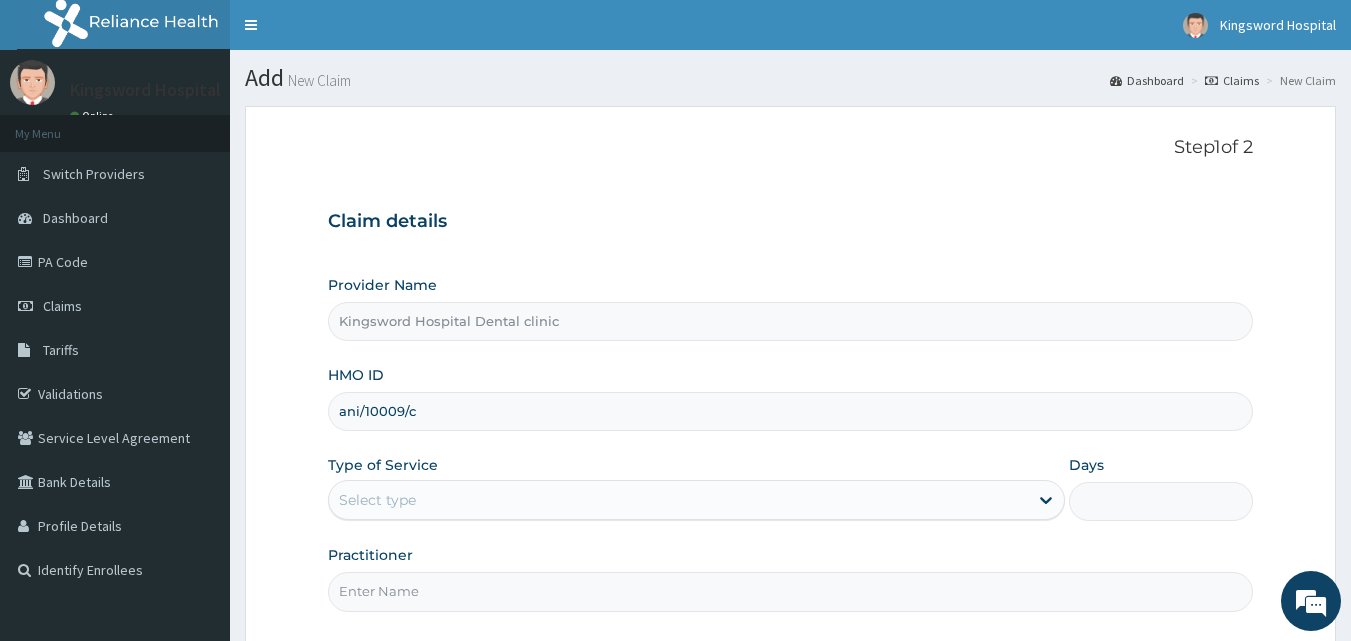 click on "Select type" at bounding box center [678, 500] 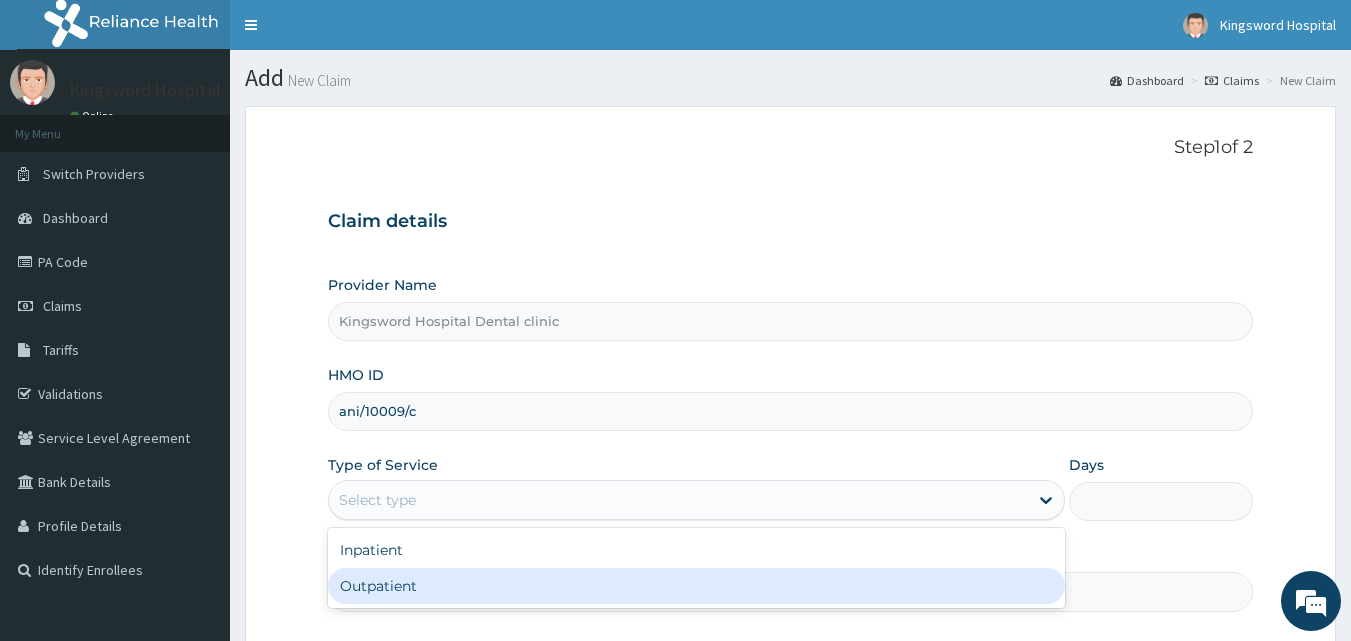 click on "Outpatient" at bounding box center [696, 586] 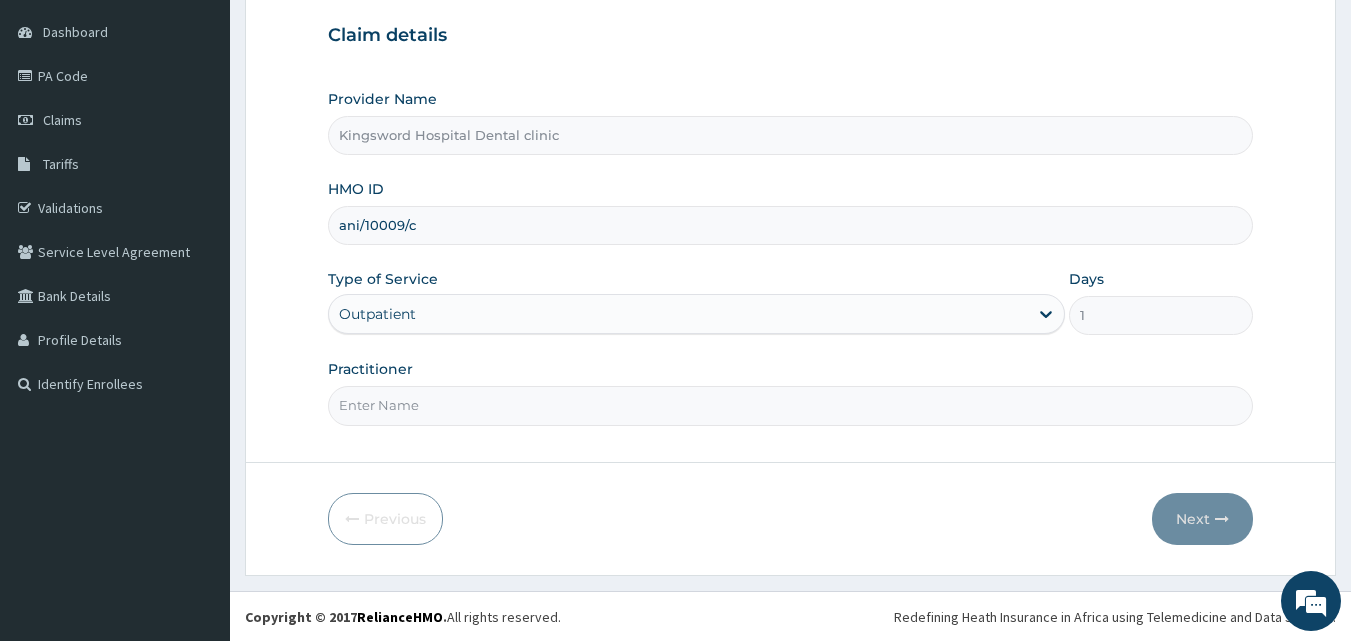 scroll, scrollTop: 187, scrollLeft: 0, axis: vertical 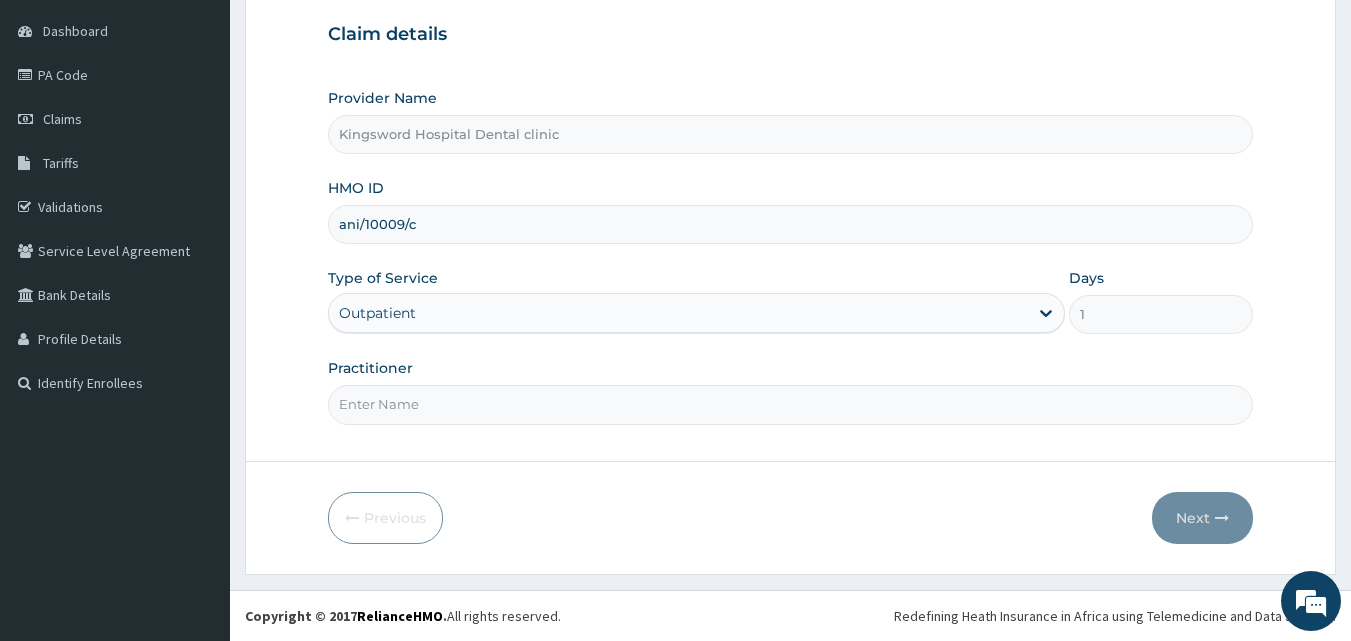 click on "Practitioner" at bounding box center [791, 404] 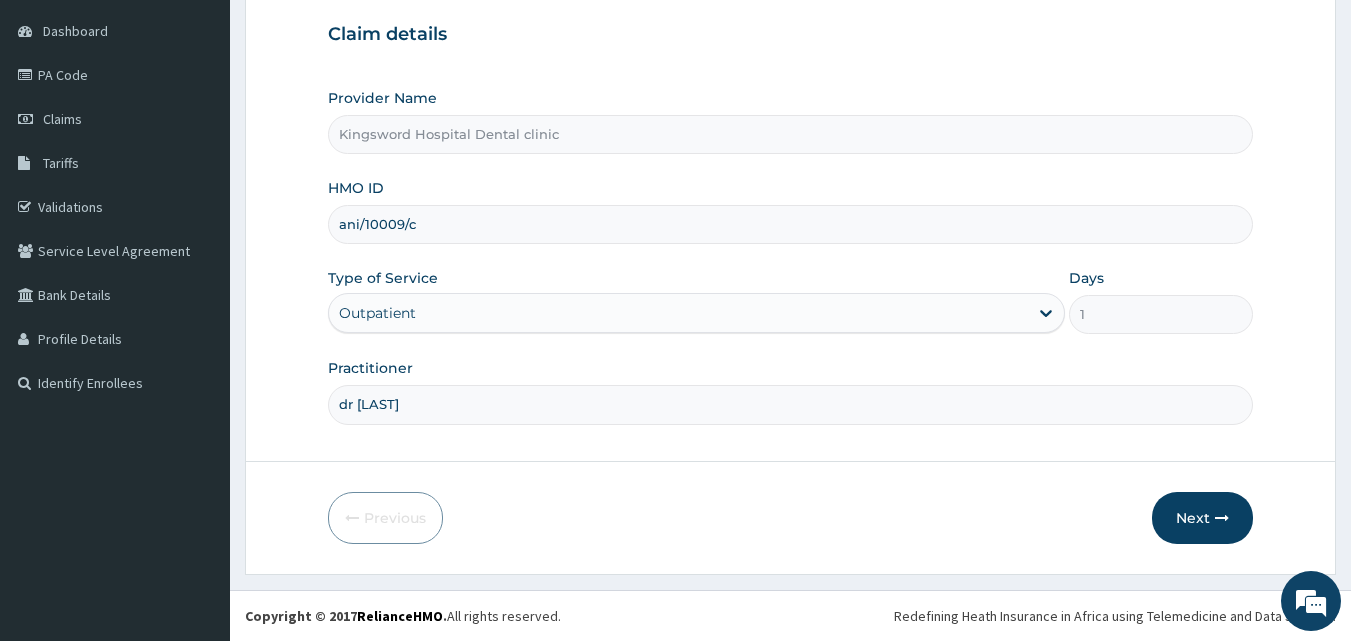 scroll, scrollTop: 0, scrollLeft: 0, axis: both 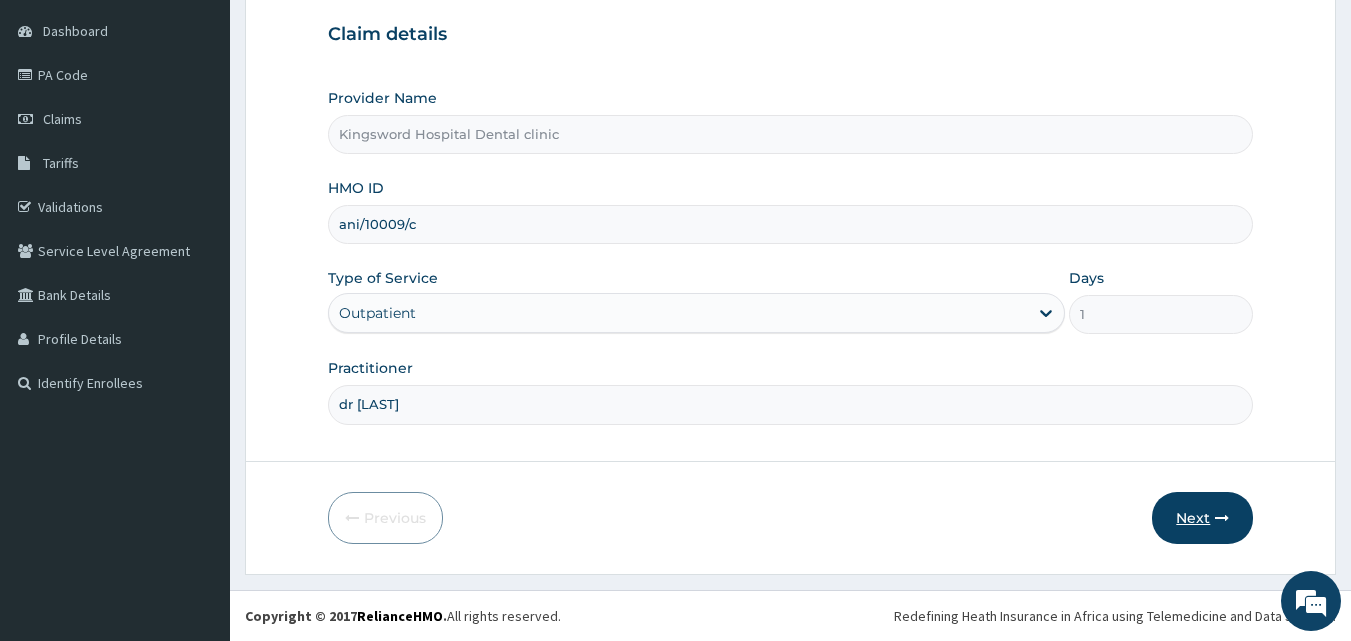 type on "dr [NAME]" 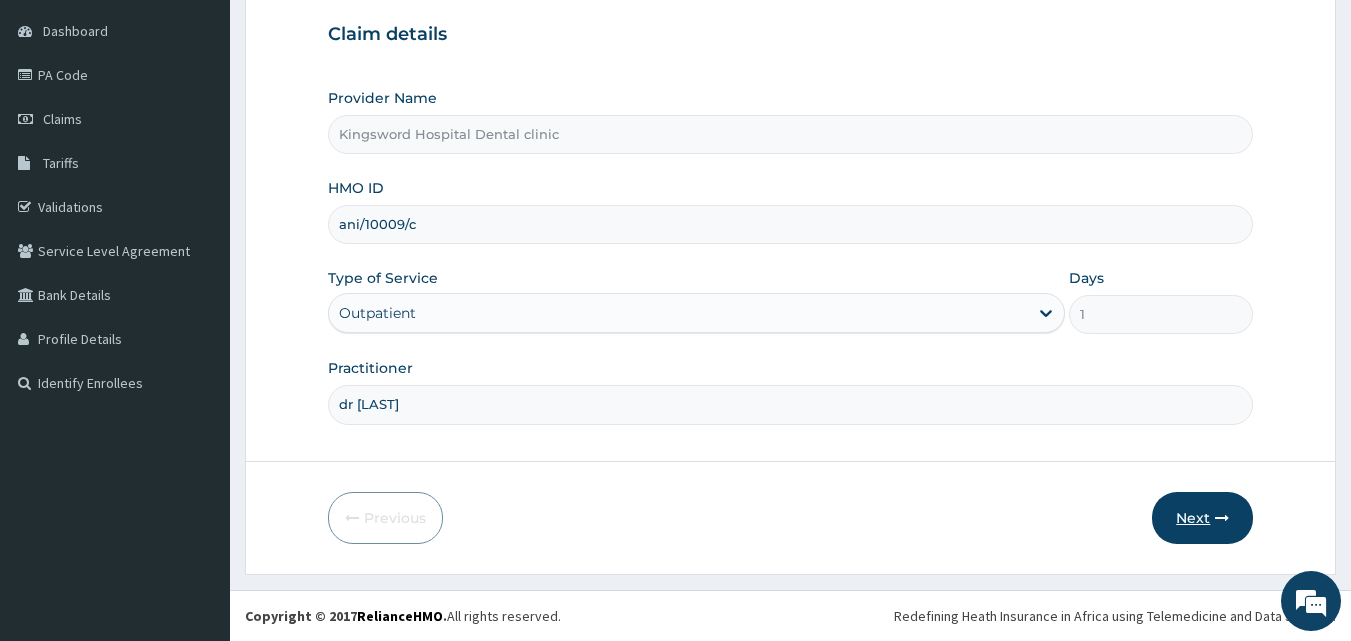 click on "Next" at bounding box center (1202, 518) 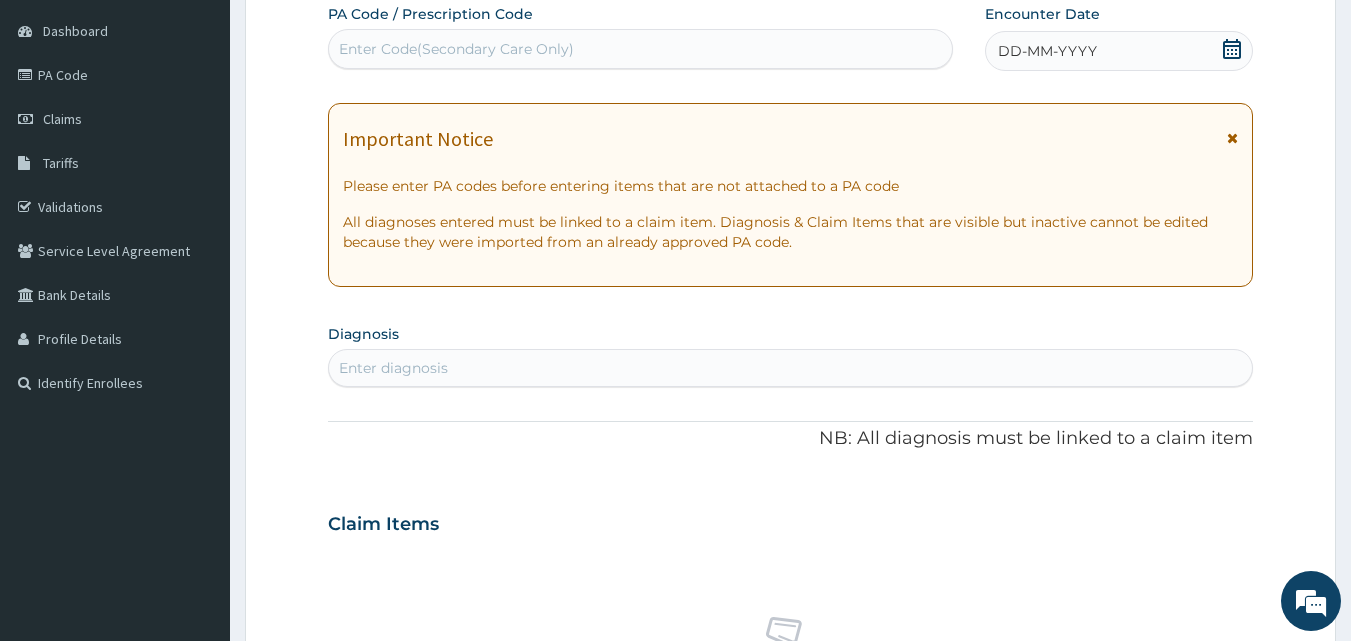 click on "Enter Code(Secondary Care Only)" at bounding box center [641, 49] 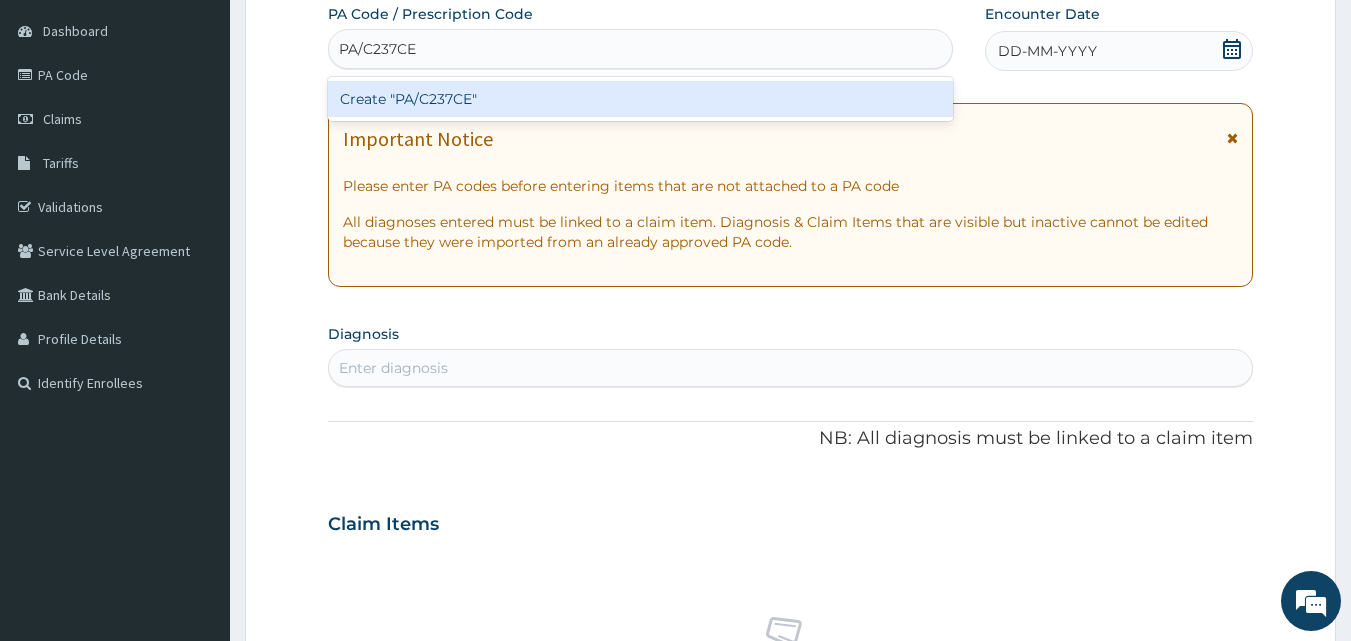 click on "Create "PA/C237CE"" at bounding box center (641, 99) 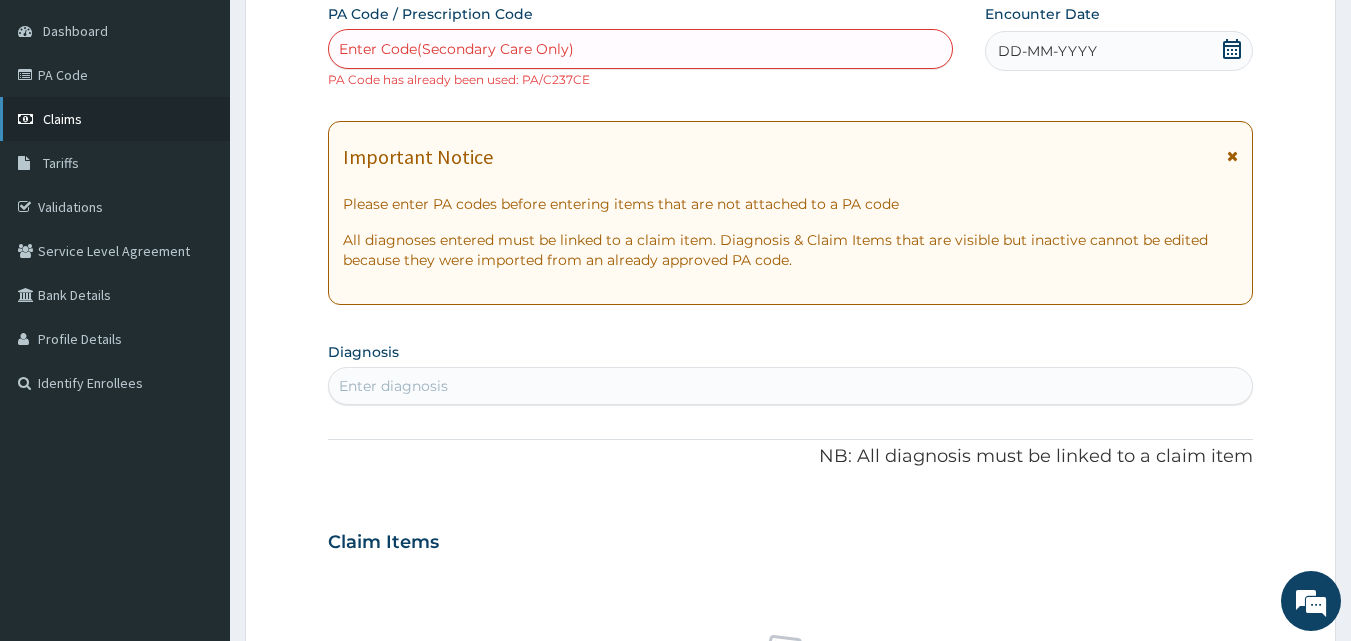 click on "Claims" at bounding box center [62, 119] 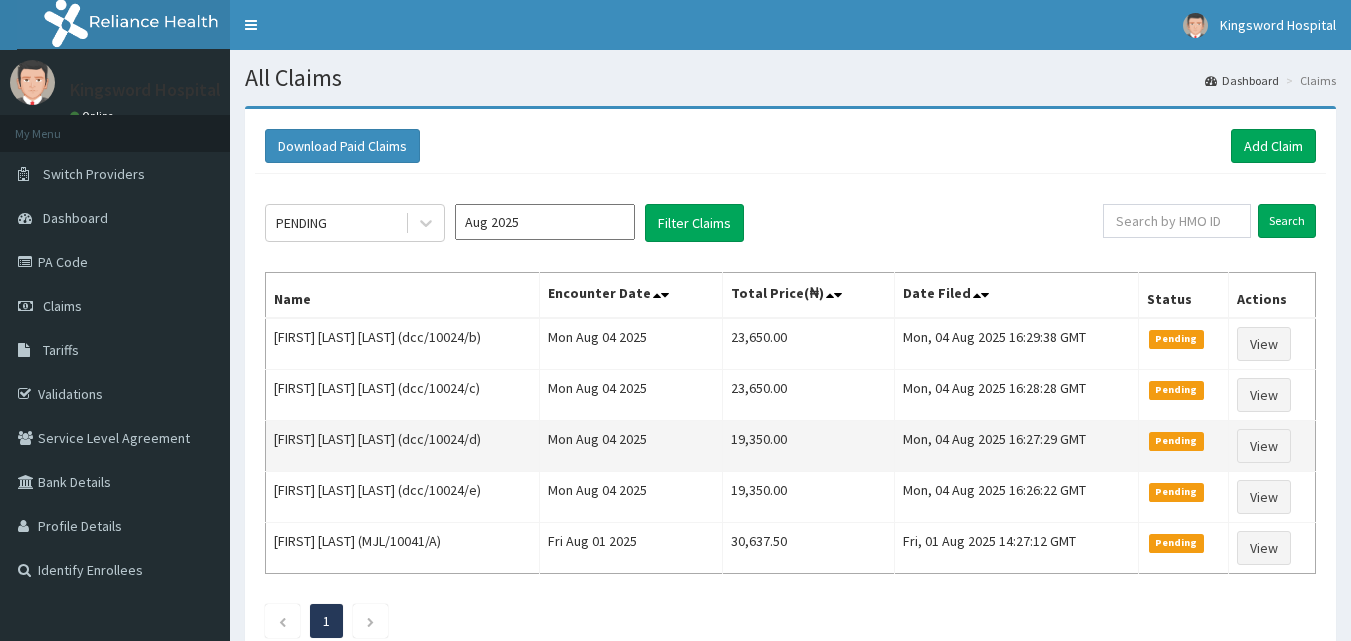 scroll, scrollTop: 0, scrollLeft: 0, axis: both 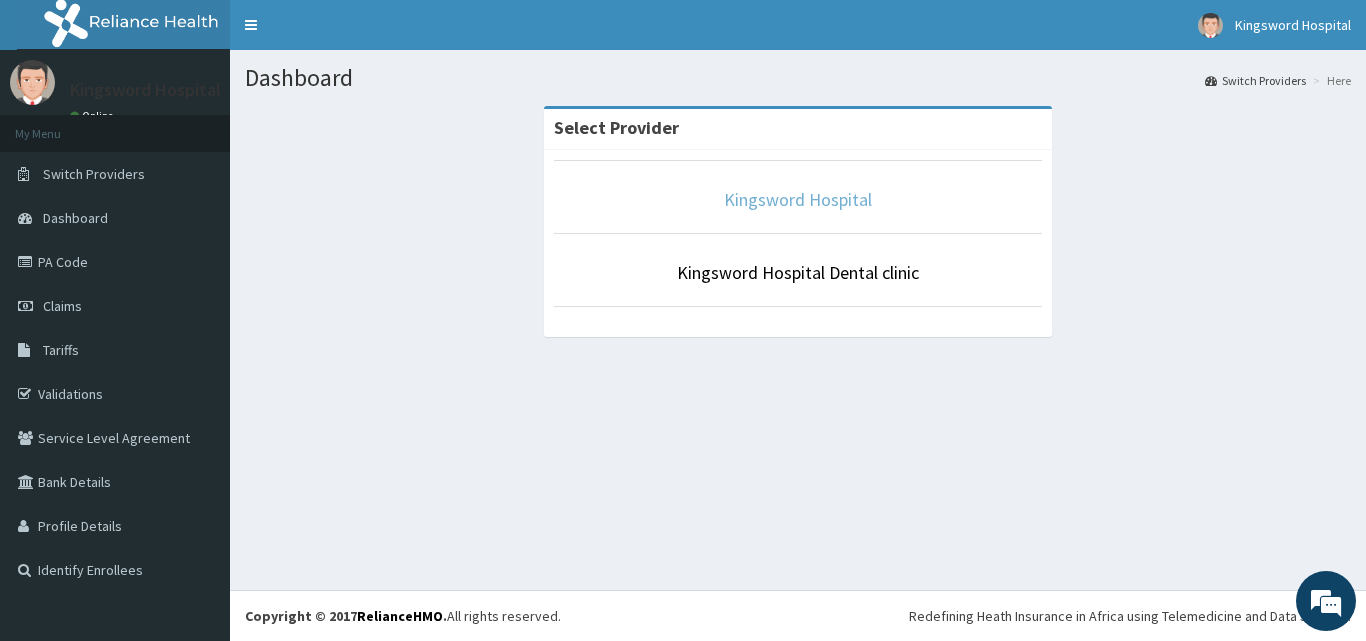 click on "Kingsword Hospital" at bounding box center [798, 199] 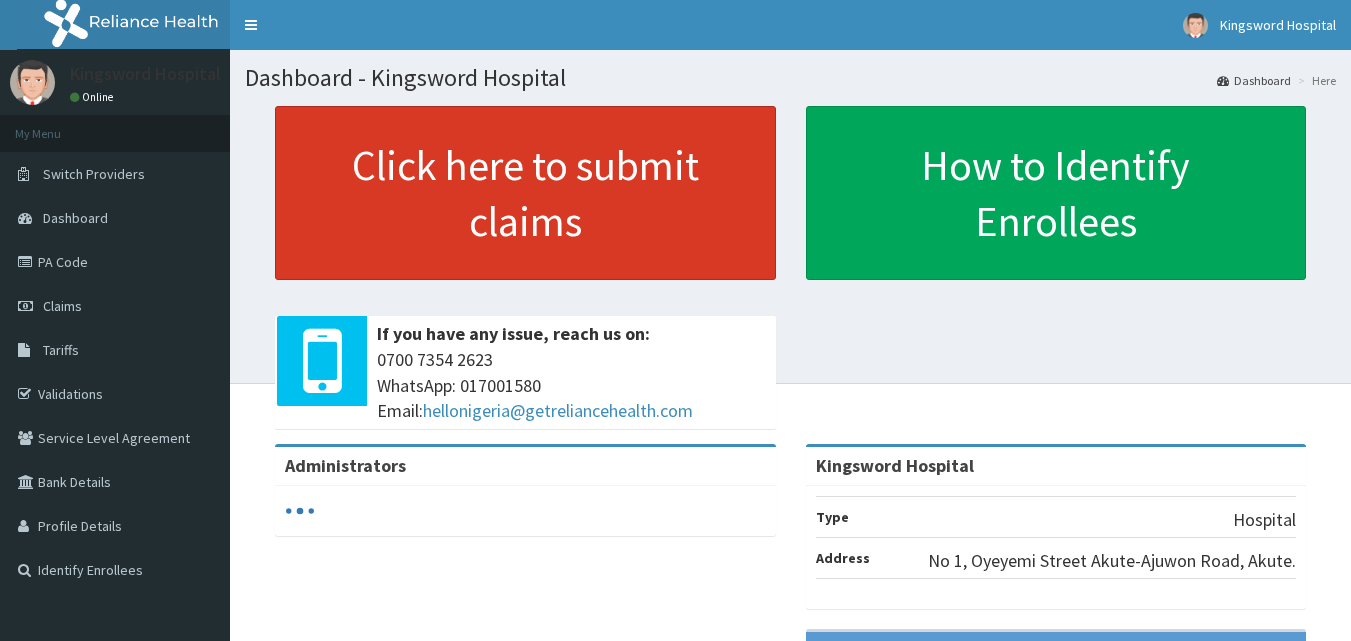 scroll, scrollTop: 0, scrollLeft: 0, axis: both 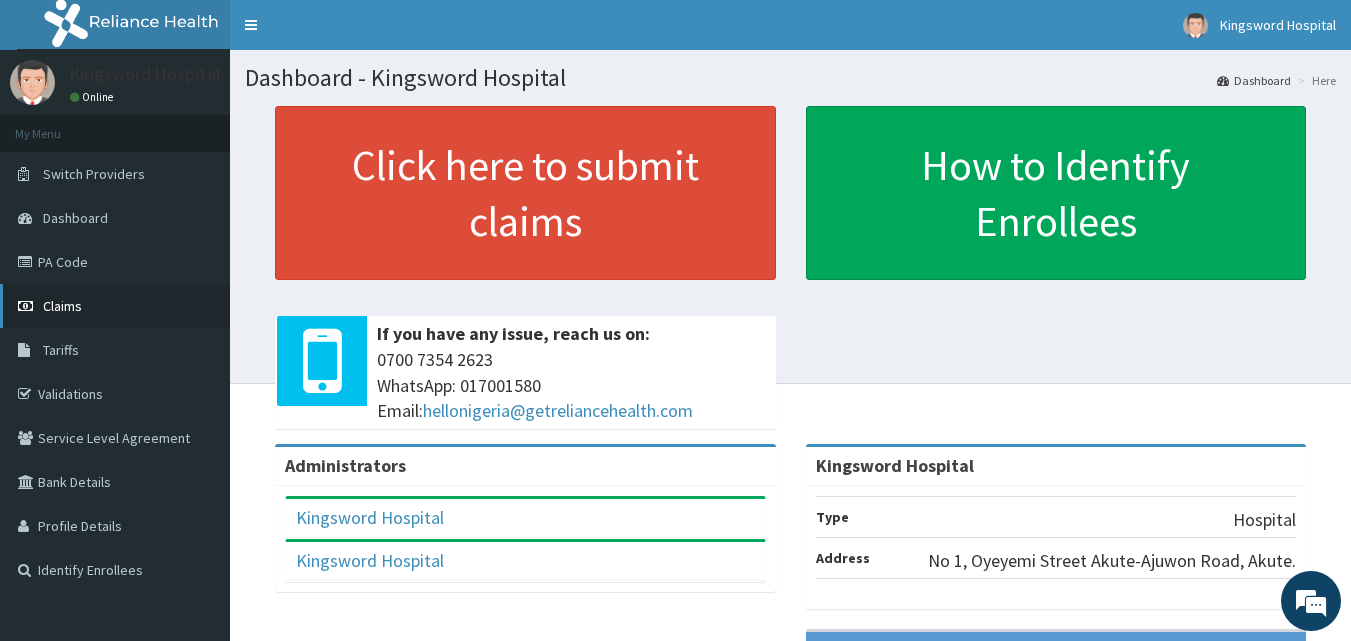 click on "Claims" at bounding box center (62, 306) 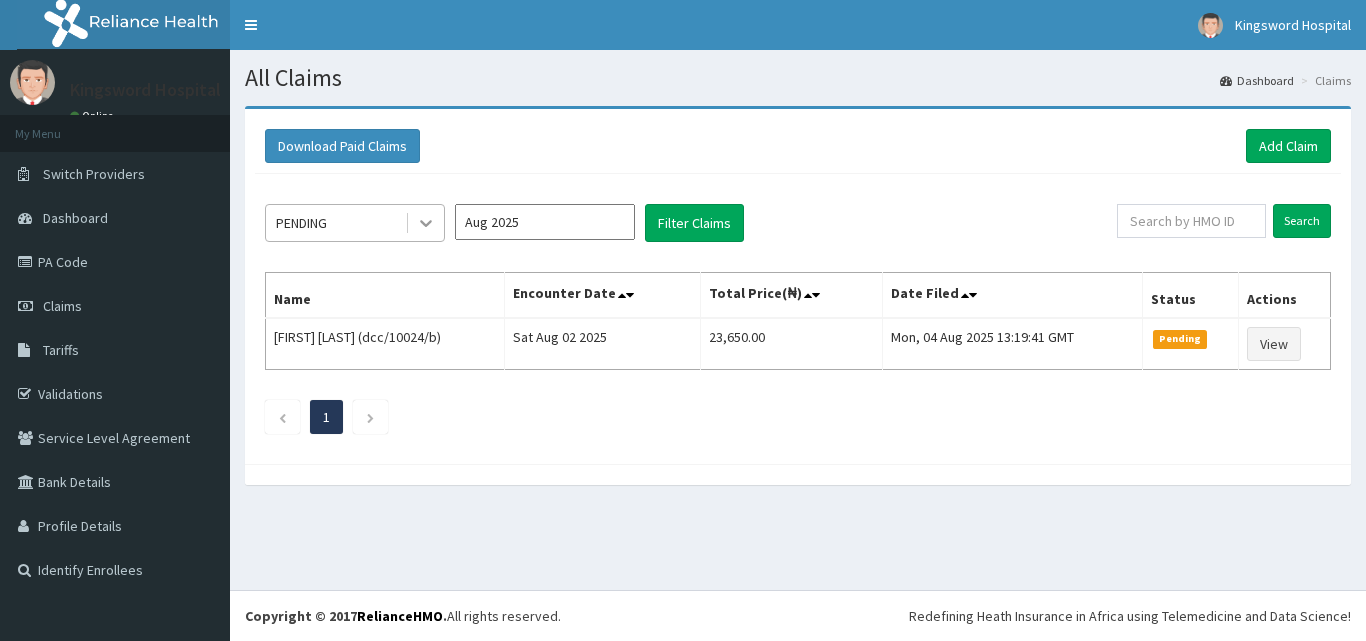 scroll, scrollTop: 0, scrollLeft: 0, axis: both 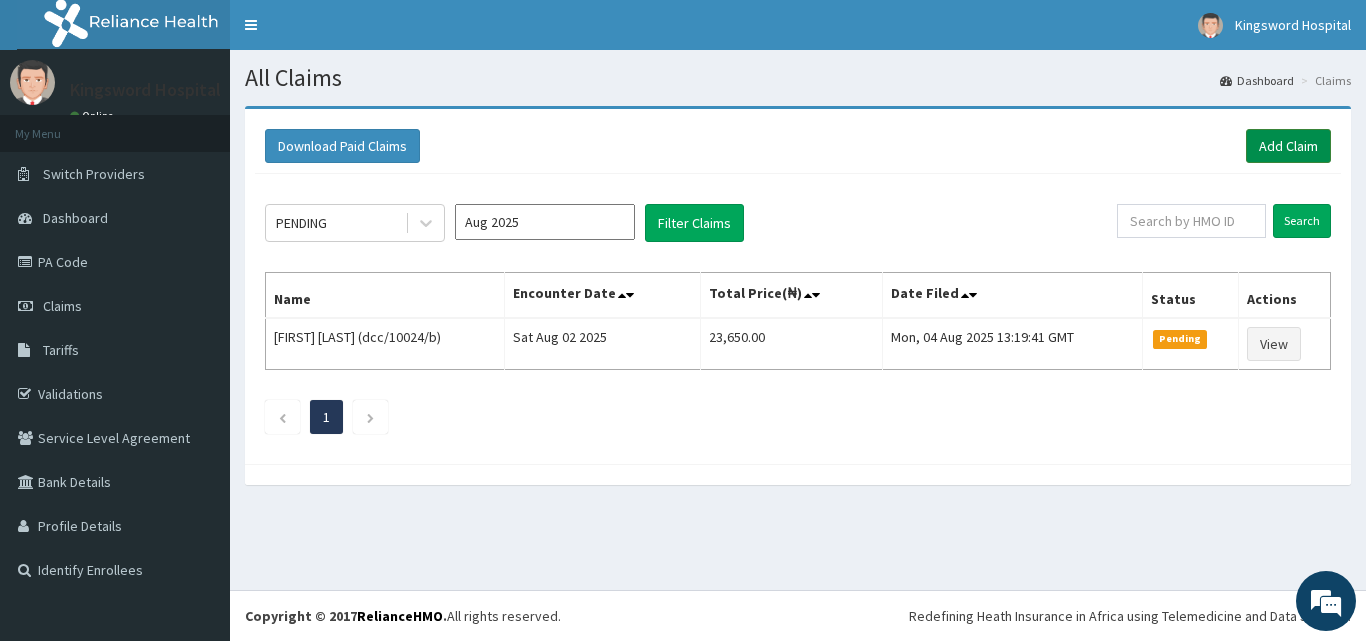 click on "Add Claim" at bounding box center (1288, 146) 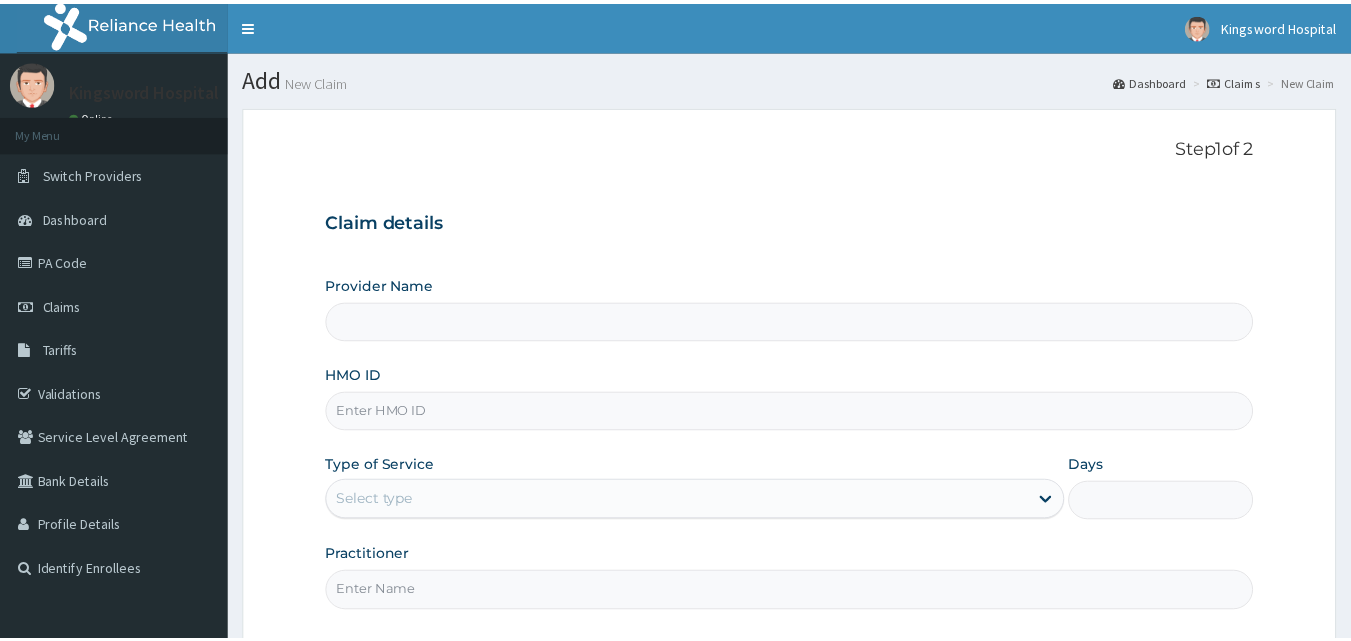 scroll, scrollTop: 0, scrollLeft: 0, axis: both 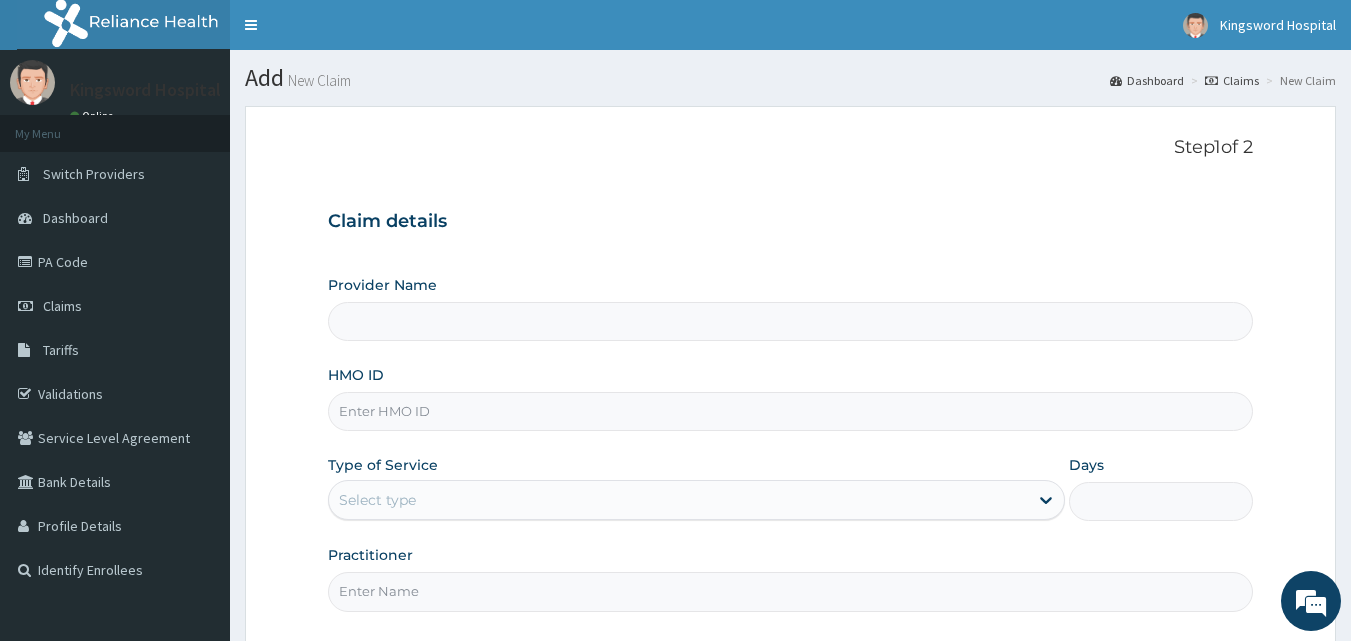 type on "Kingsword Hospital" 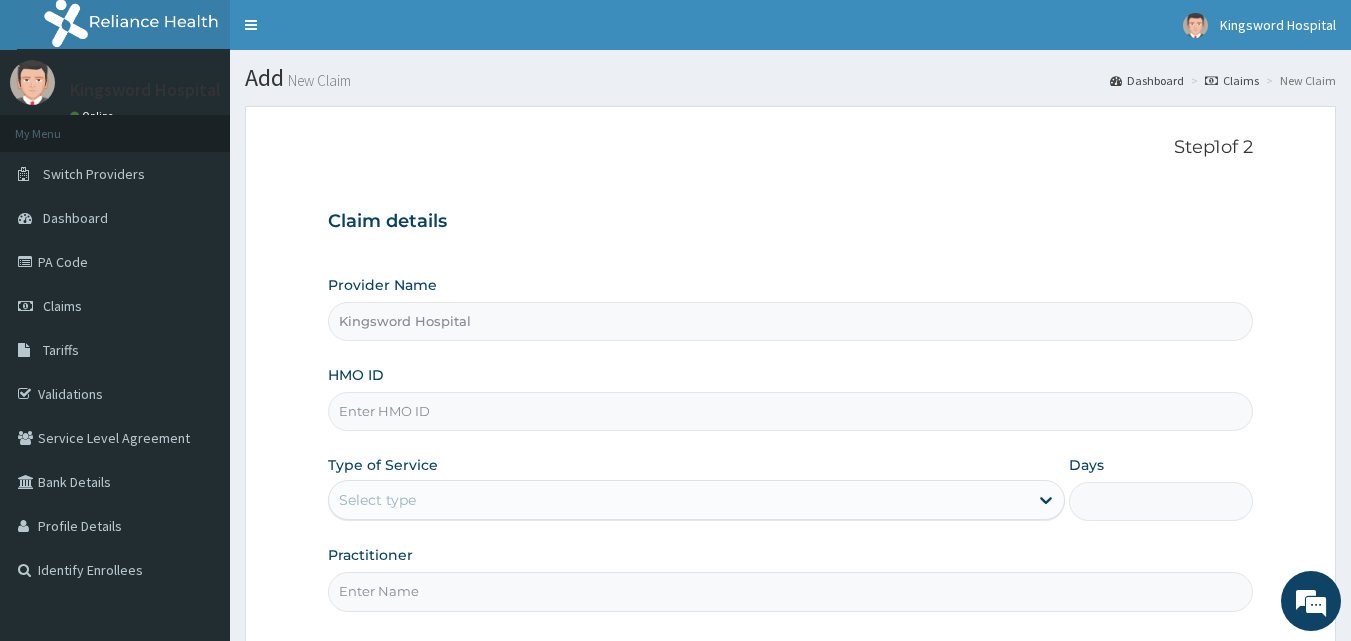 scroll, scrollTop: 0, scrollLeft: 0, axis: both 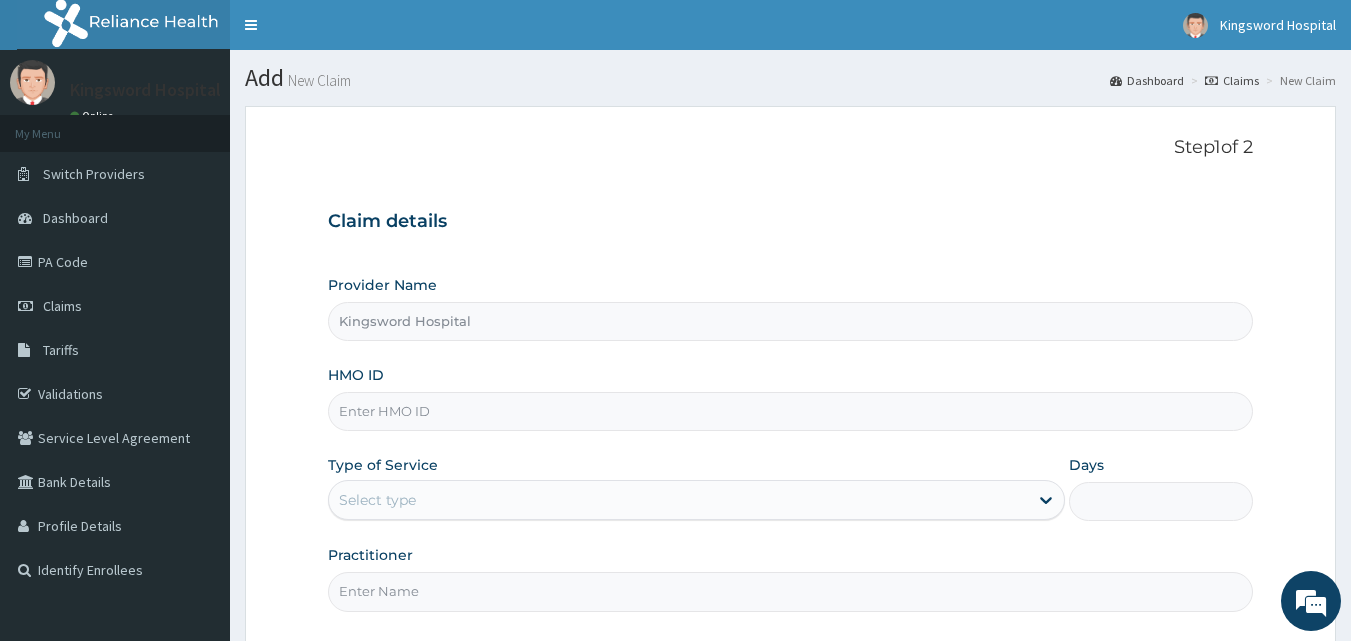 click on "Kingsword Hospital" at bounding box center (791, 321) 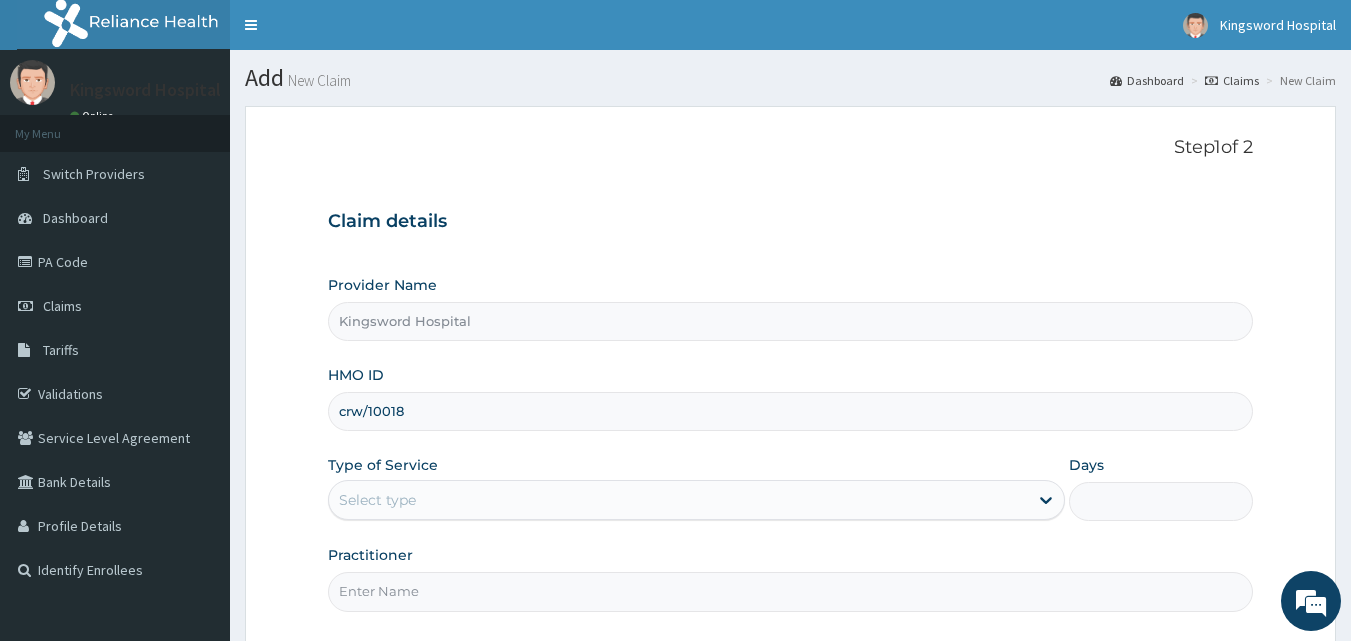 type on "crw/10018" 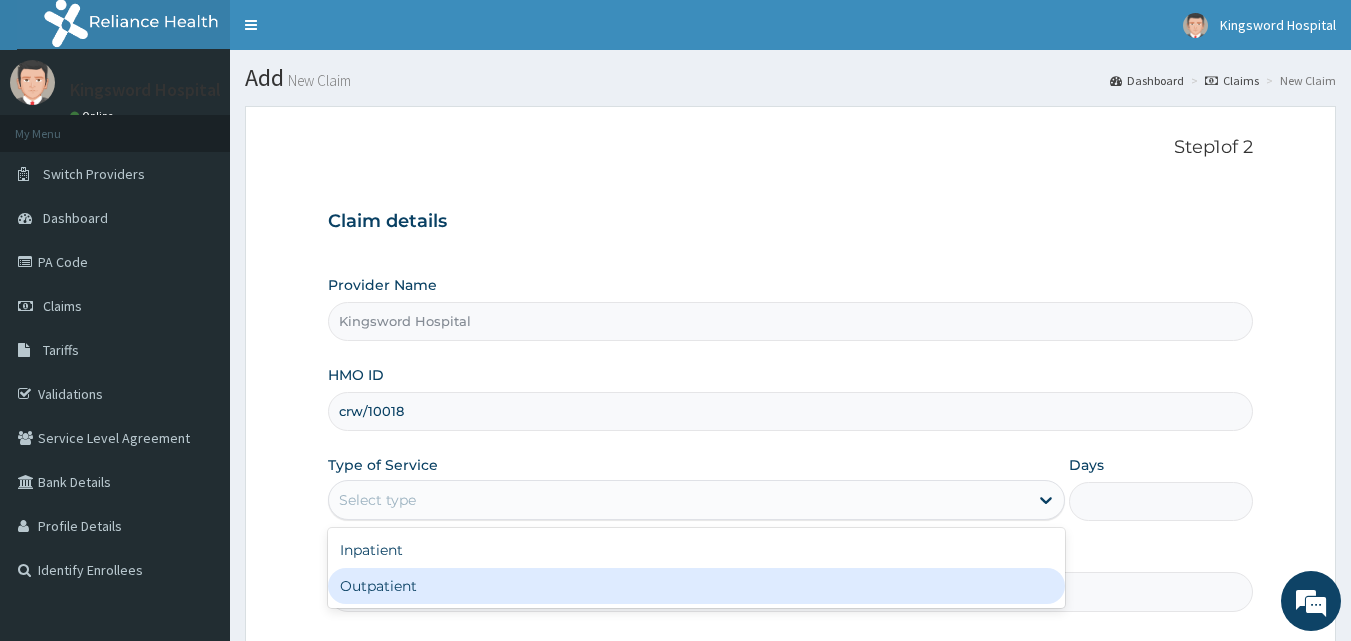 click on "Outpatient" at bounding box center (696, 586) 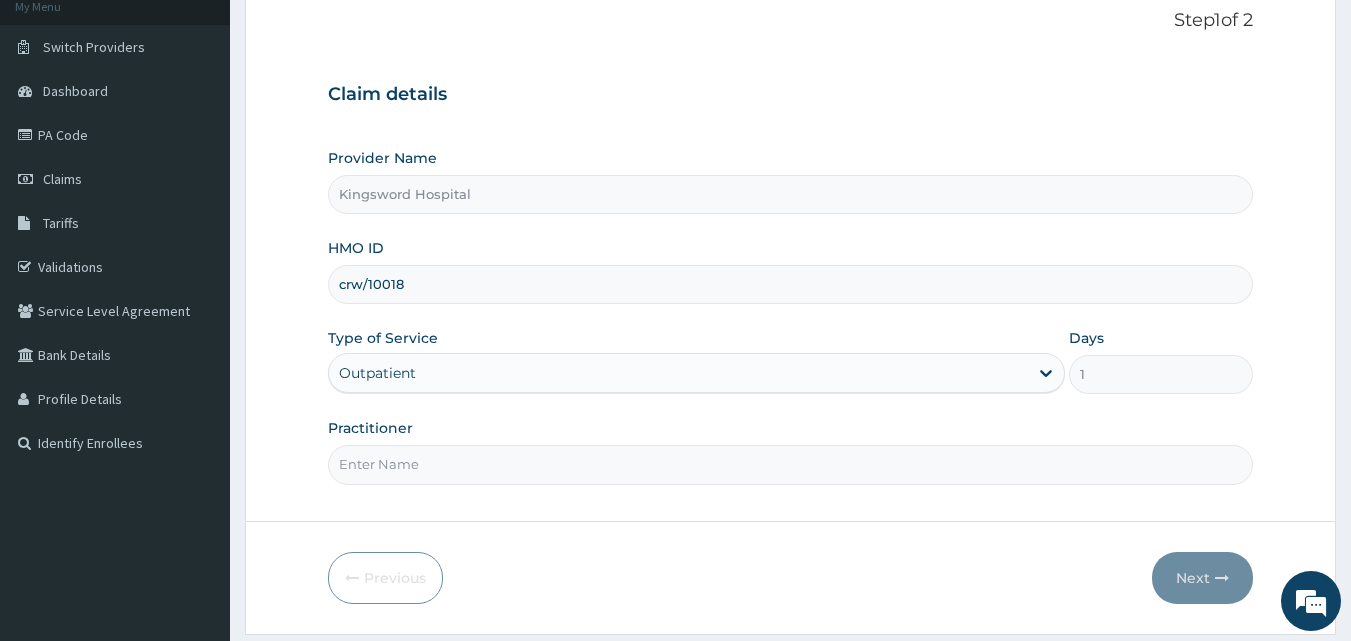 scroll, scrollTop: 187, scrollLeft: 0, axis: vertical 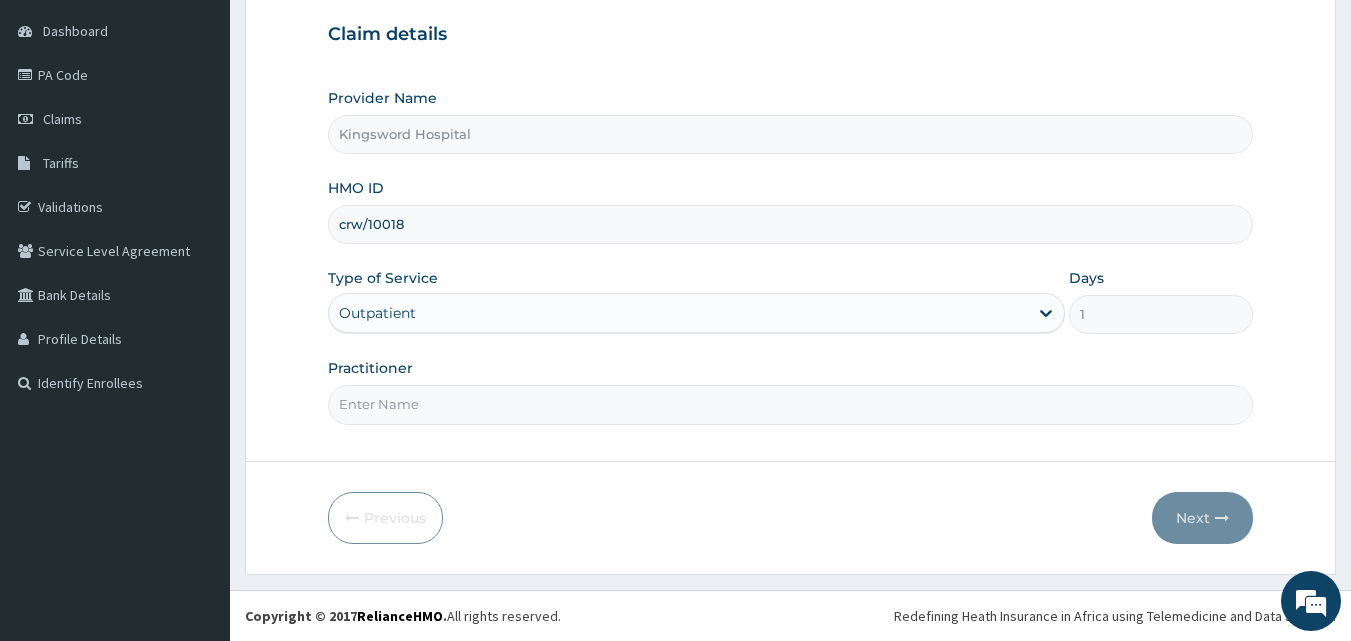 click on "Practitioner" at bounding box center [791, 404] 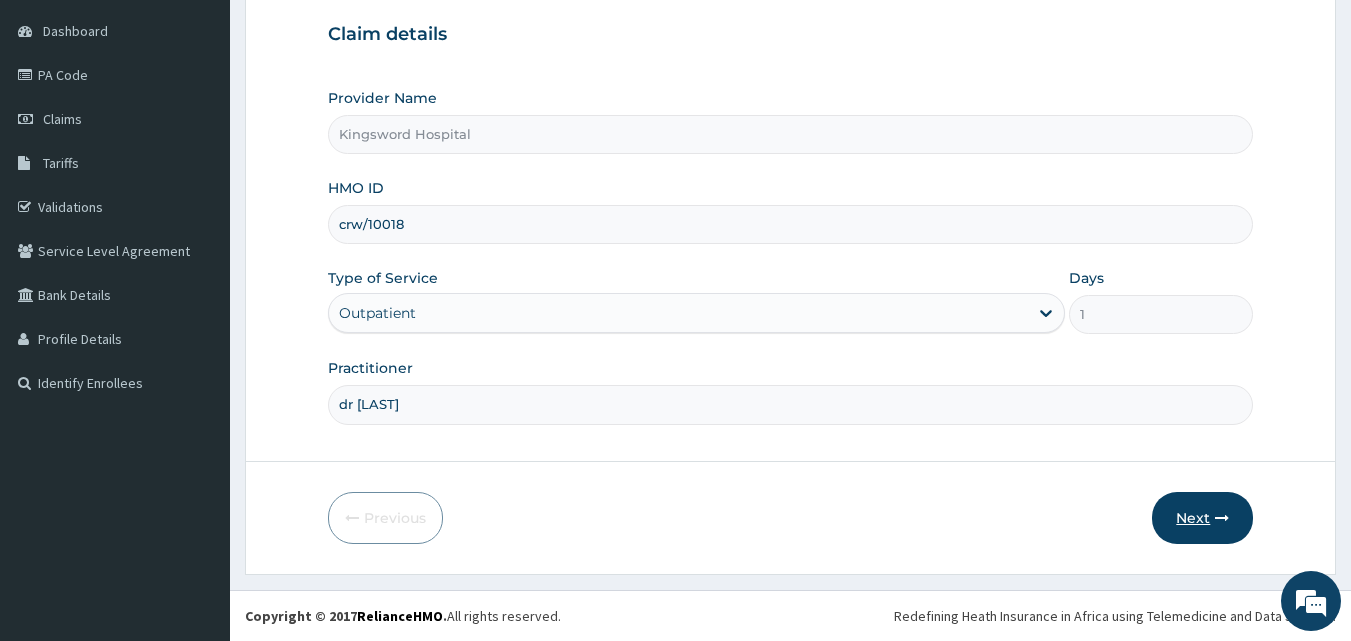 type on "dr [NAME]" 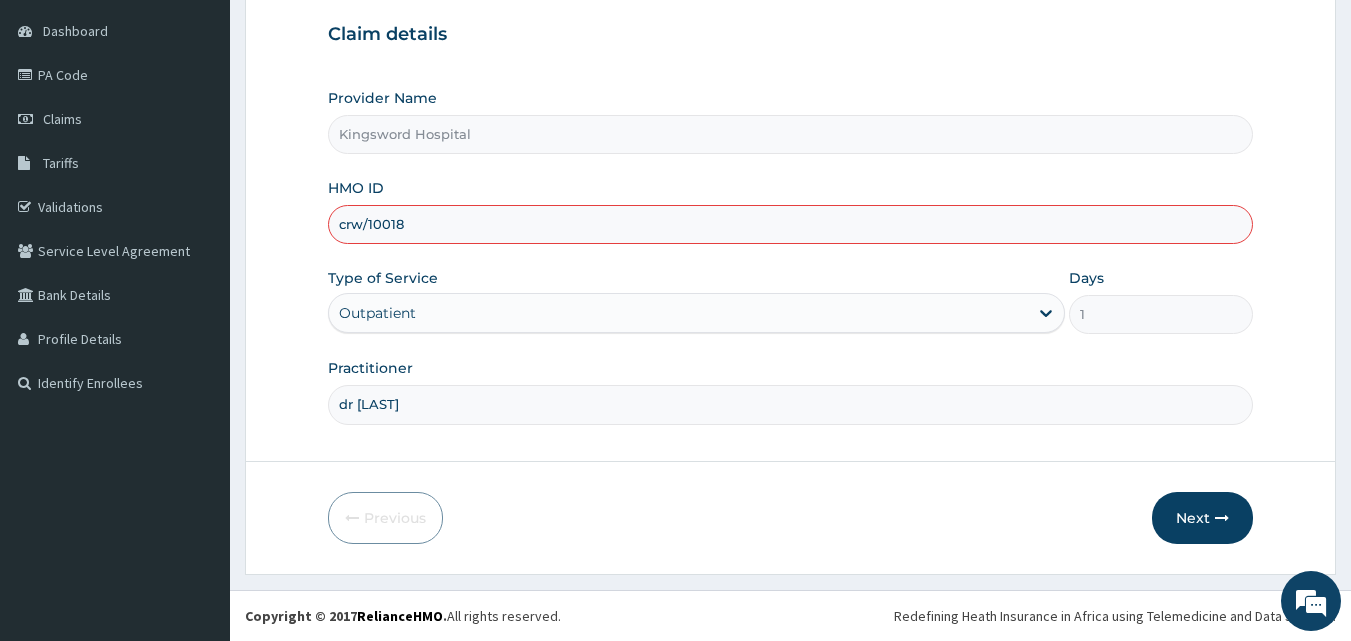 click on "crw/10018" at bounding box center [791, 224] 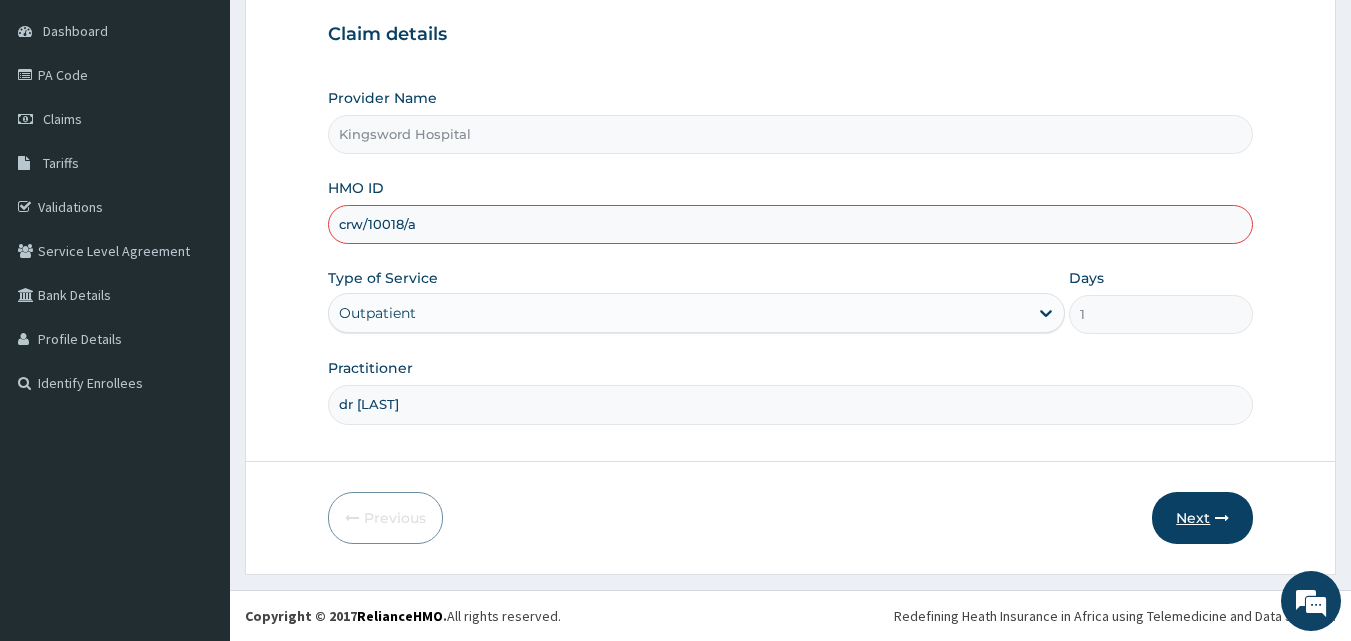 type on "crw/10018/a" 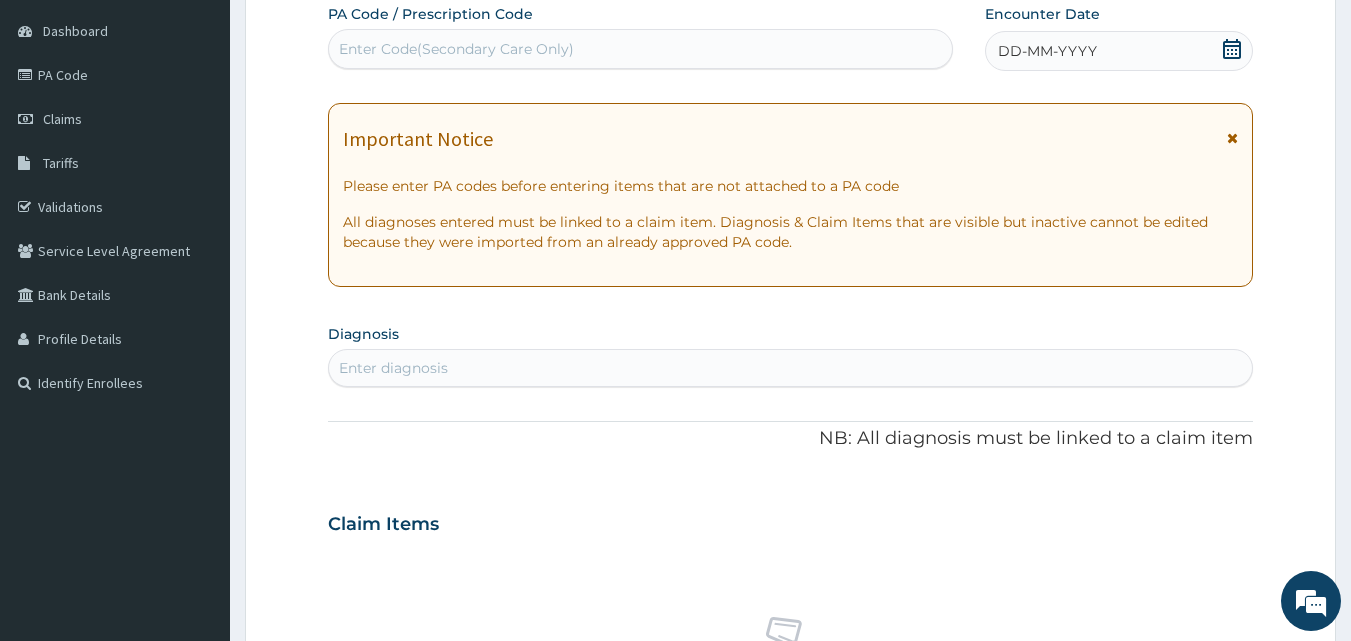 click on "DD-MM-YYYY" at bounding box center [1119, 51] 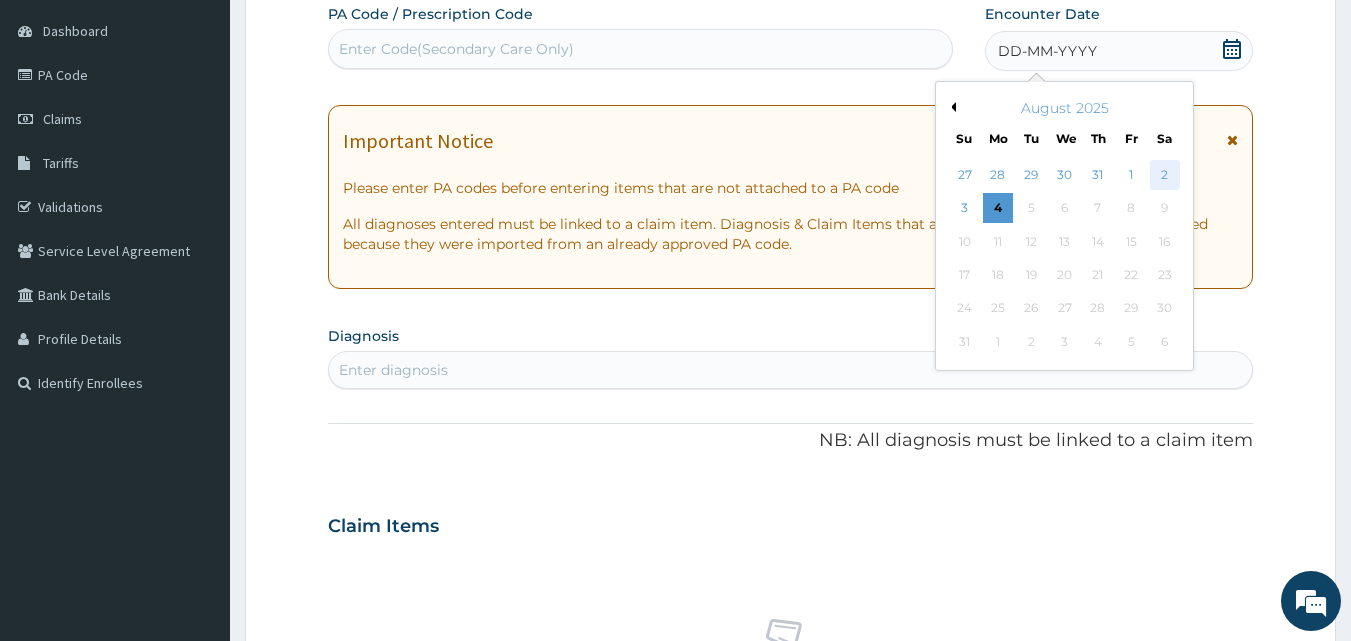 click on "2" at bounding box center [1165, 175] 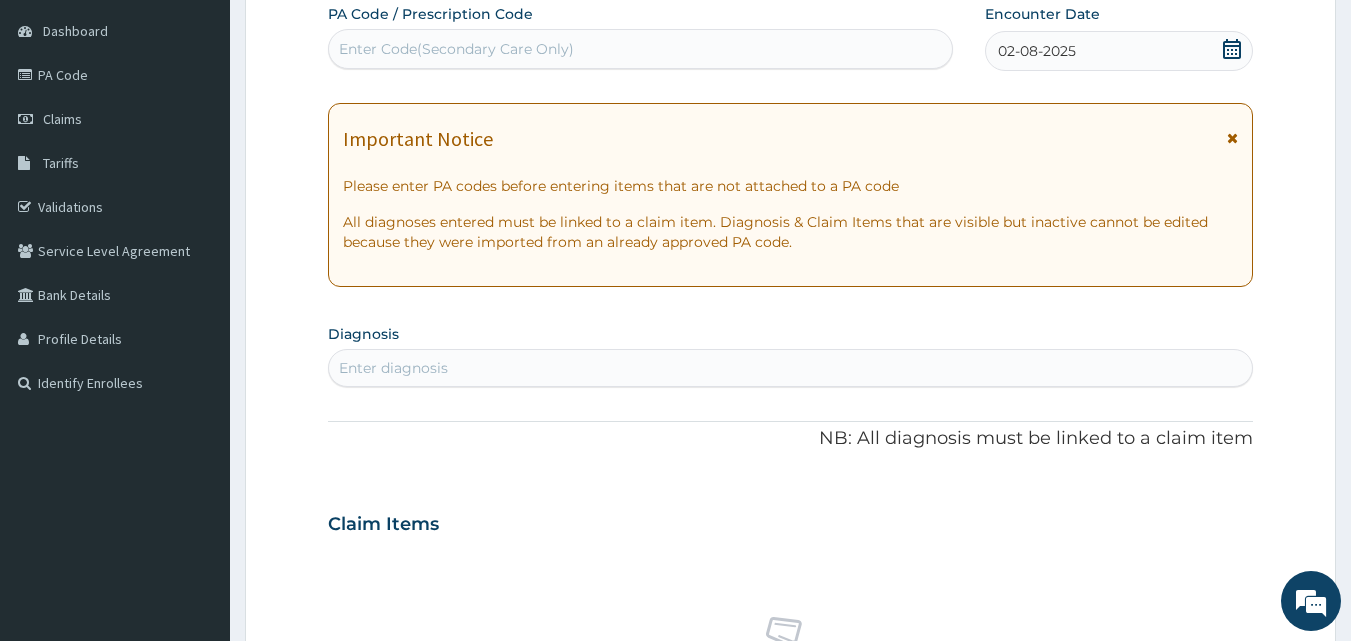 click on "Enter diagnosis" at bounding box center [393, 368] 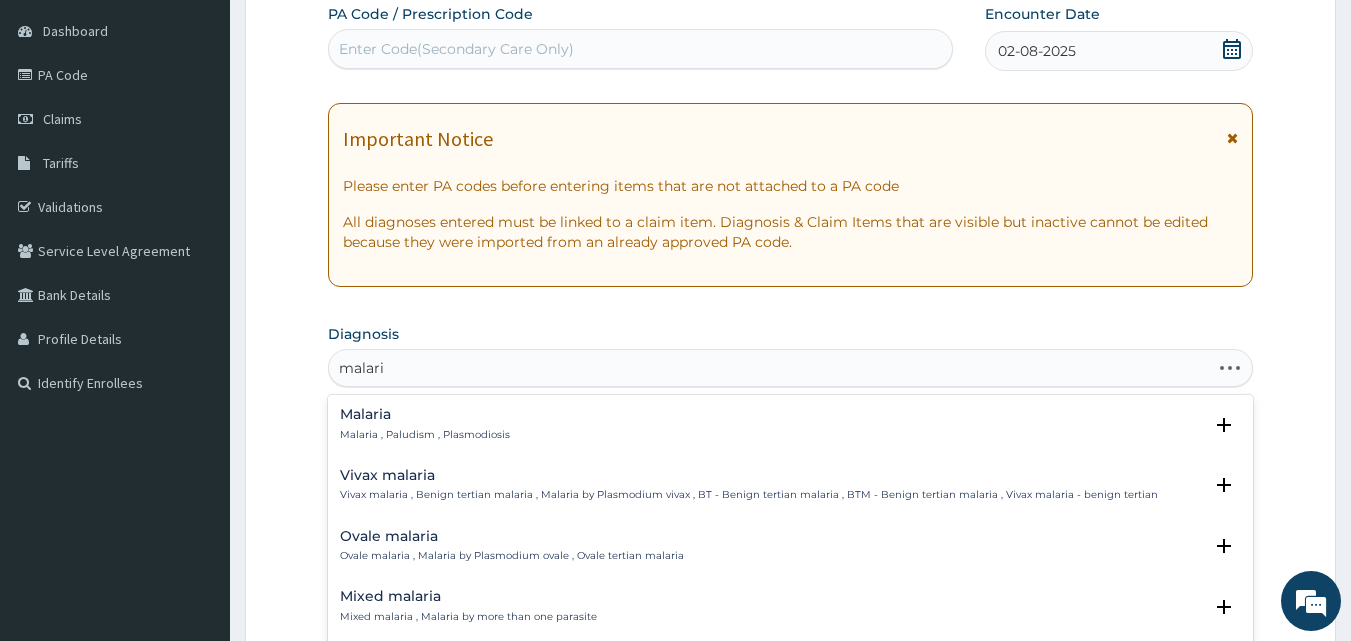type on "malaria" 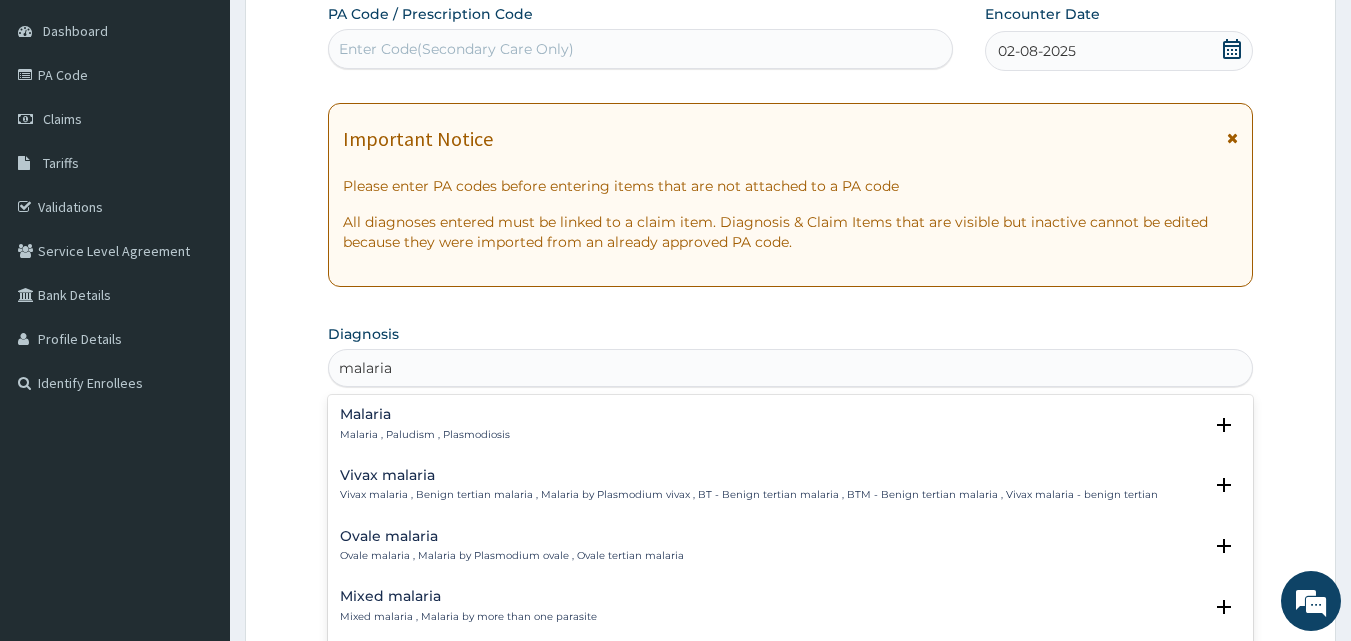 click on "Malaria , Paludism , Plasmodiosis" at bounding box center [425, 435] 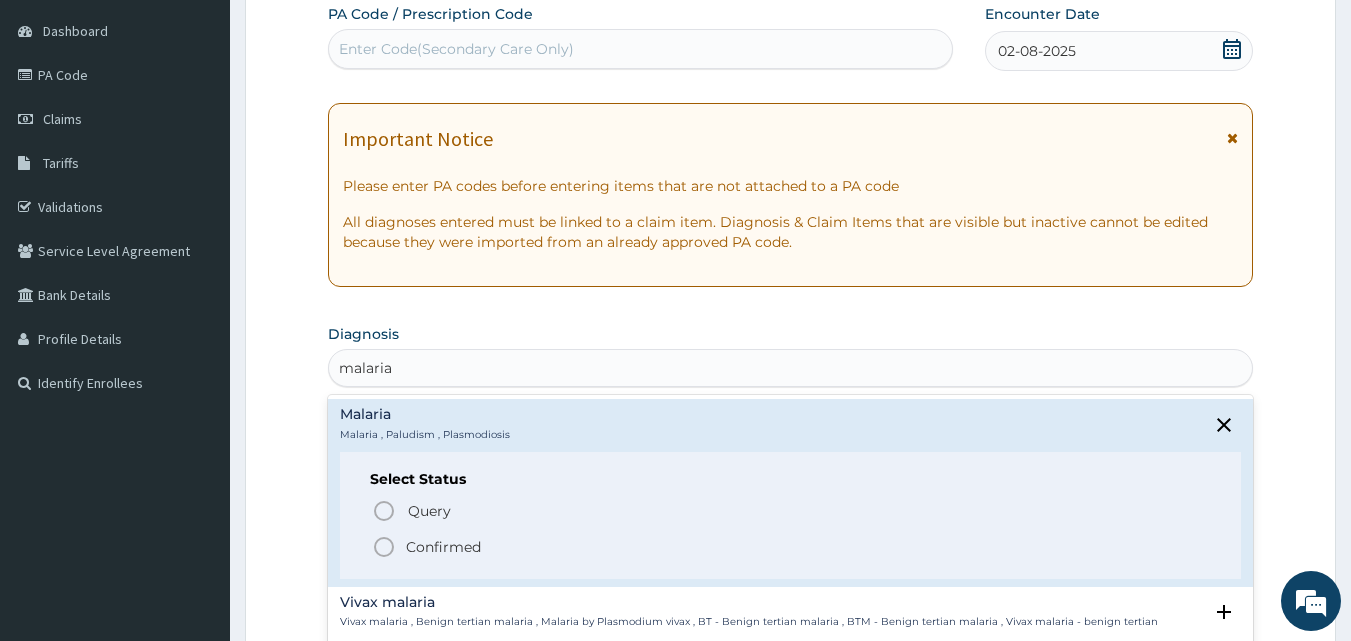 click on "Confirmed" at bounding box center (792, 547) 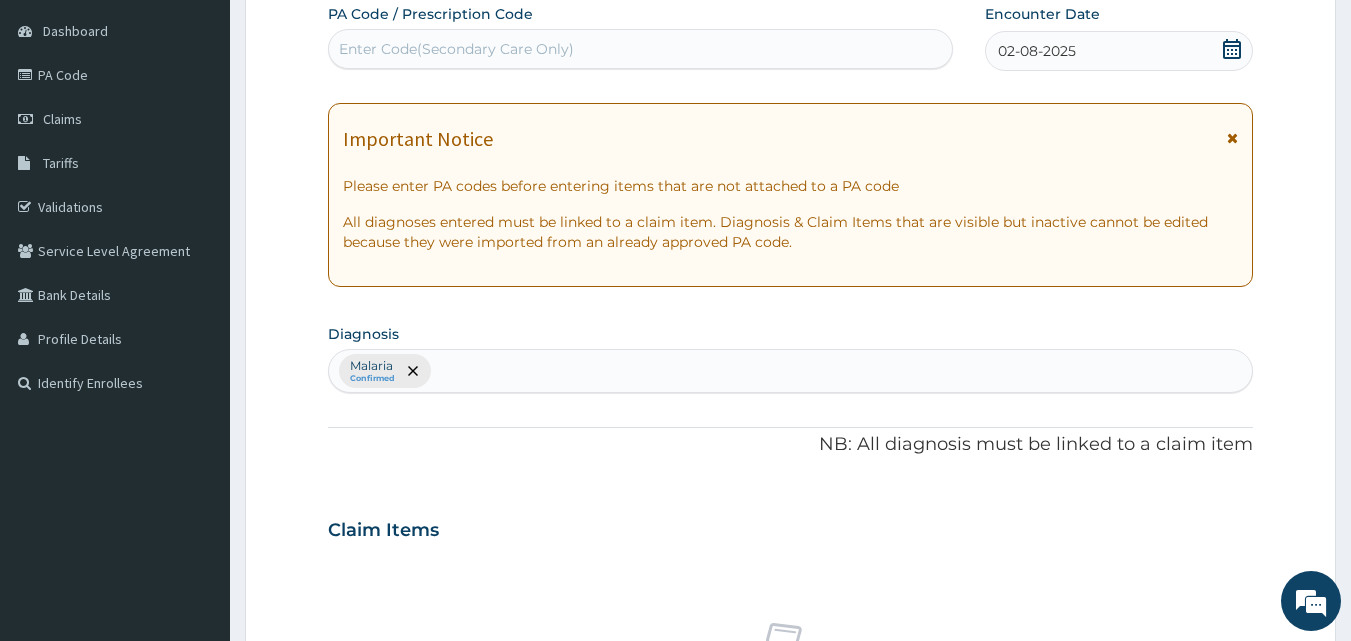 click on "Malaria Confirmed" at bounding box center [791, 371] 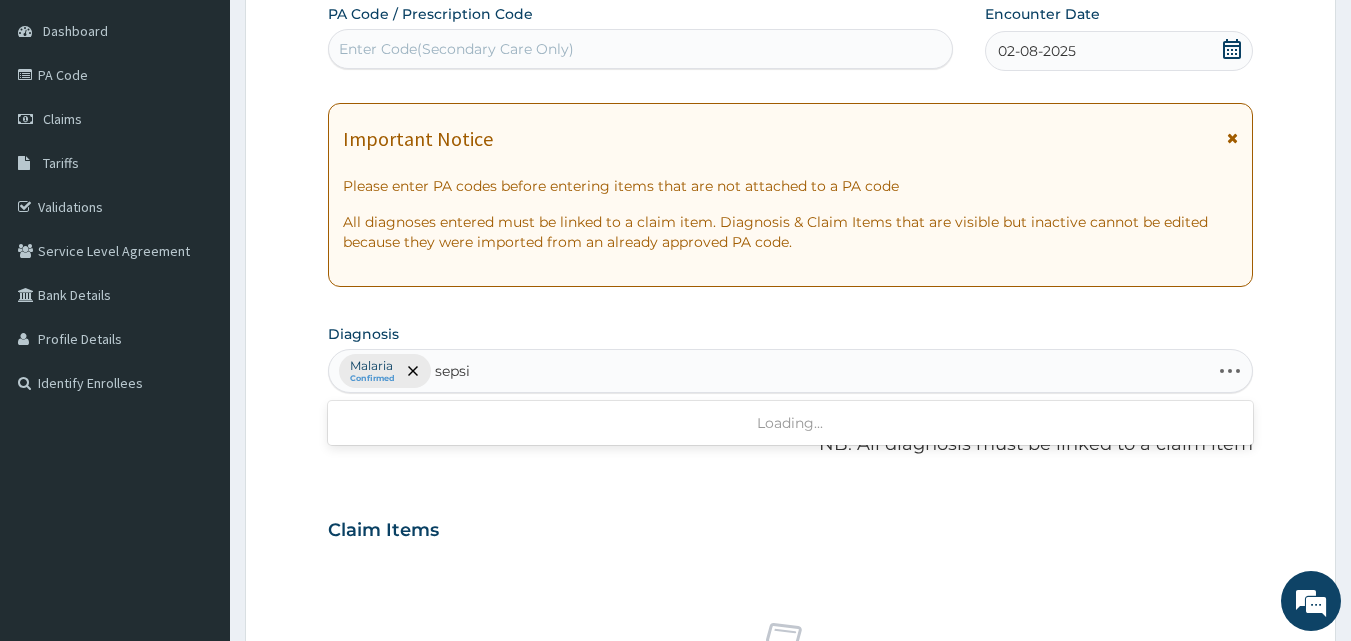 type on "sepsis" 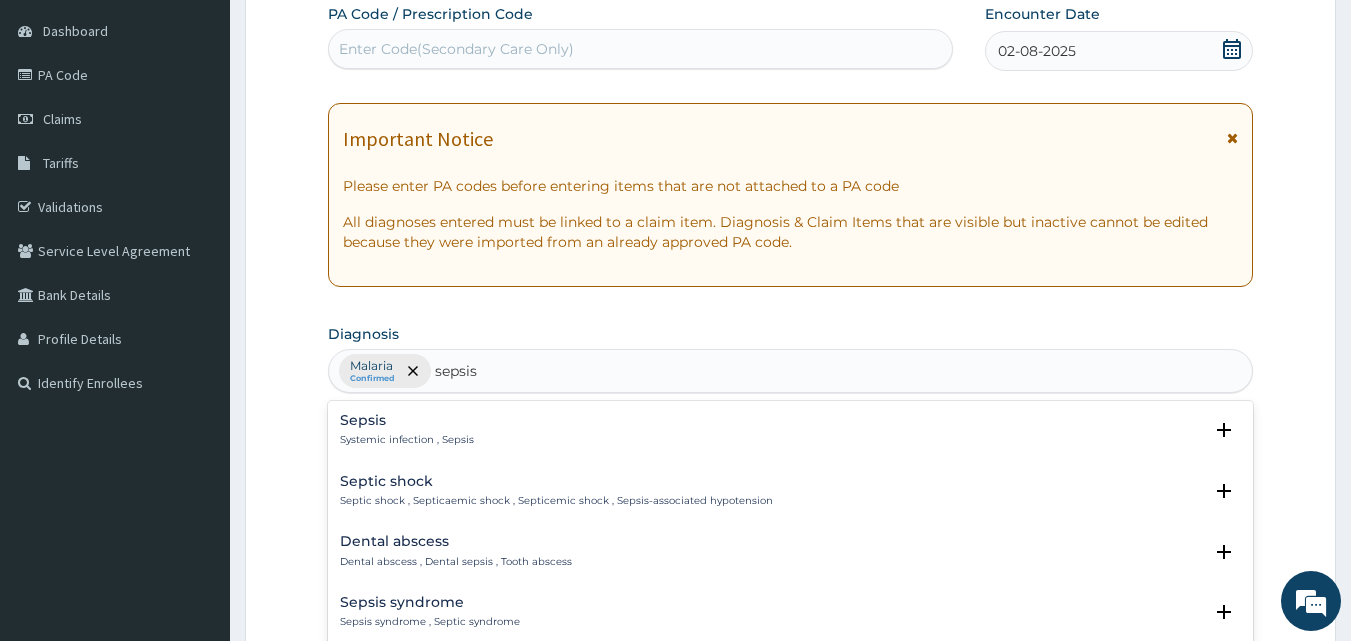 click on "Sepsis" at bounding box center [407, 420] 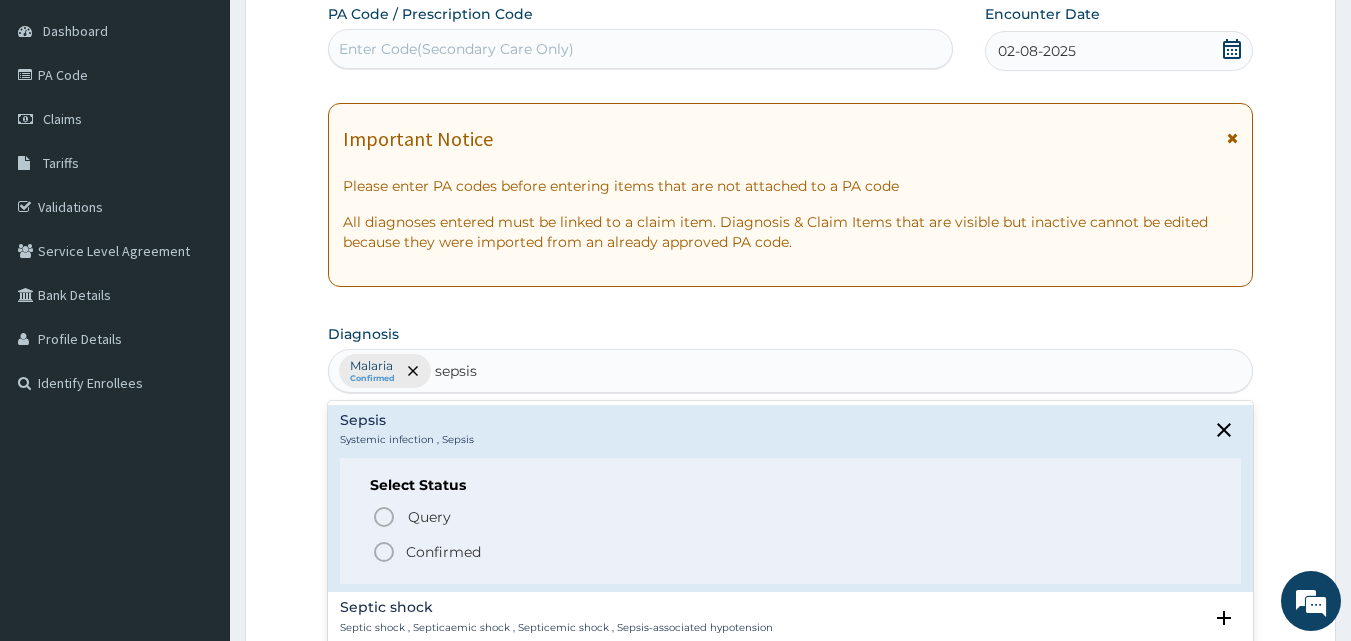 click on "Confirmed" at bounding box center (443, 552) 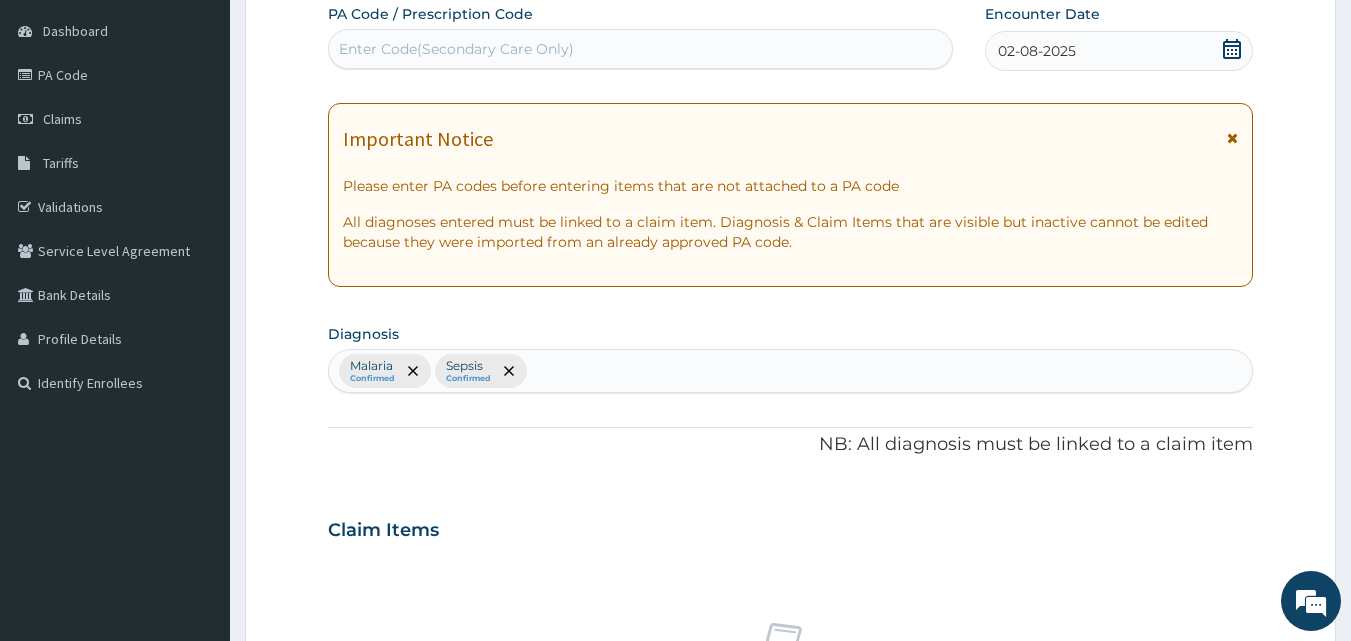 scroll, scrollTop: 747, scrollLeft: 0, axis: vertical 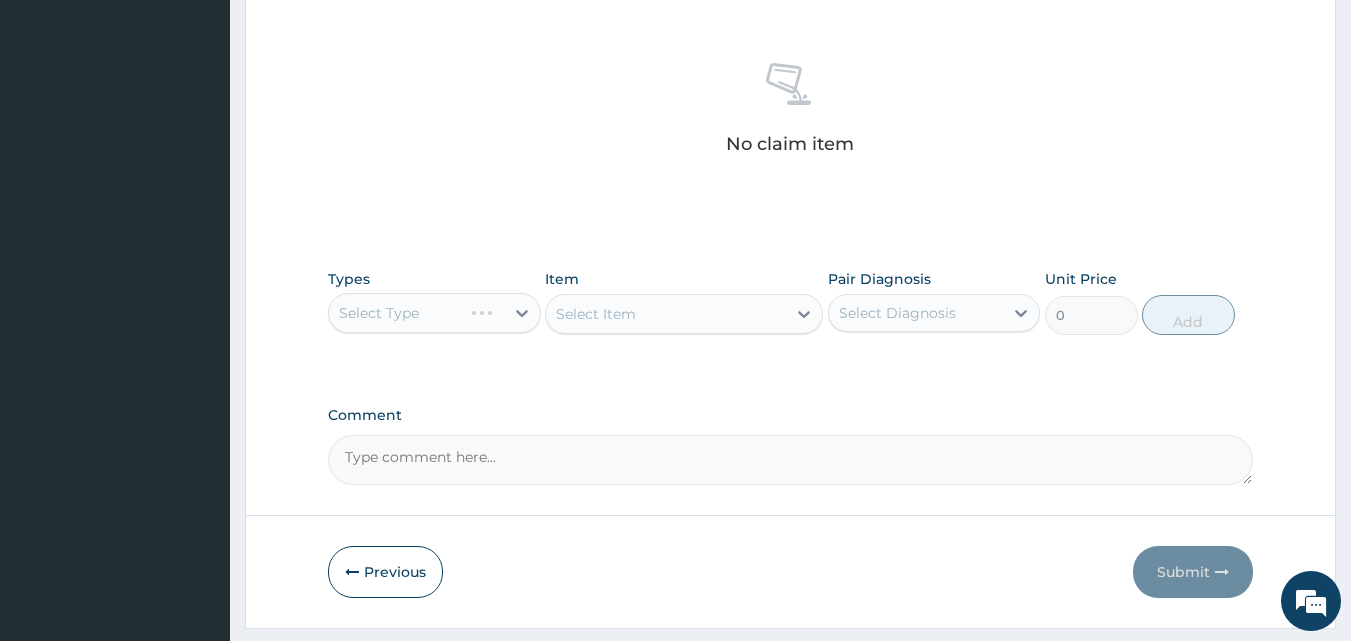 click on "Select Type" at bounding box center (434, 313) 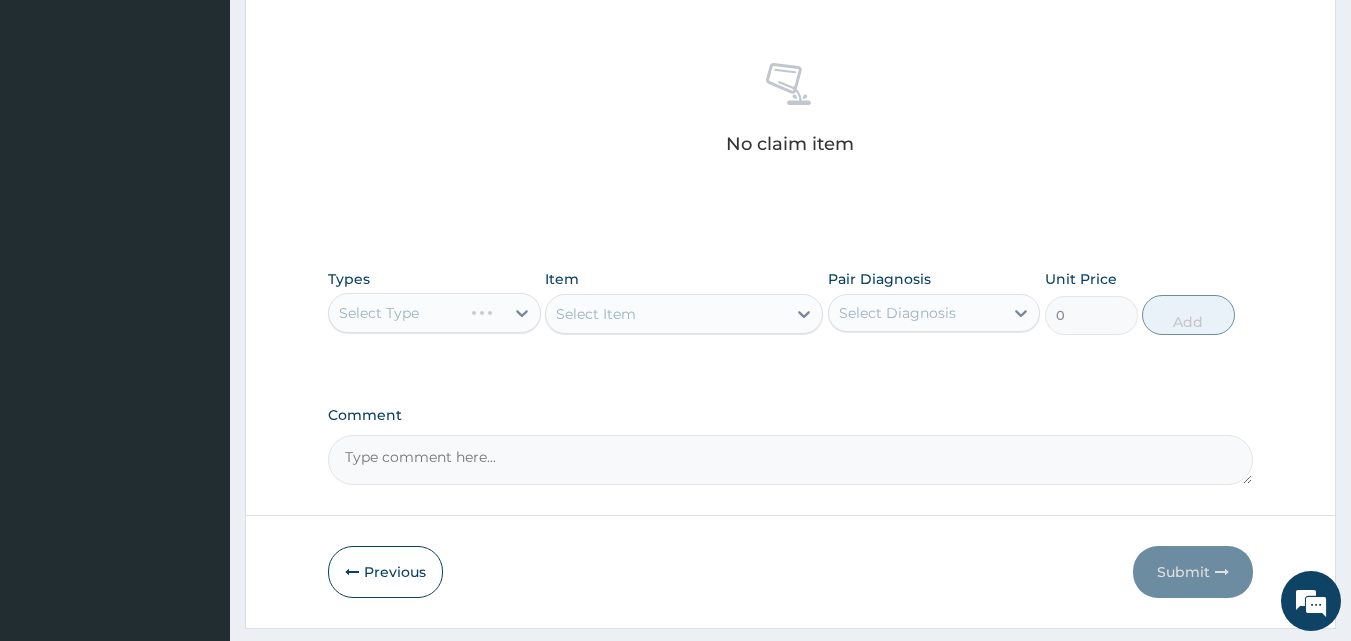 click on "Select Type" at bounding box center [434, 313] 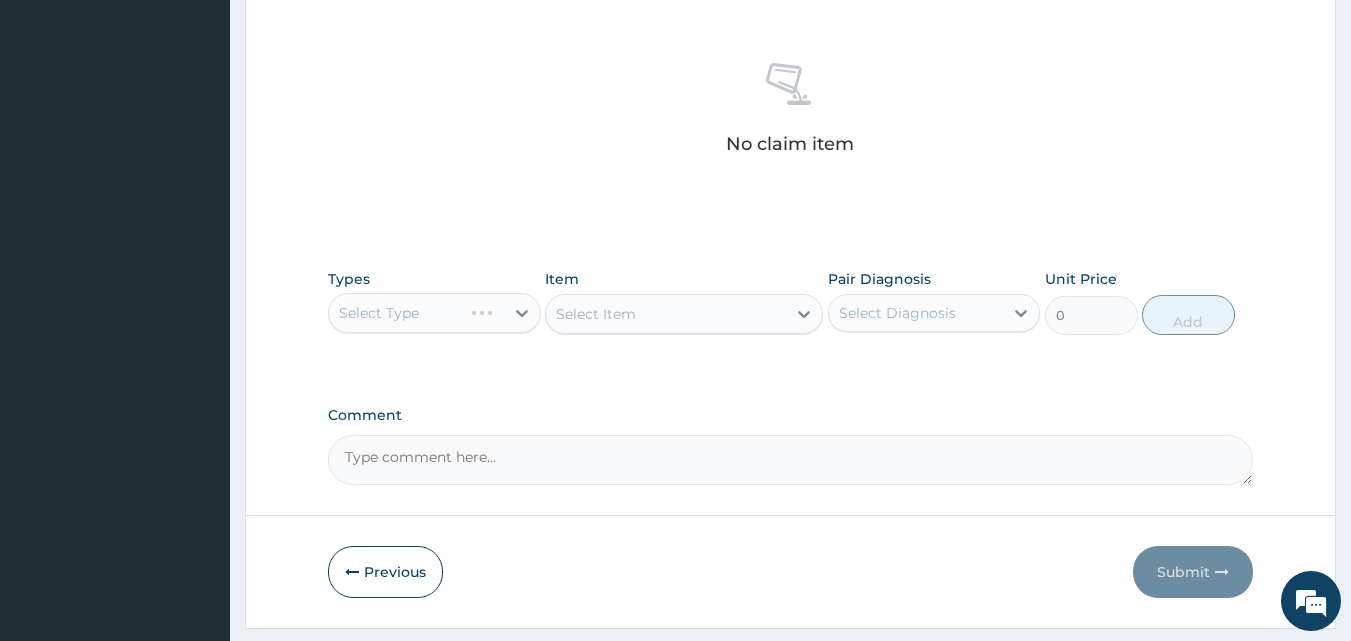 click on "Select Type" at bounding box center (434, 313) 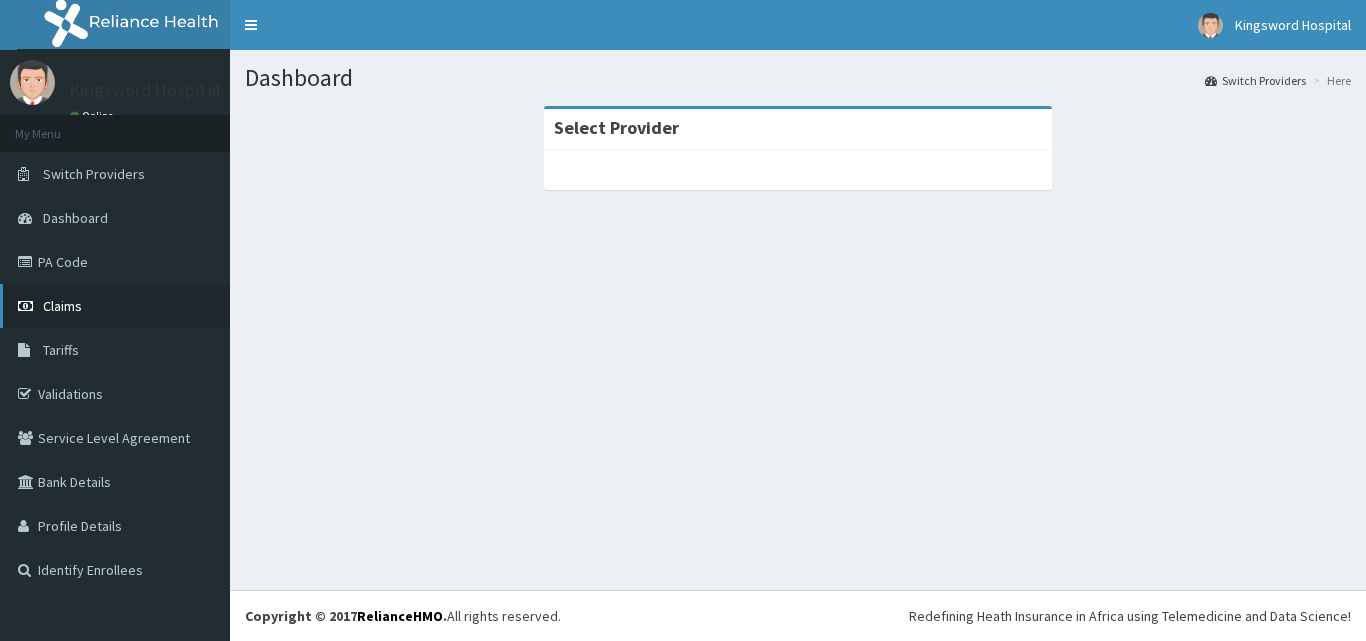 scroll, scrollTop: 0, scrollLeft: 0, axis: both 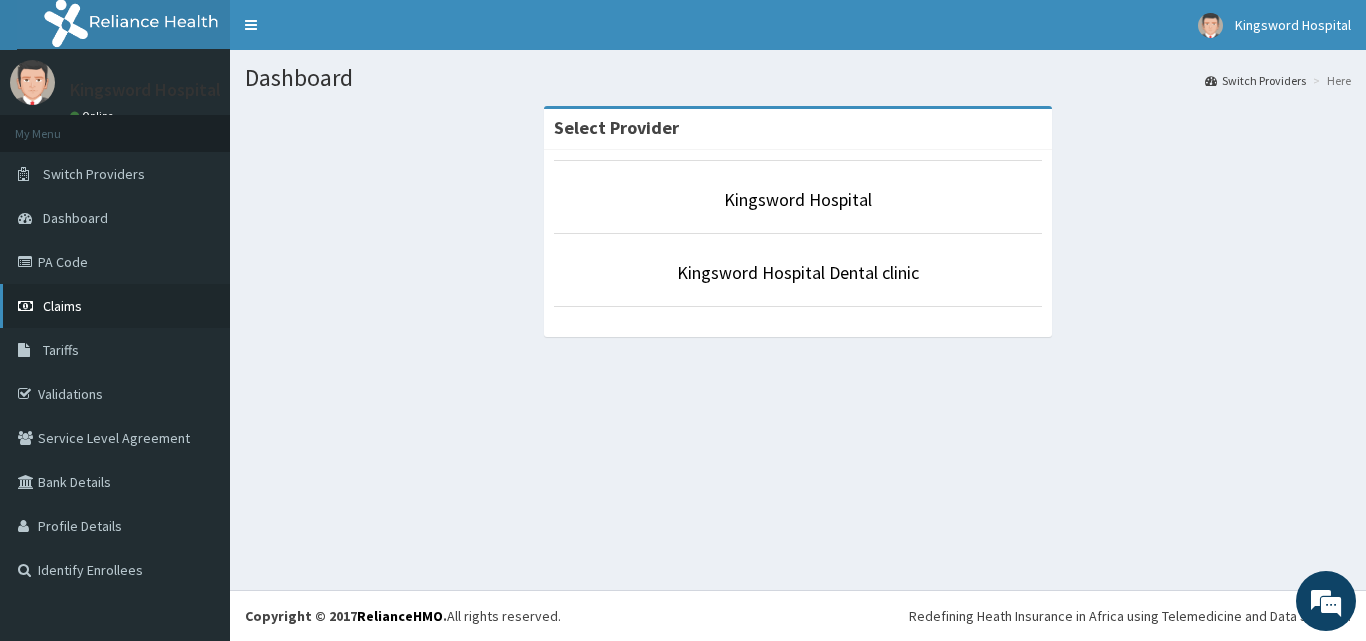 click on "Claims" at bounding box center (115, 306) 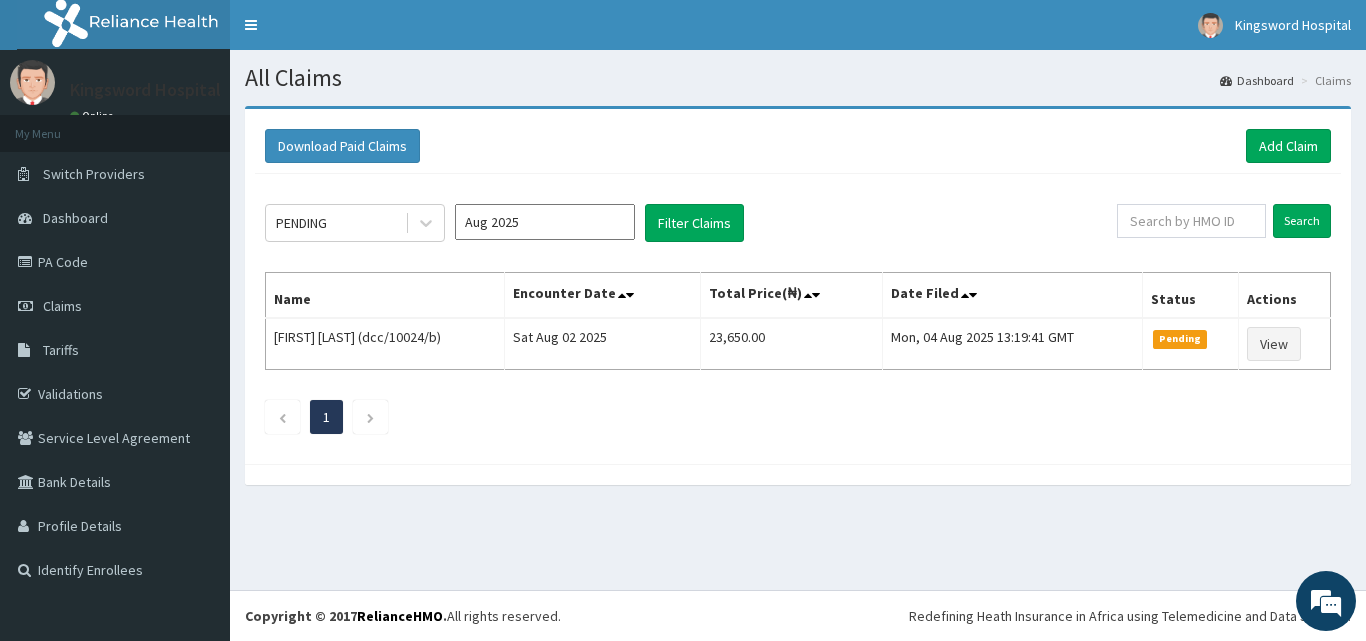 scroll, scrollTop: 0, scrollLeft: 0, axis: both 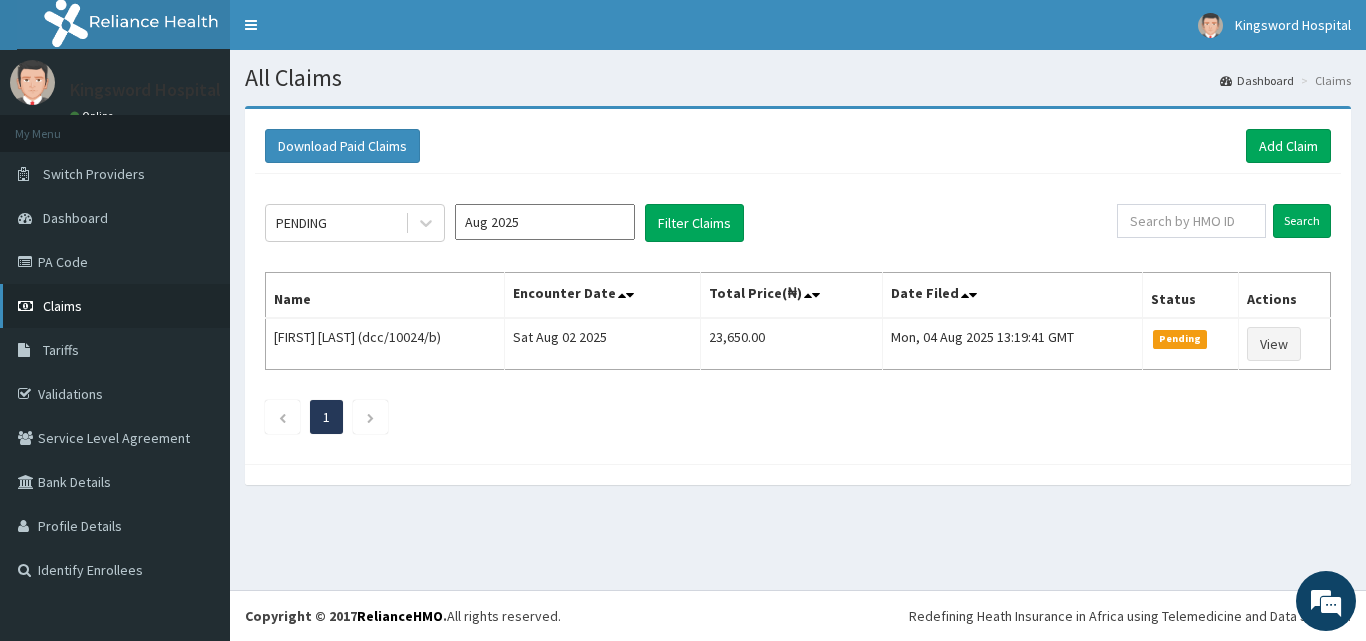 click on "Claims" at bounding box center (115, 306) 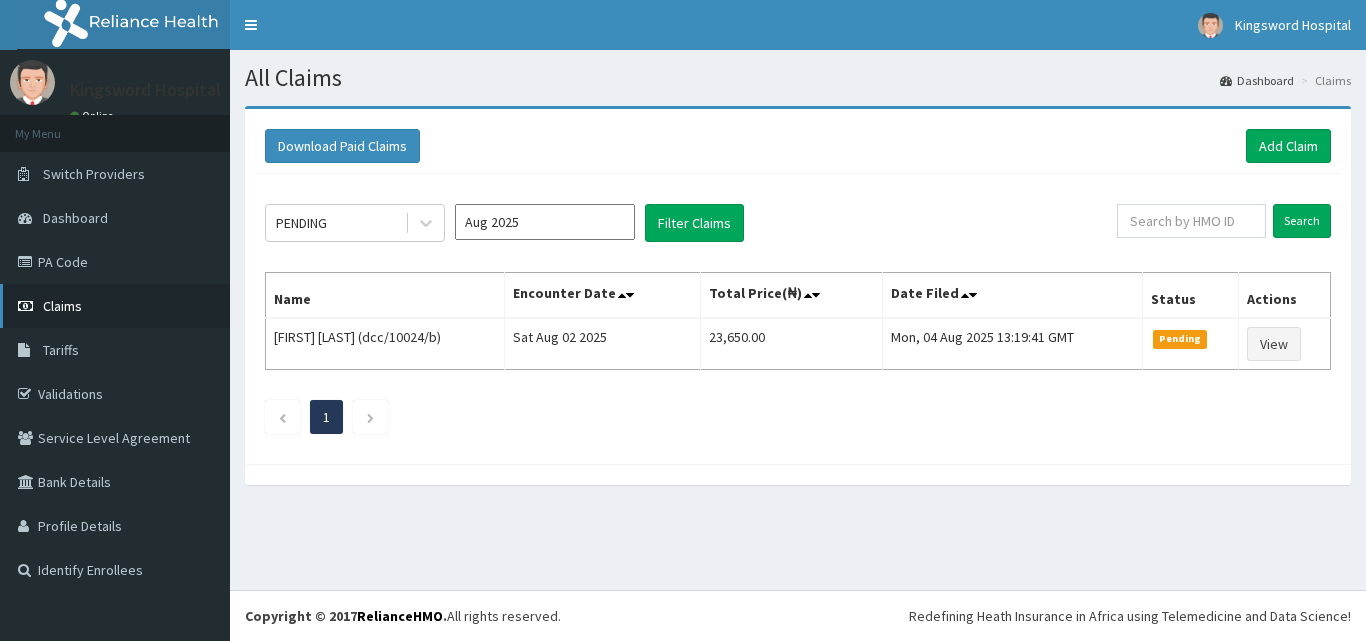 scroll, scrollTop: 0, scrollLeft: 0, axis: both 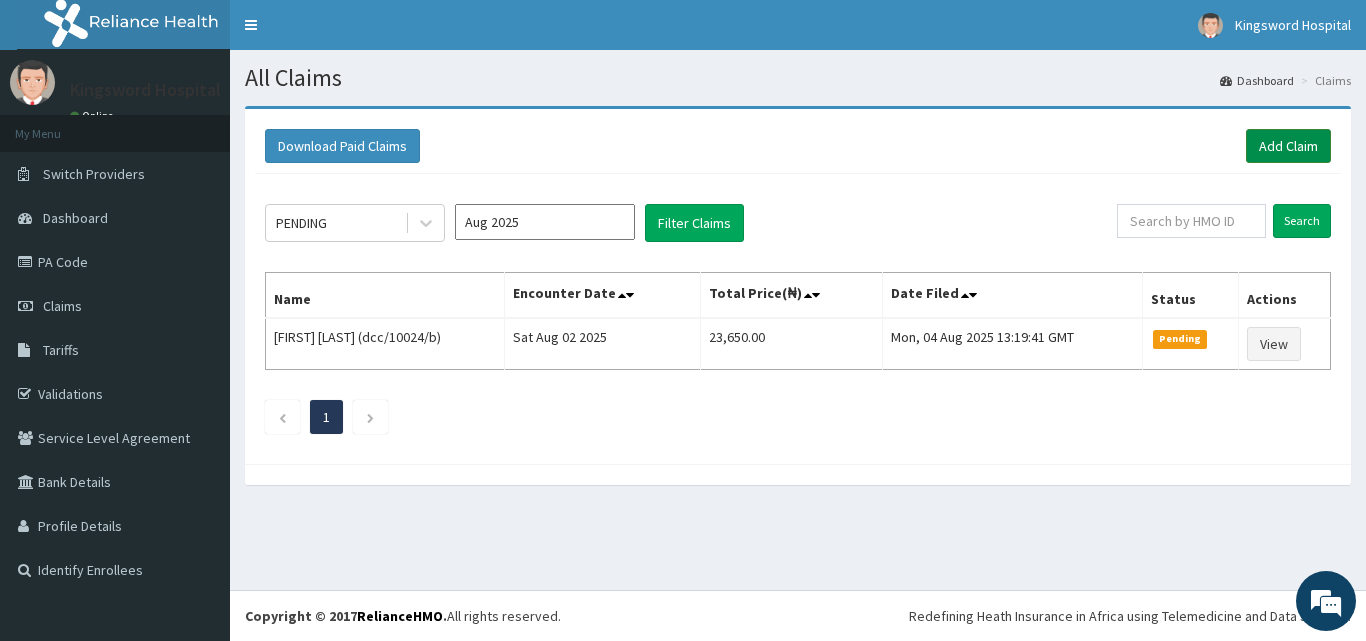 click on "Add Claim" at bounding box center [1288, 146] 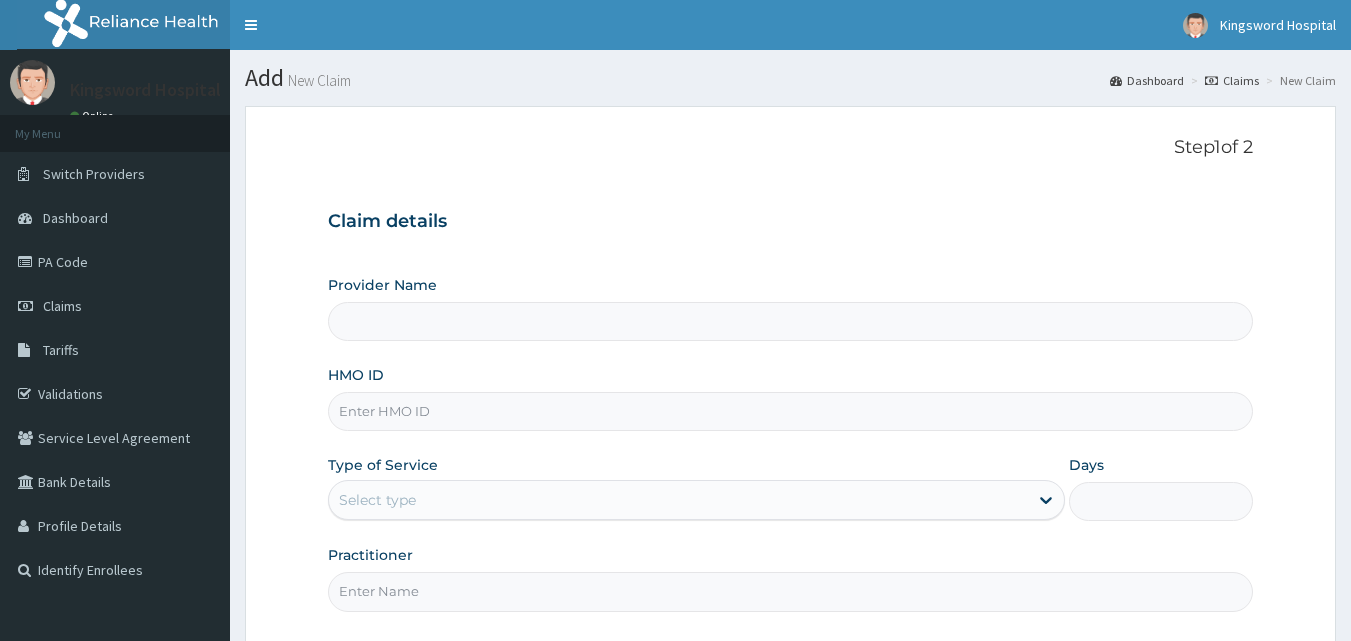 scroll, scrollTop: 0, scrollLeft: 0, axis: both 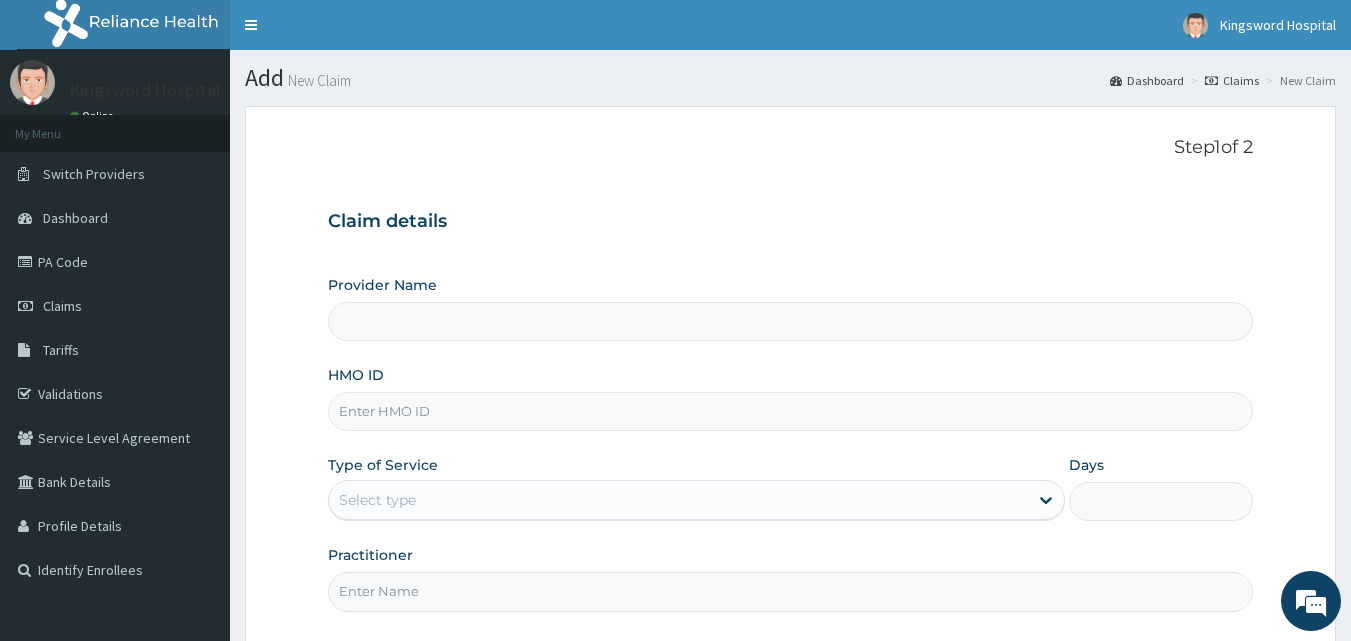 type on "Kingsword Hospital" 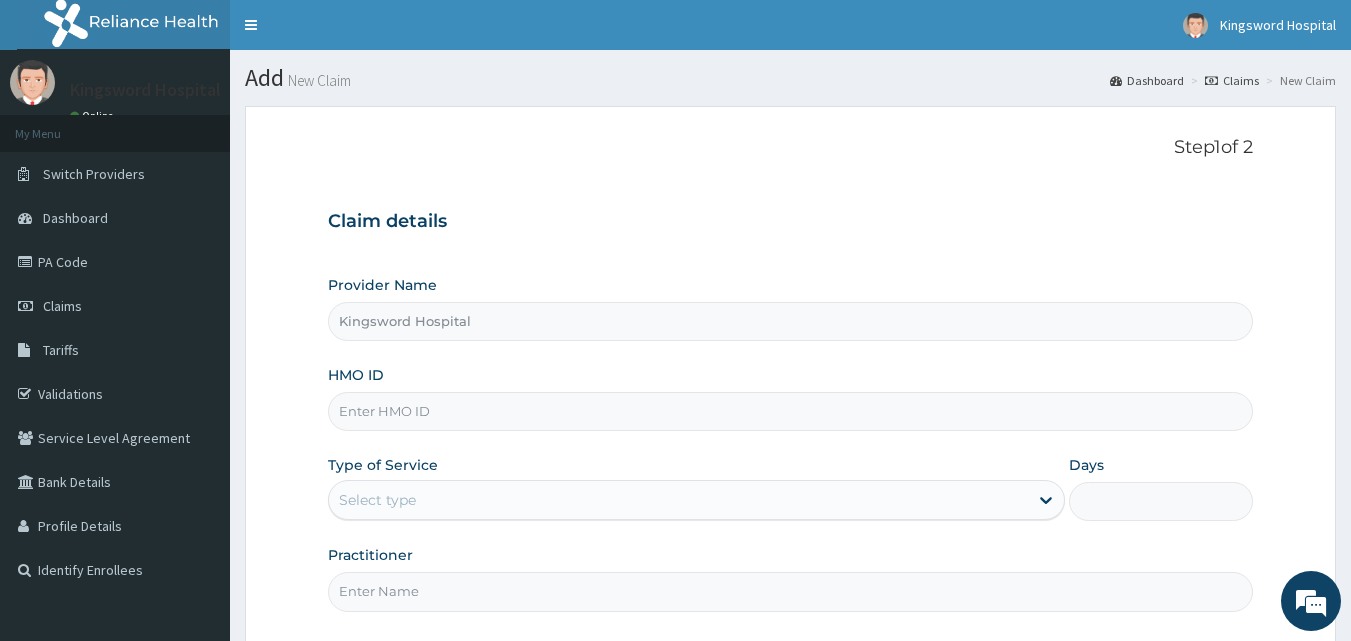 click on "HMO ID" at bounding box center [791, 411] 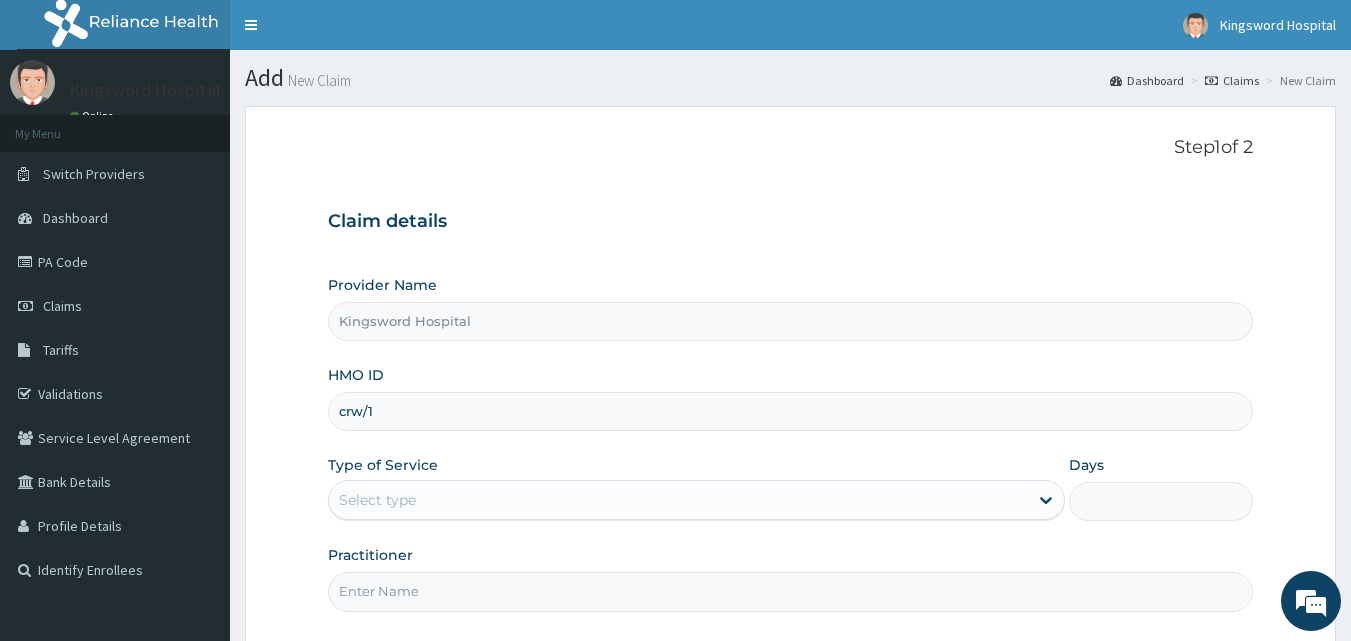 scroll, scrollTop: 0, scrollLeft: 0, axis: both 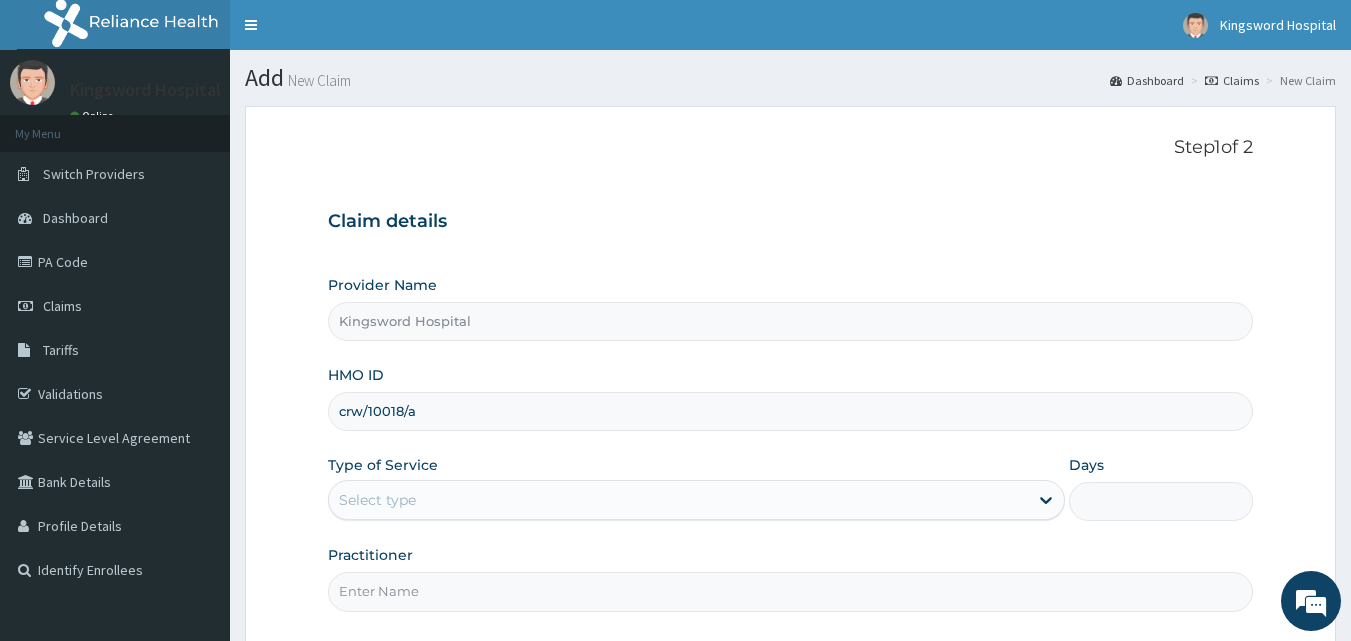 type on "crw/10018/a" 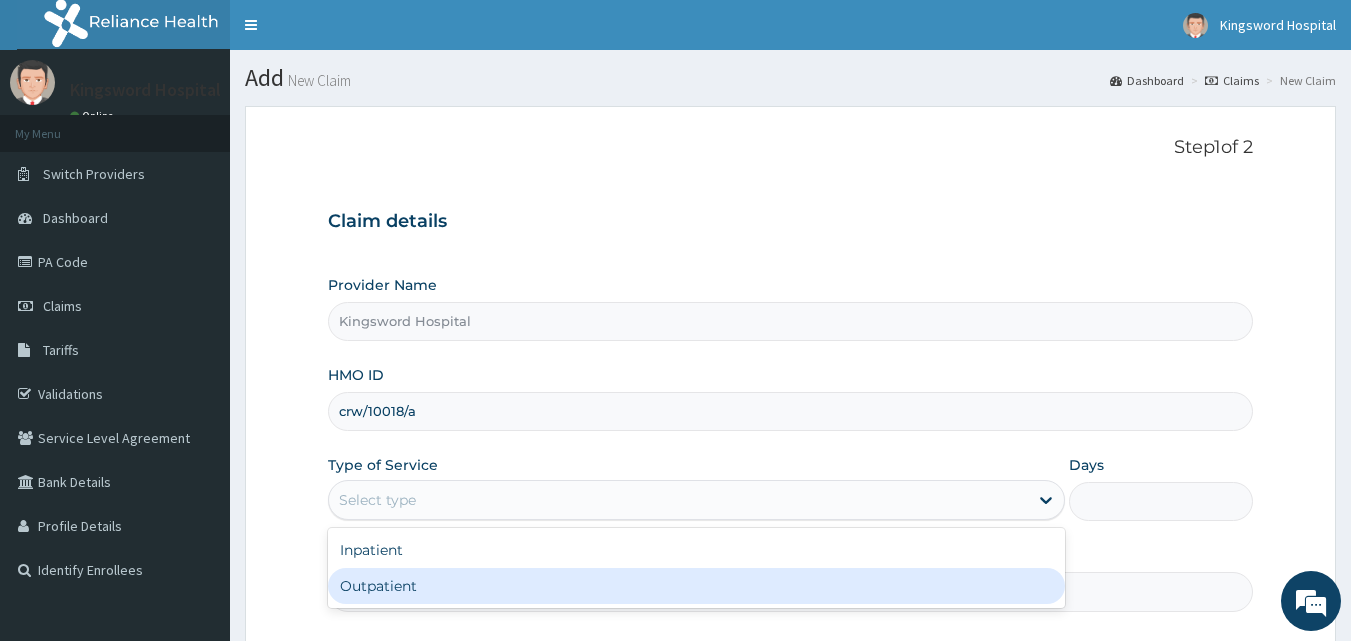 click on "Outpatient" at bounding box center [696, 586] 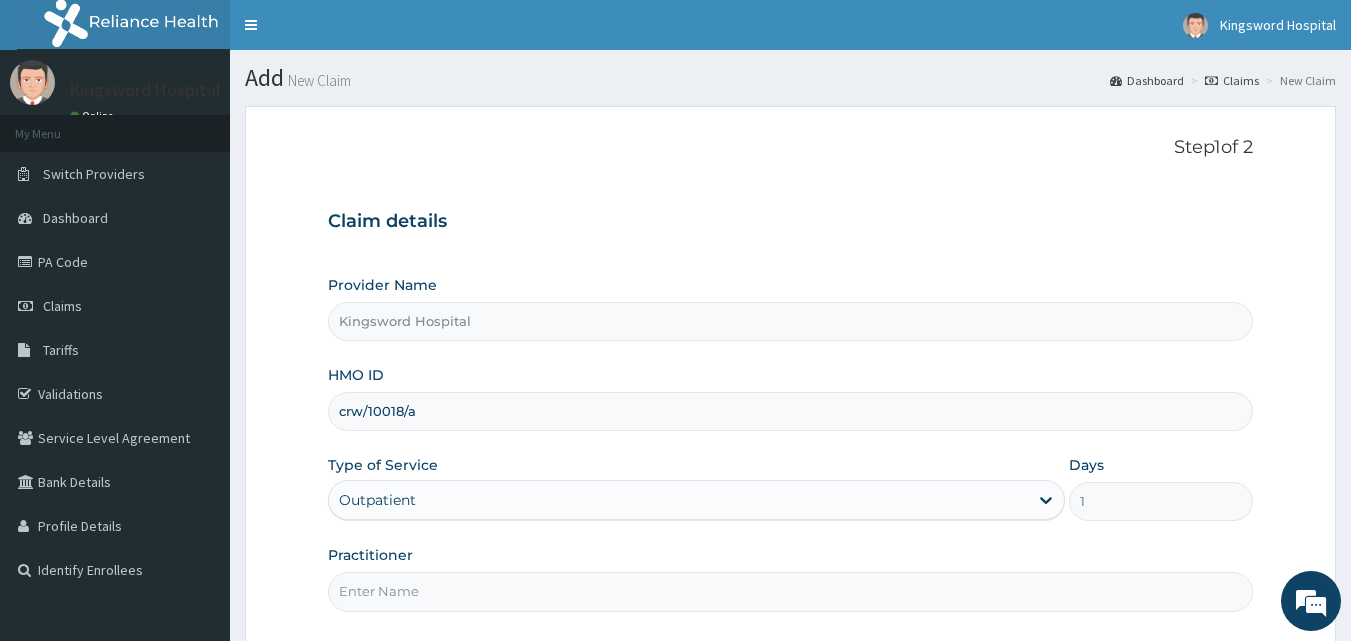 click on "Practitioner" at bounding box center (791, 591) 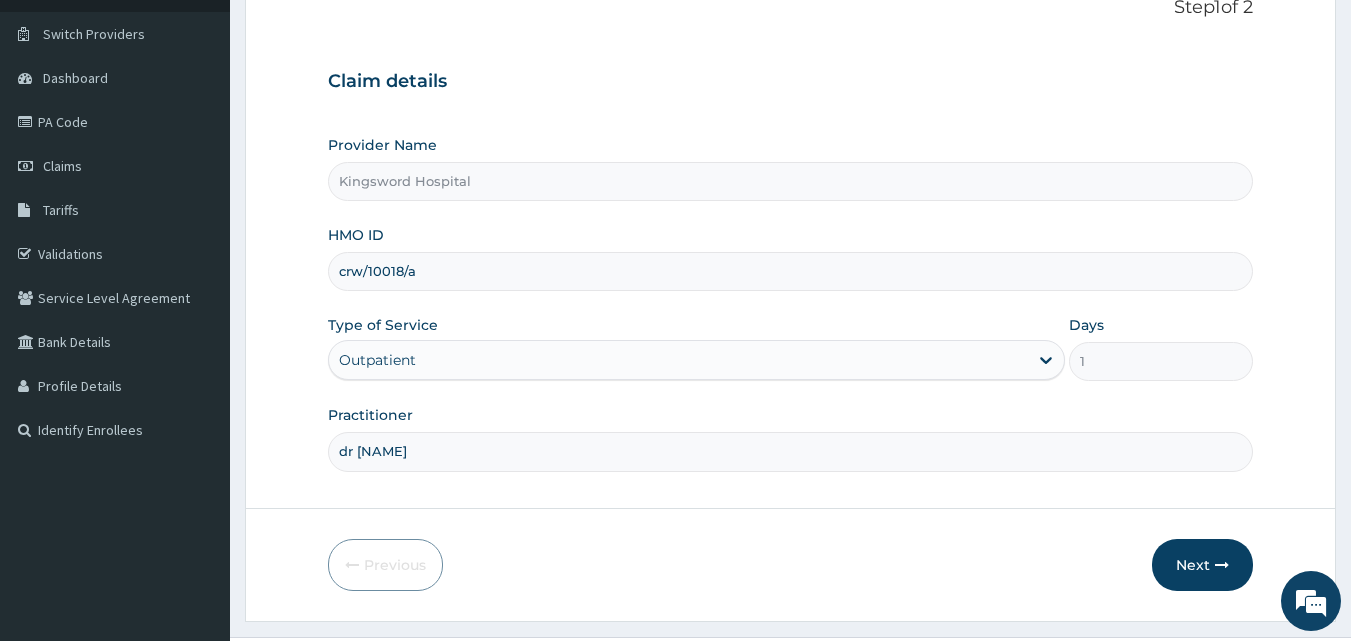 scroll, scrollTop: 187, scrollLeft: 0, axis: vertical 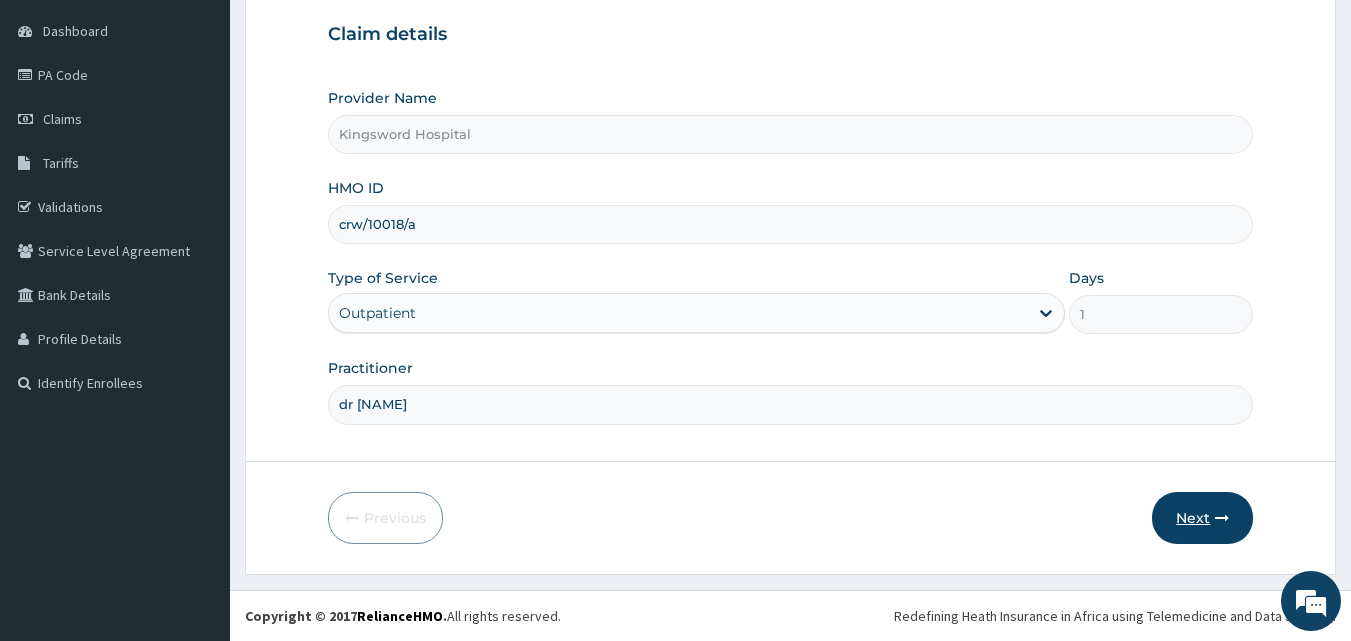type on "dr [NAME]" 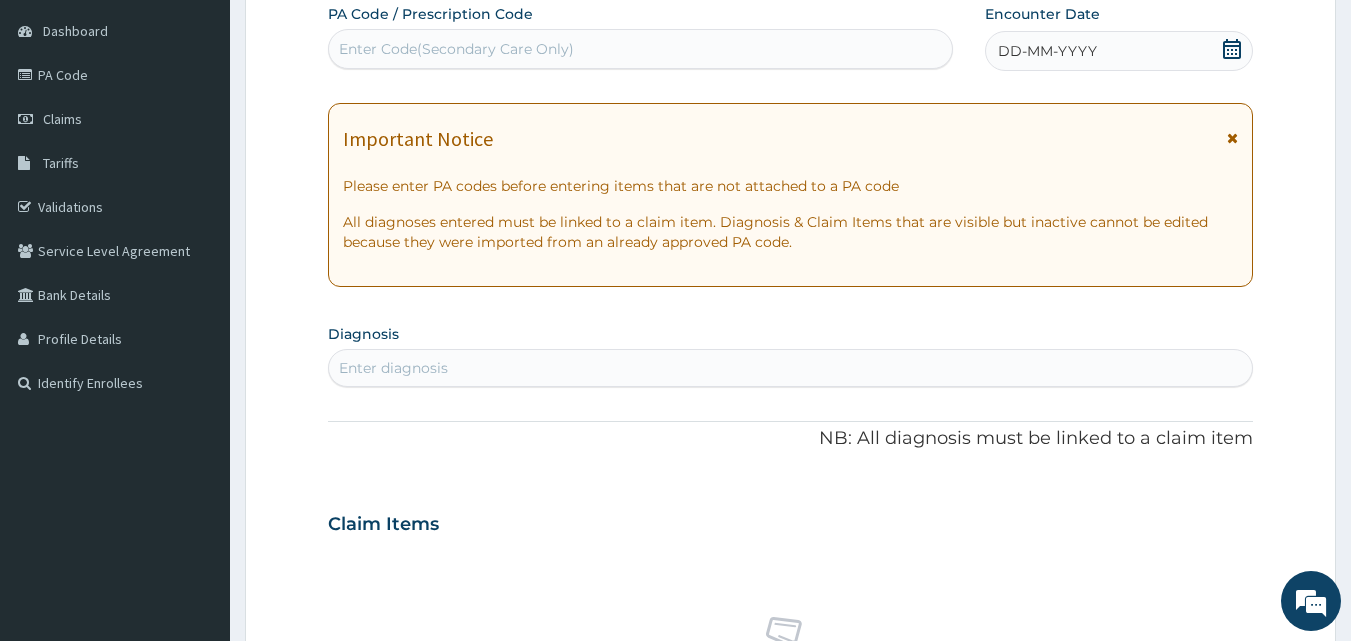 click on "DD-MM-YYYY" at bounding box center [1119, 51] 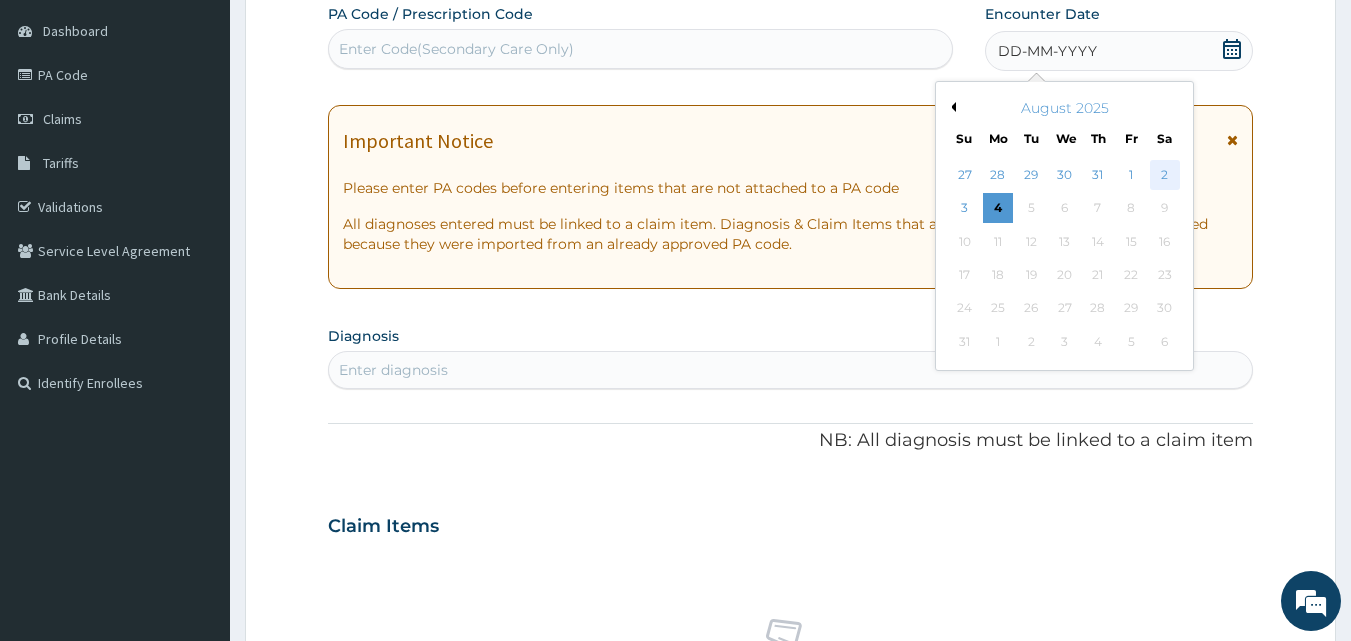 click on "2" at bounding box center (1165, 175) 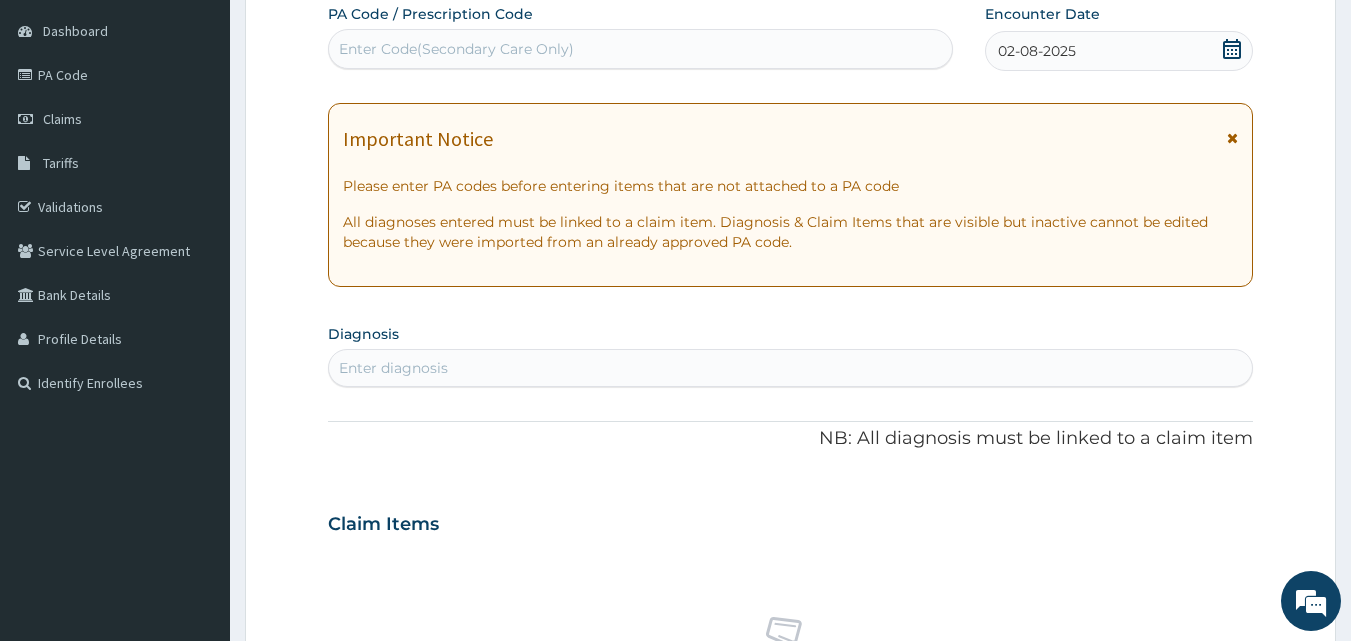 click on "Enter diagnosis" at bounding box center (393, 368) 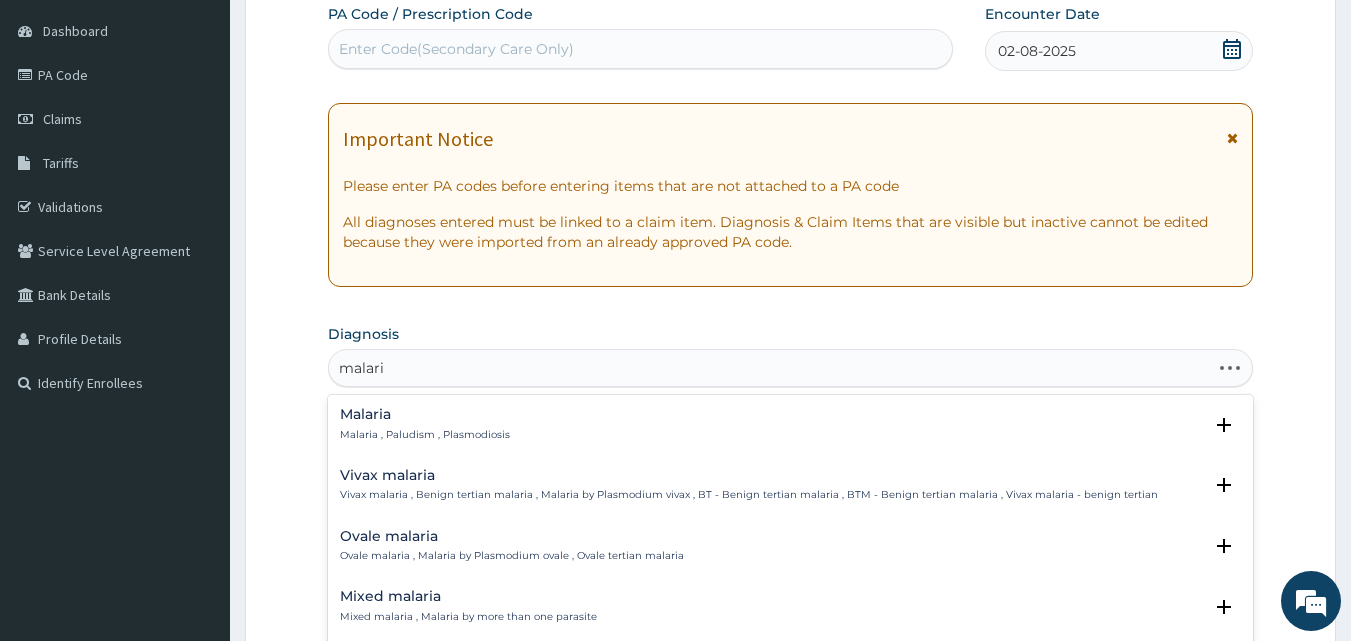 type on "malaria" 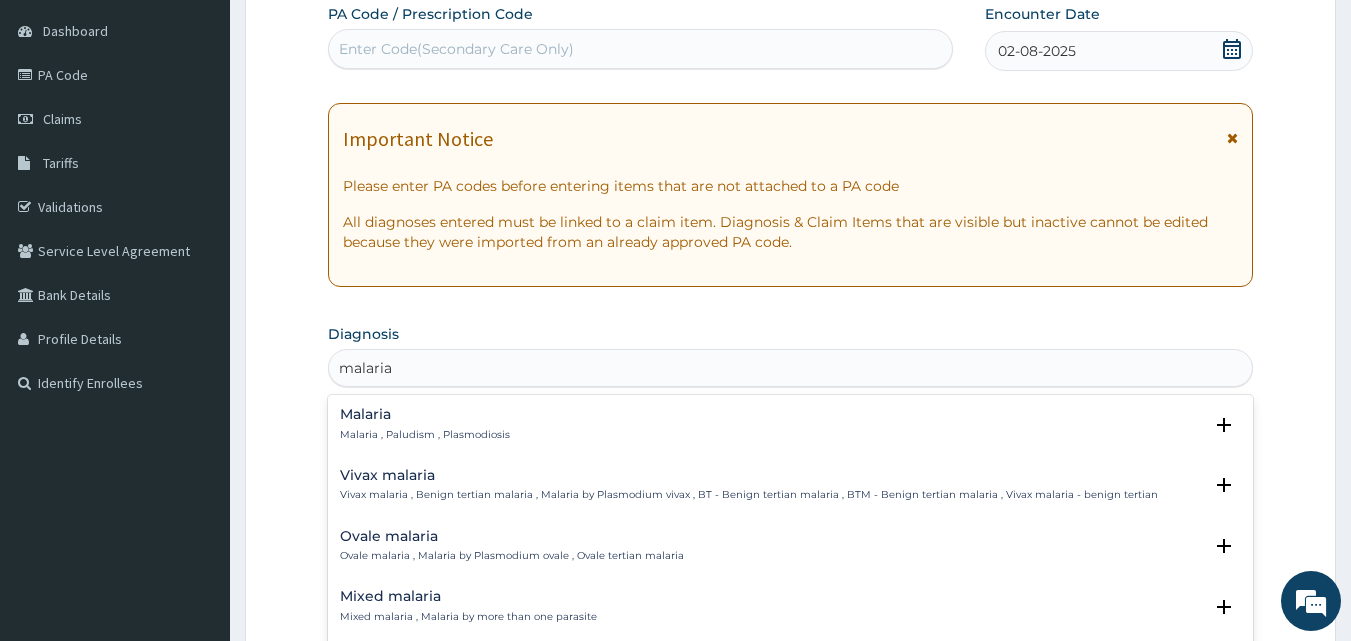 click on "Malaria" at bounding box center [425, 414] 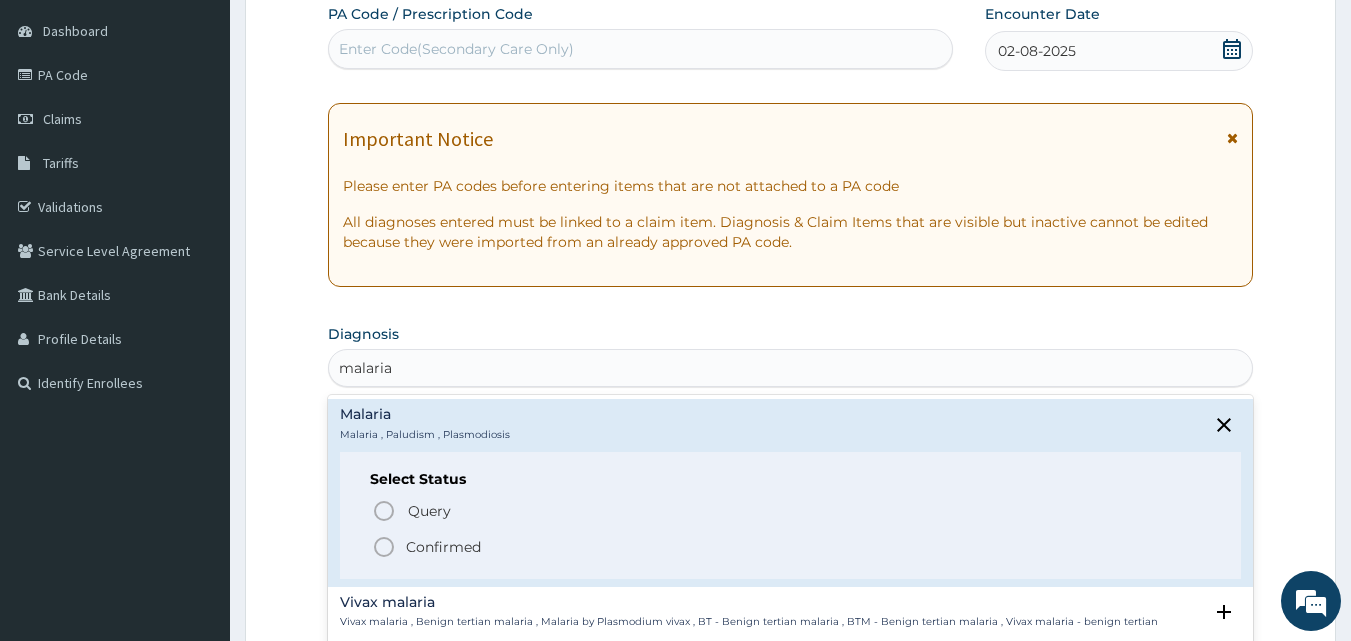 click on "Confirmed" at bounding box center [792, 547] 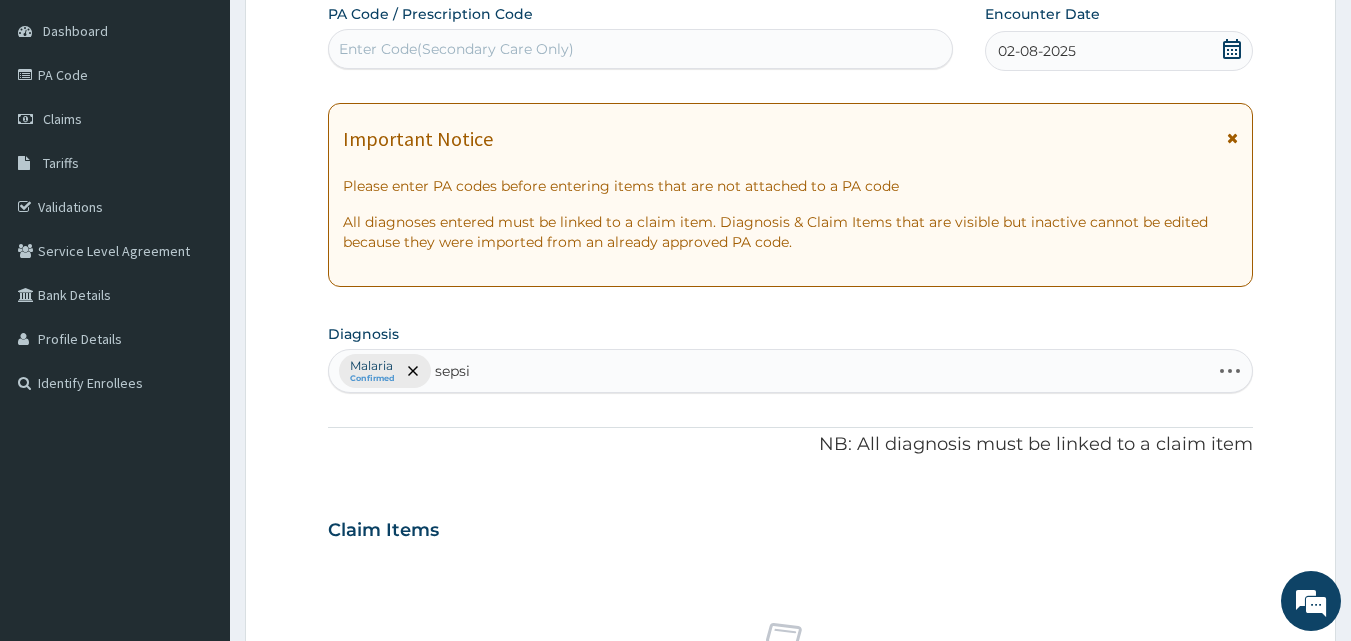 type on "sepsis" 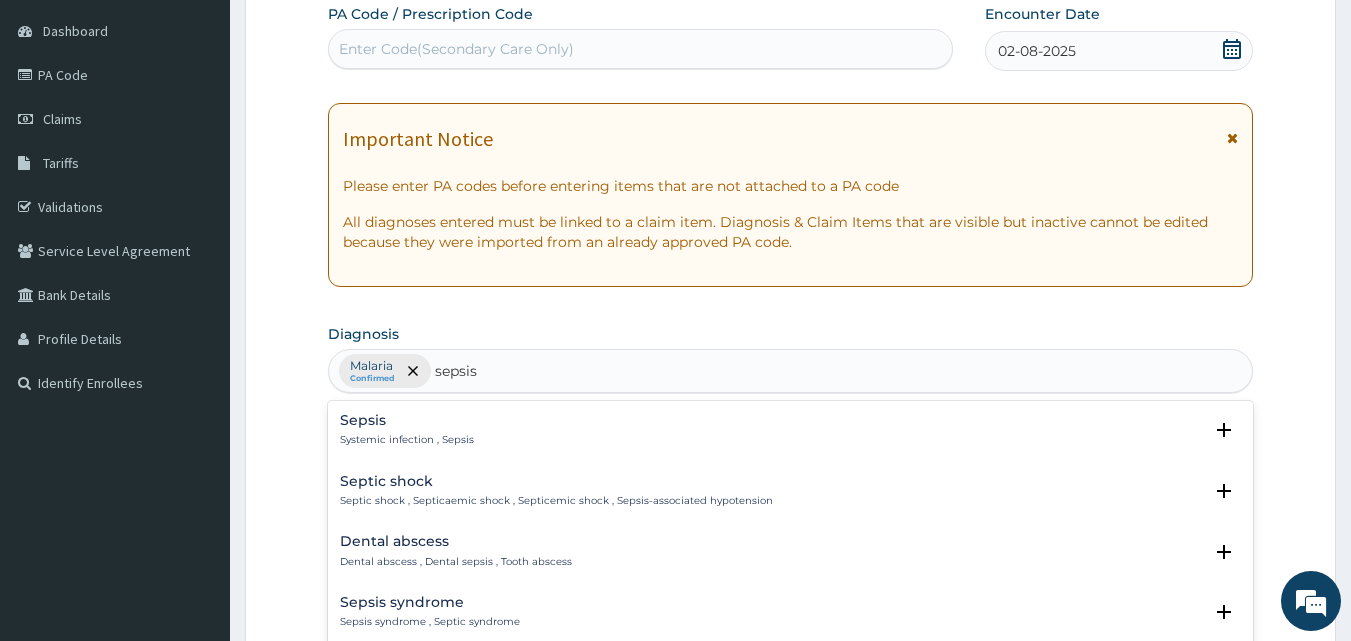 click on "Systemic infection , Sepsis" at bounding box center (407, 440) 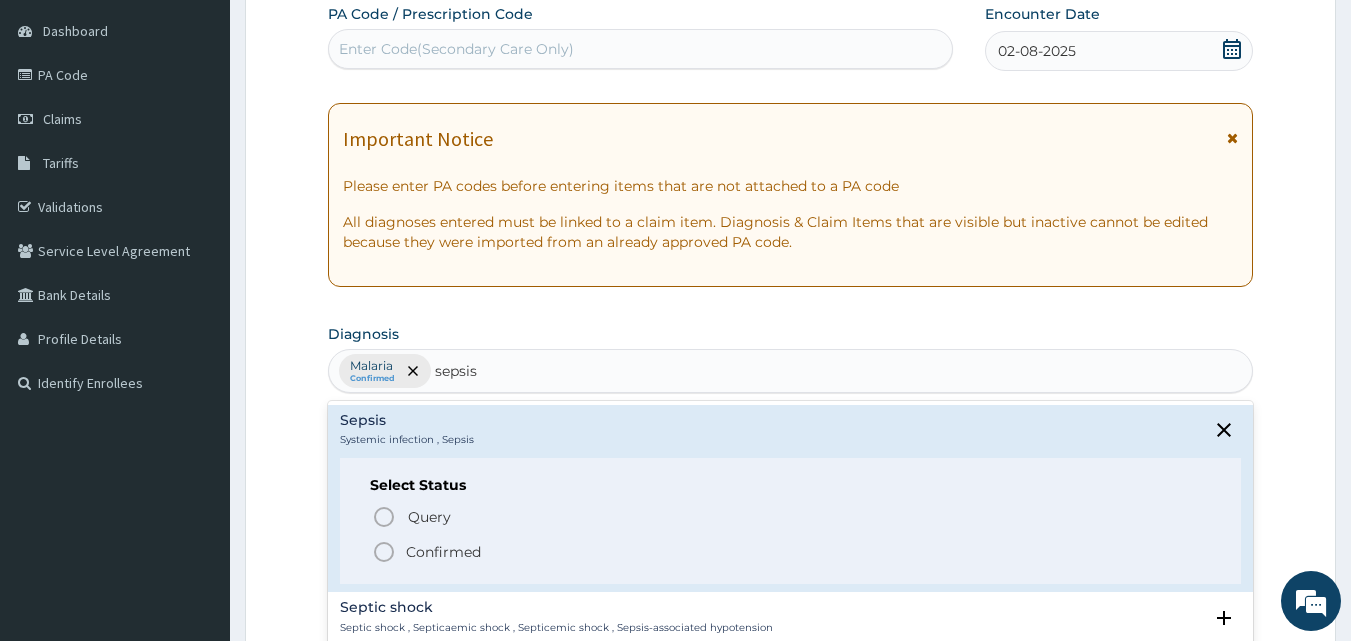 click on "Confirmed" at bounding box center [443, 552] 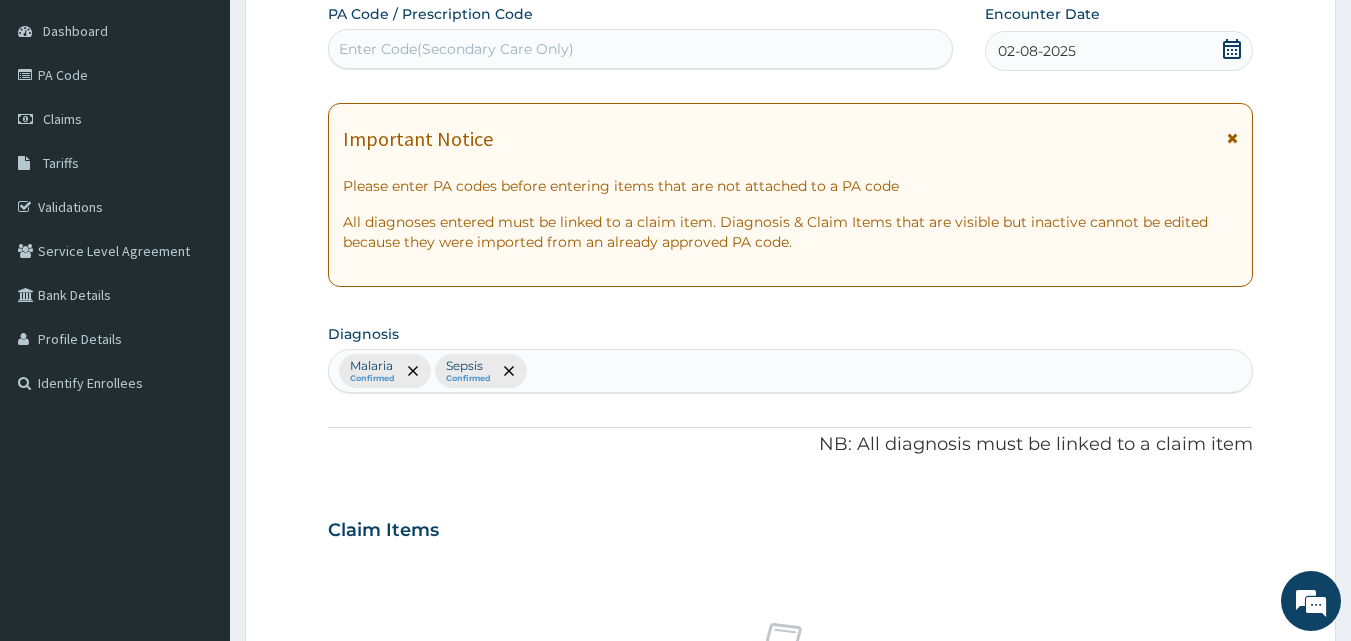scroll, scrollTop: 747, scrollLeft: 0, axis: vertical 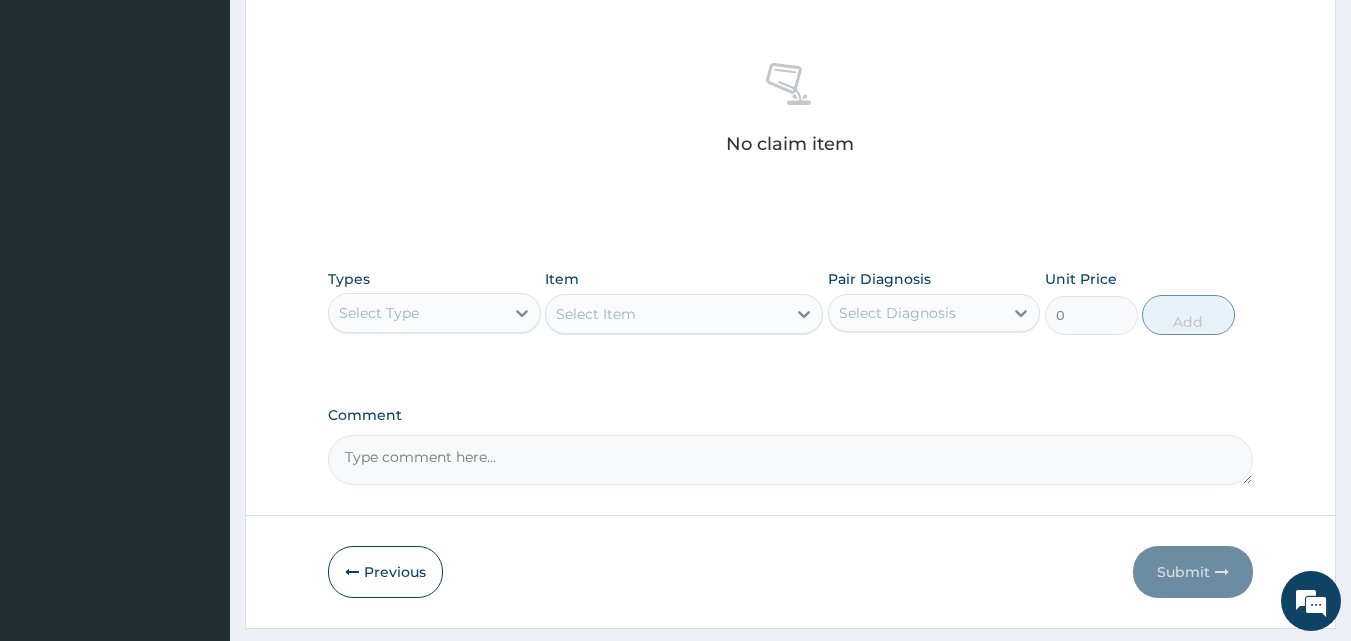click on "Select Type" at bounding box center [416, 313] 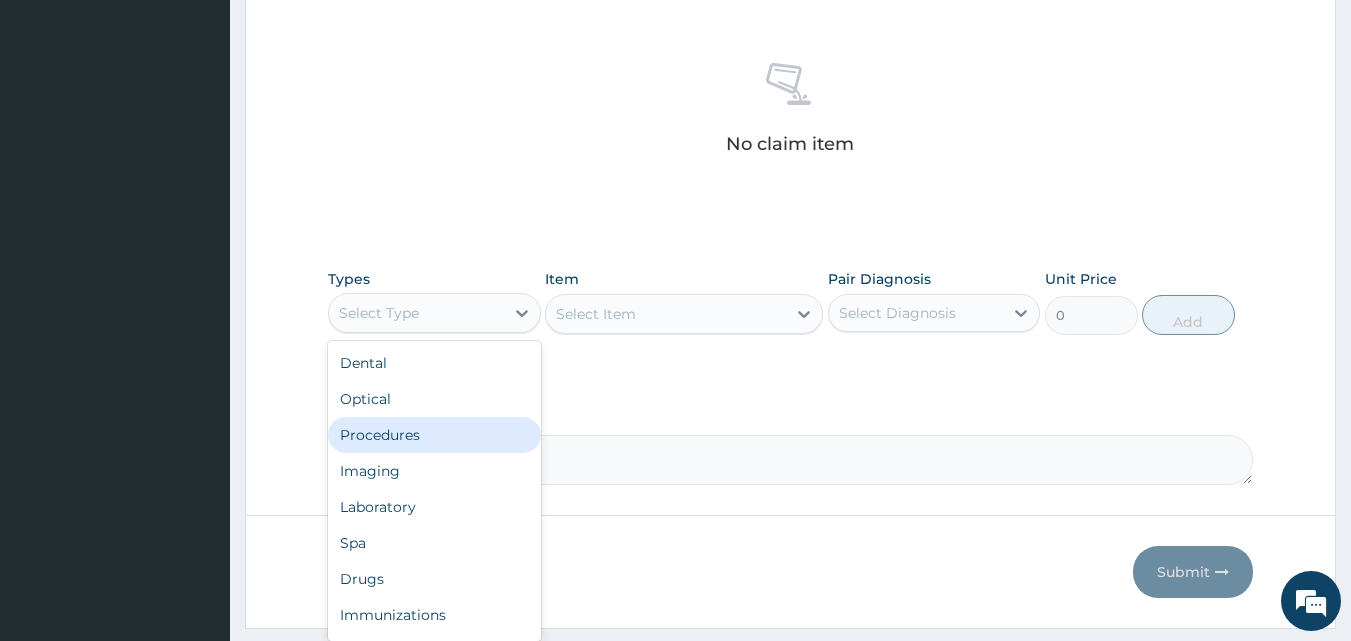 click on "Procedures" at bounding box center (434, 435) 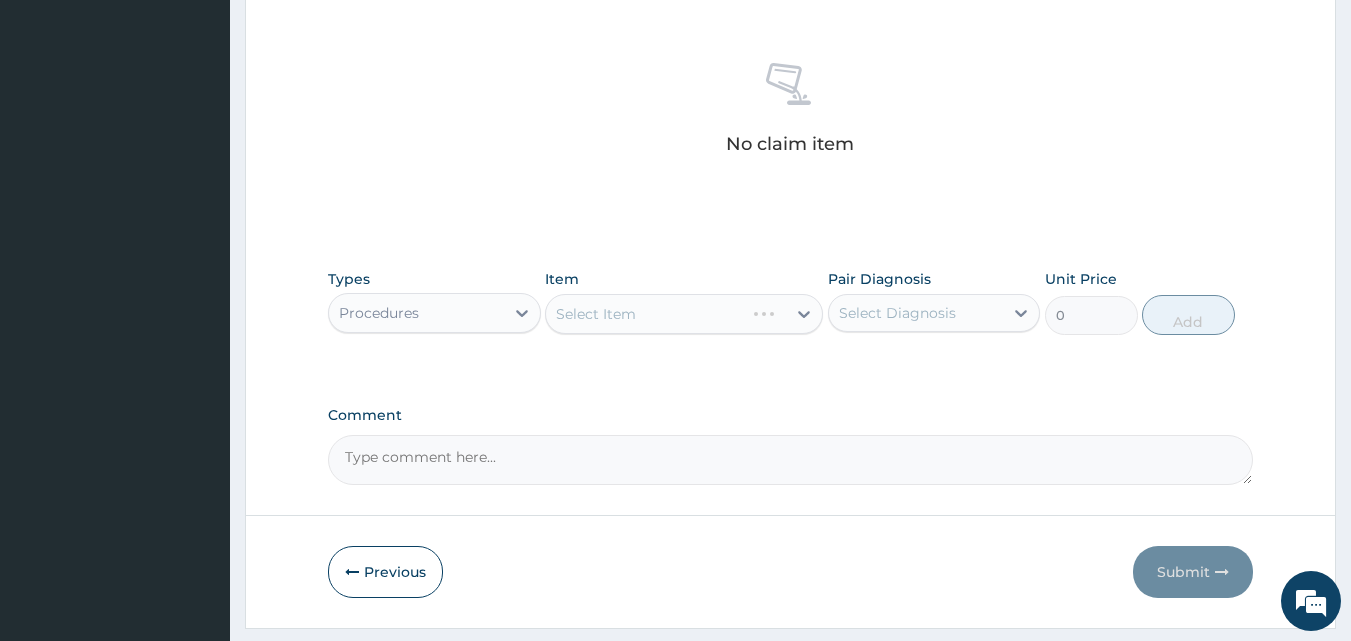 click on "Select Item" at bounding box center [684, 314] 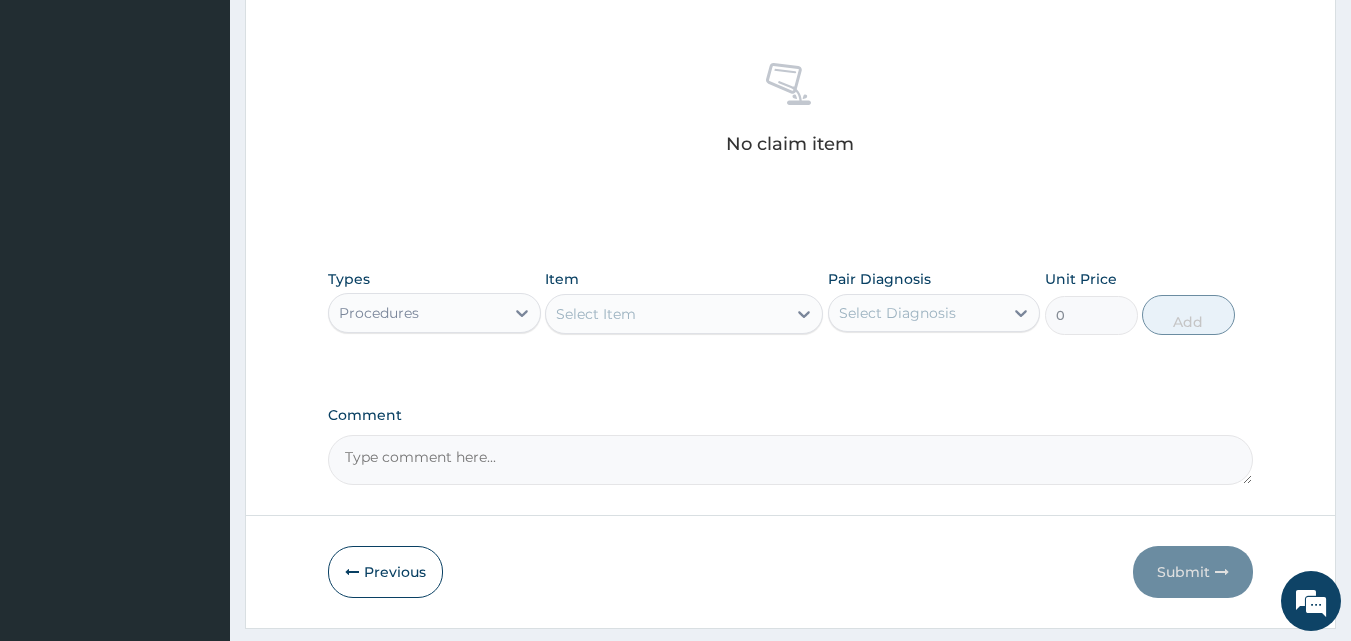 click on "Select Item" at bounding box center (666, 314) 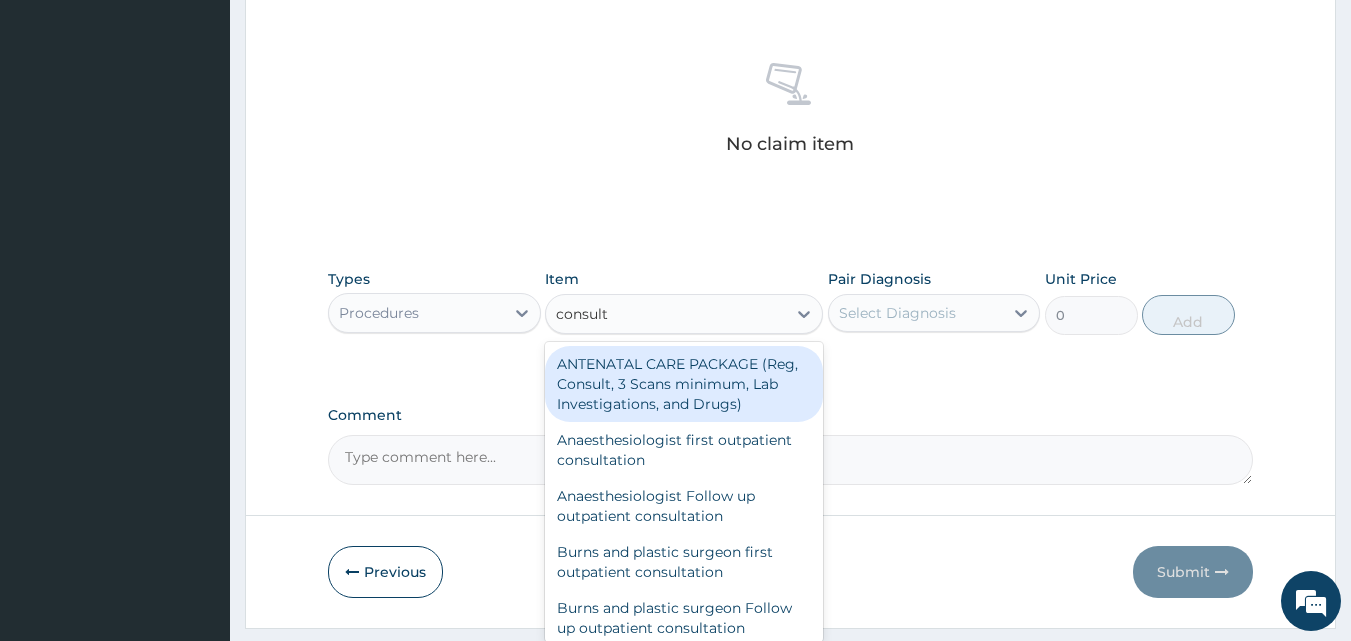type on "consulta" 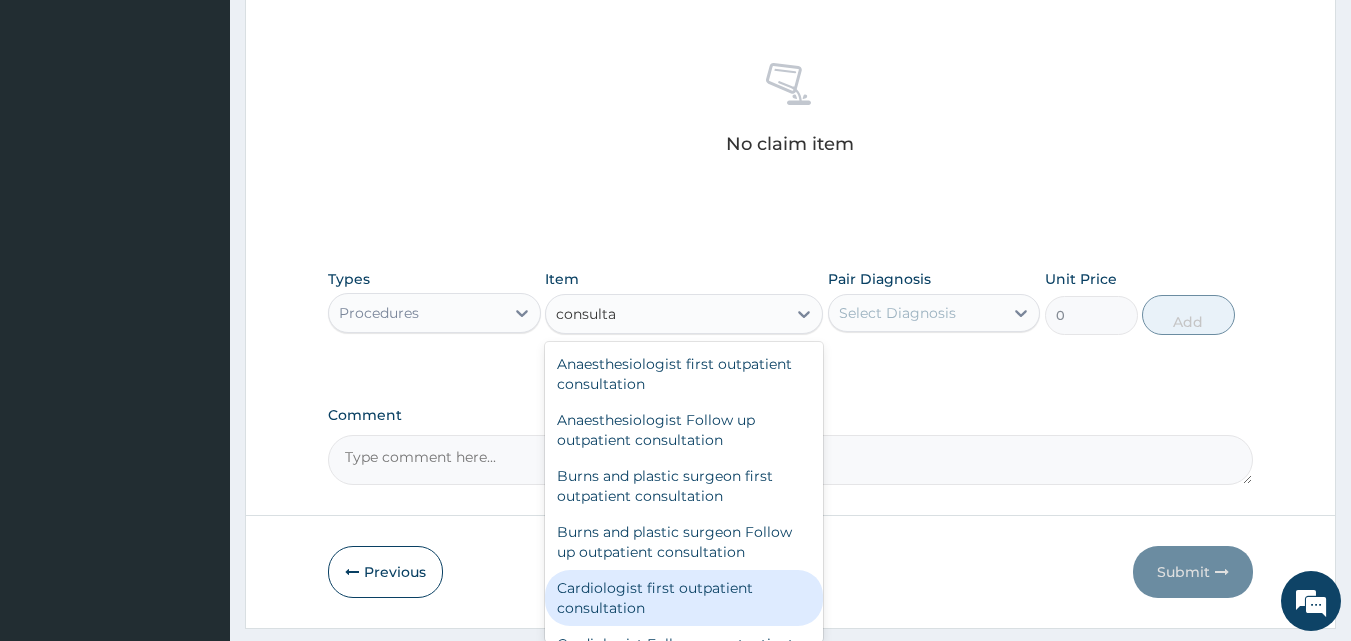 scroll, scrollTop: 40, scrollLeft: 0, axis: vertical 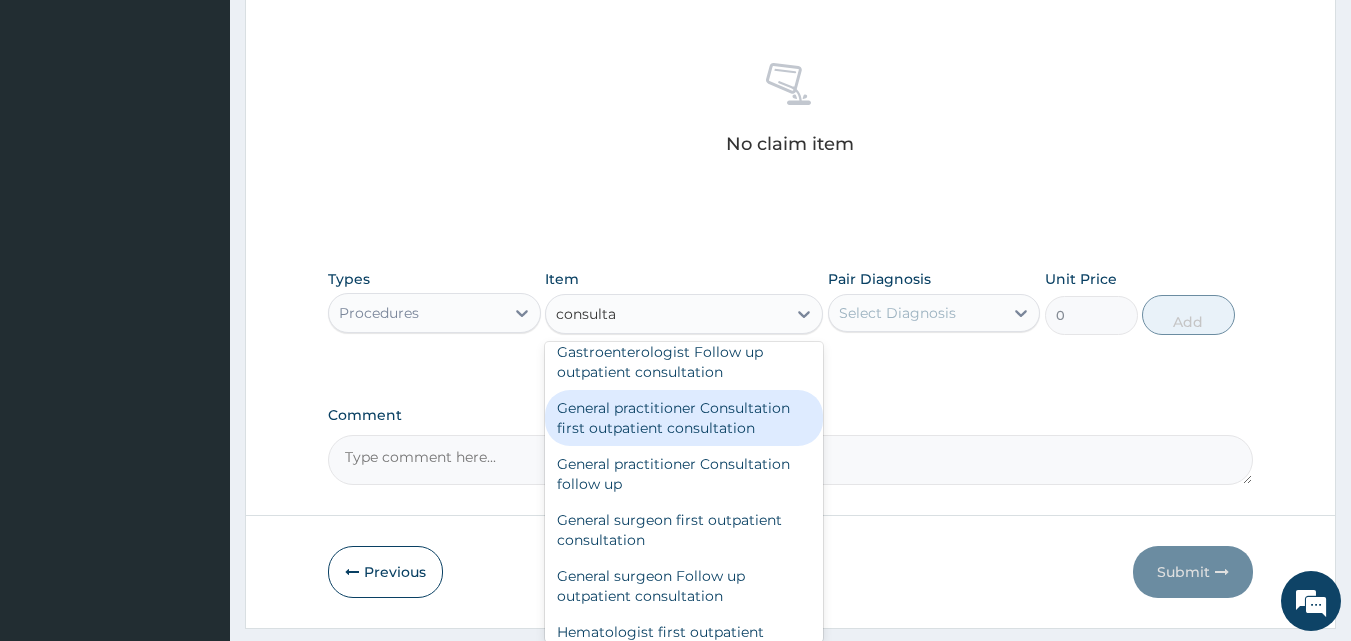 click on "General practitioner Consultation first outpatient consultation" at bounding box center [684, 418] 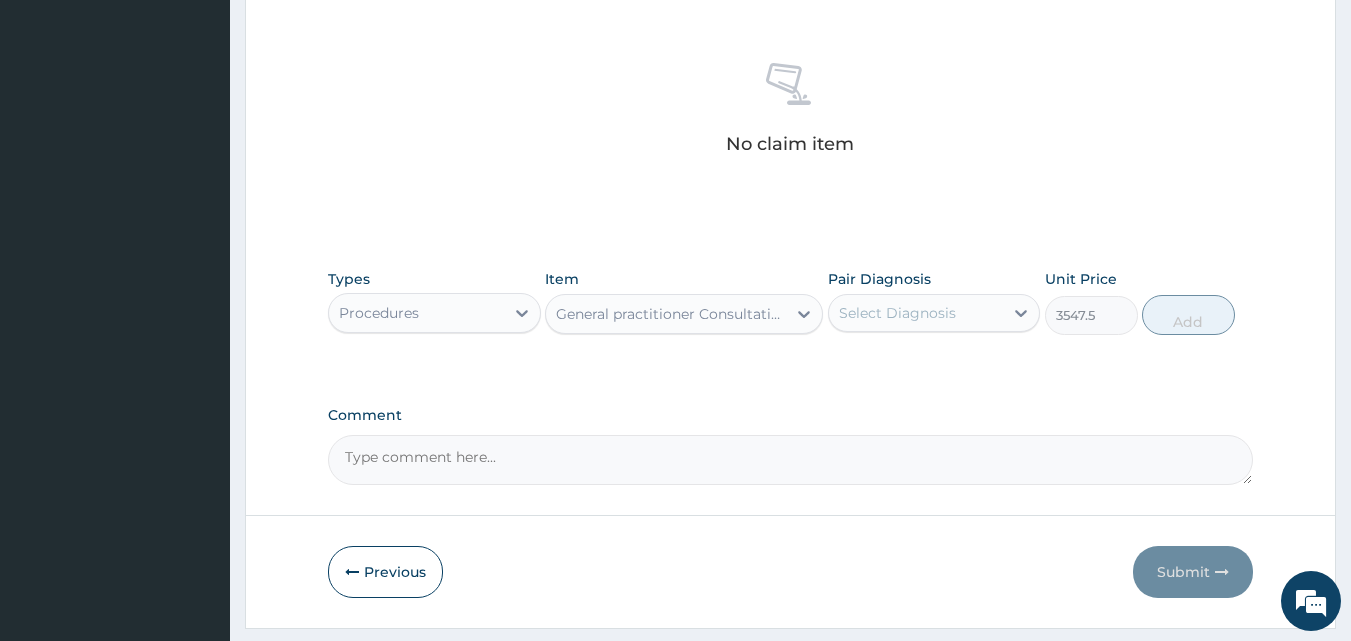 click on "Comment" at bounding box center [791, 460] 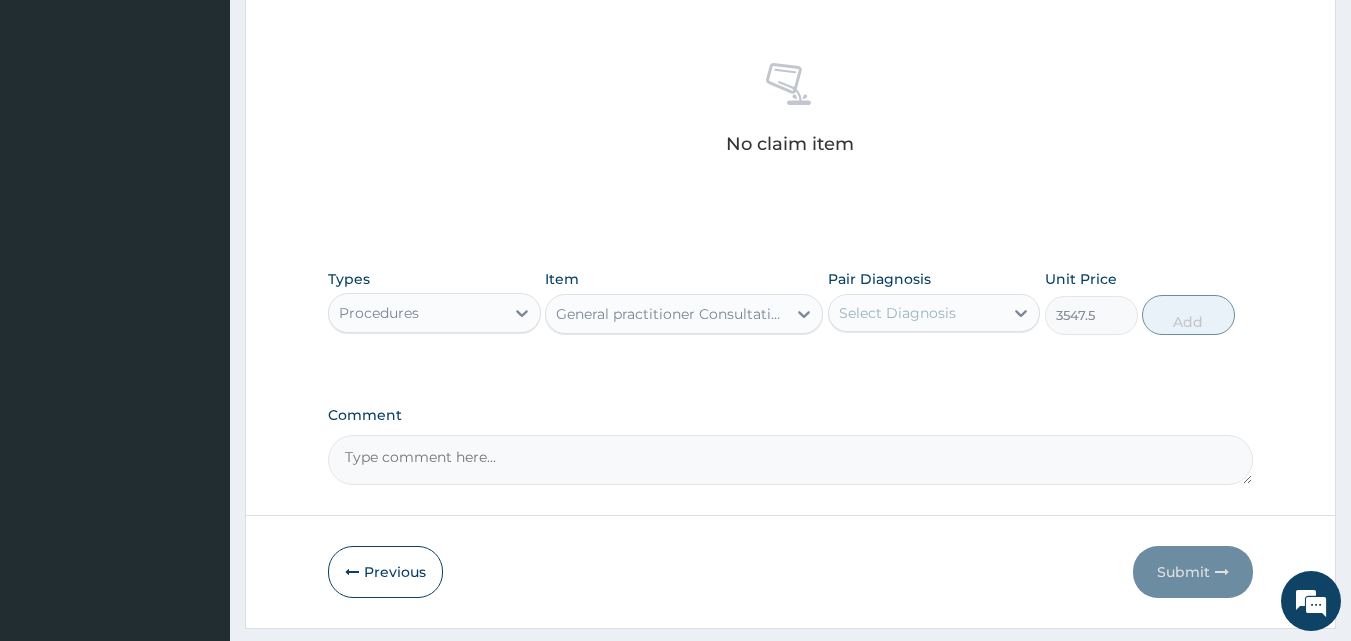 click on "Select Diagnosis" at bounding box center (897, 313) 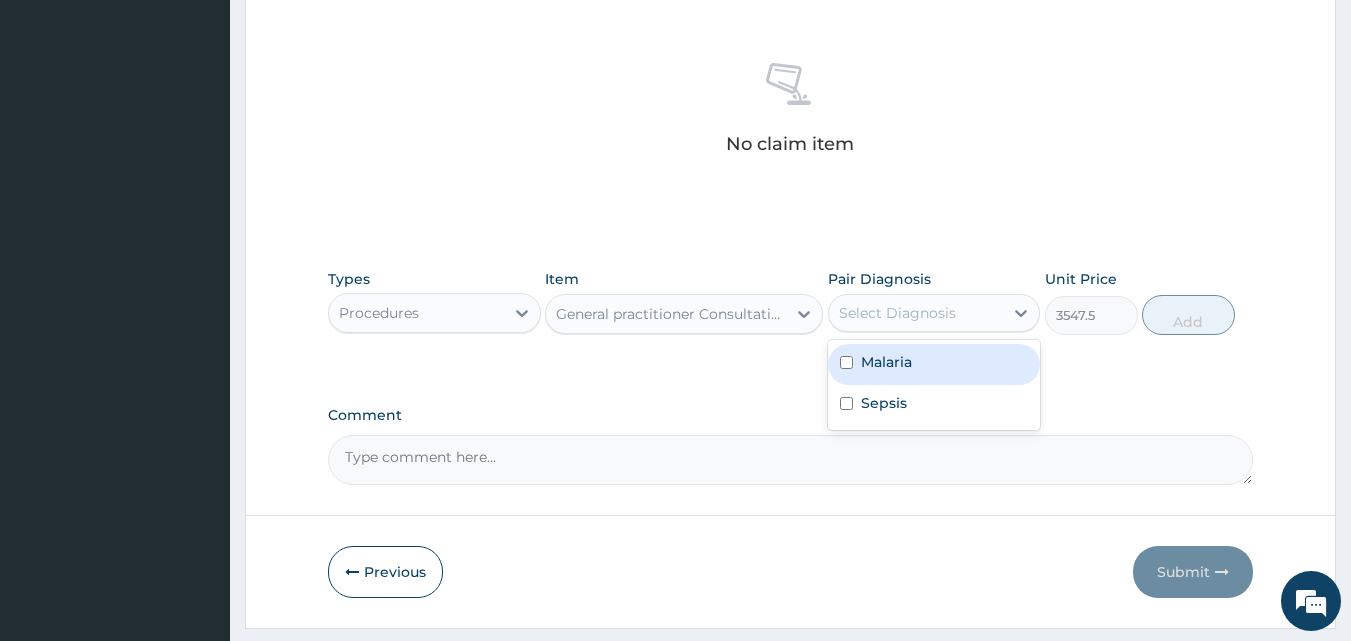 click on "Malaria" at bounding box center [934, 364] 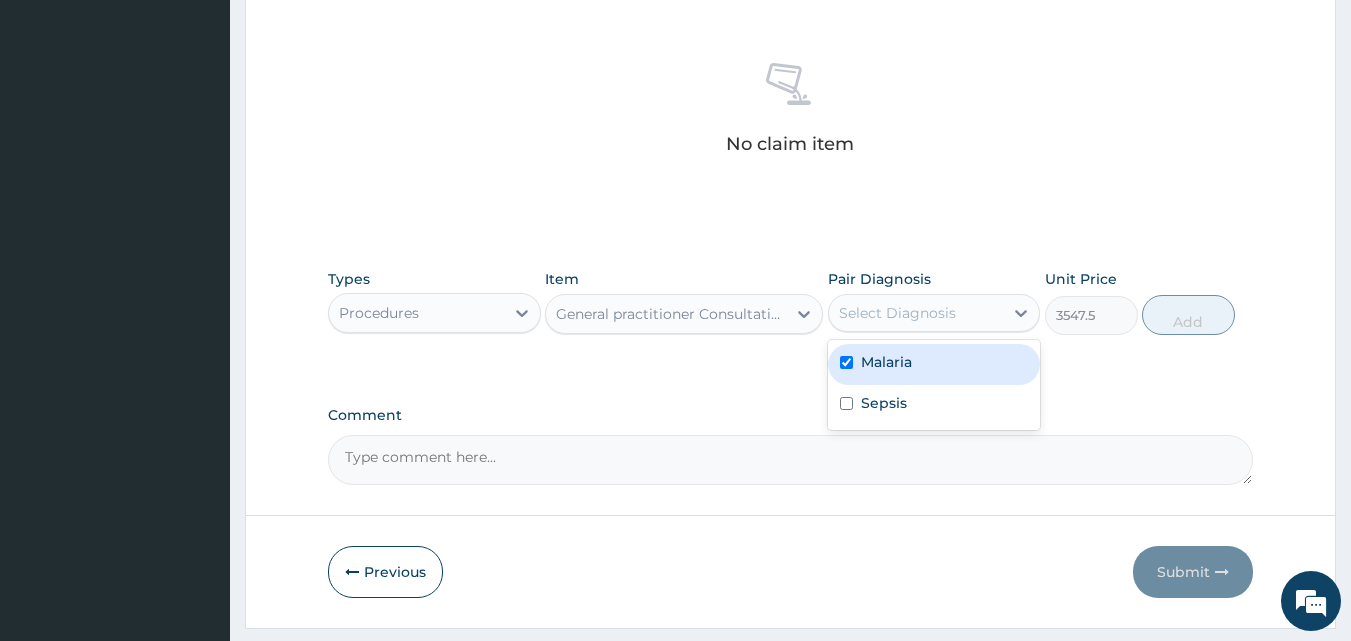 checkbox on "true" 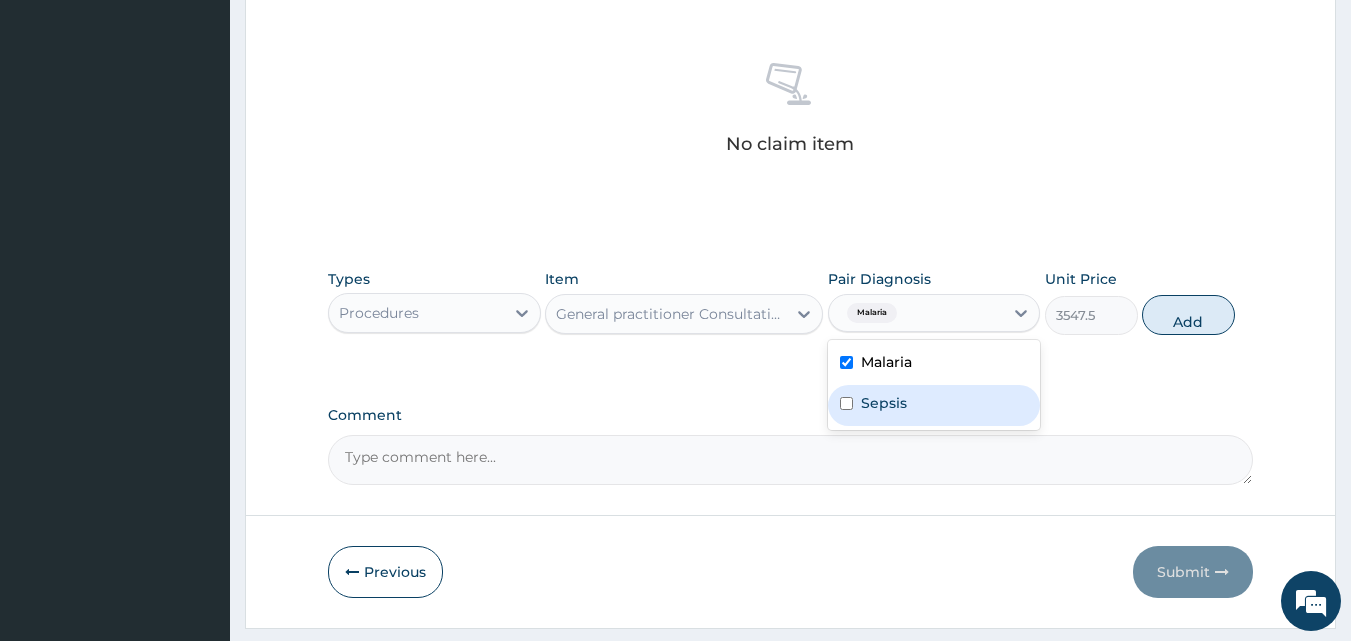 click on "Sepsis" at bounding box center [934, 405] 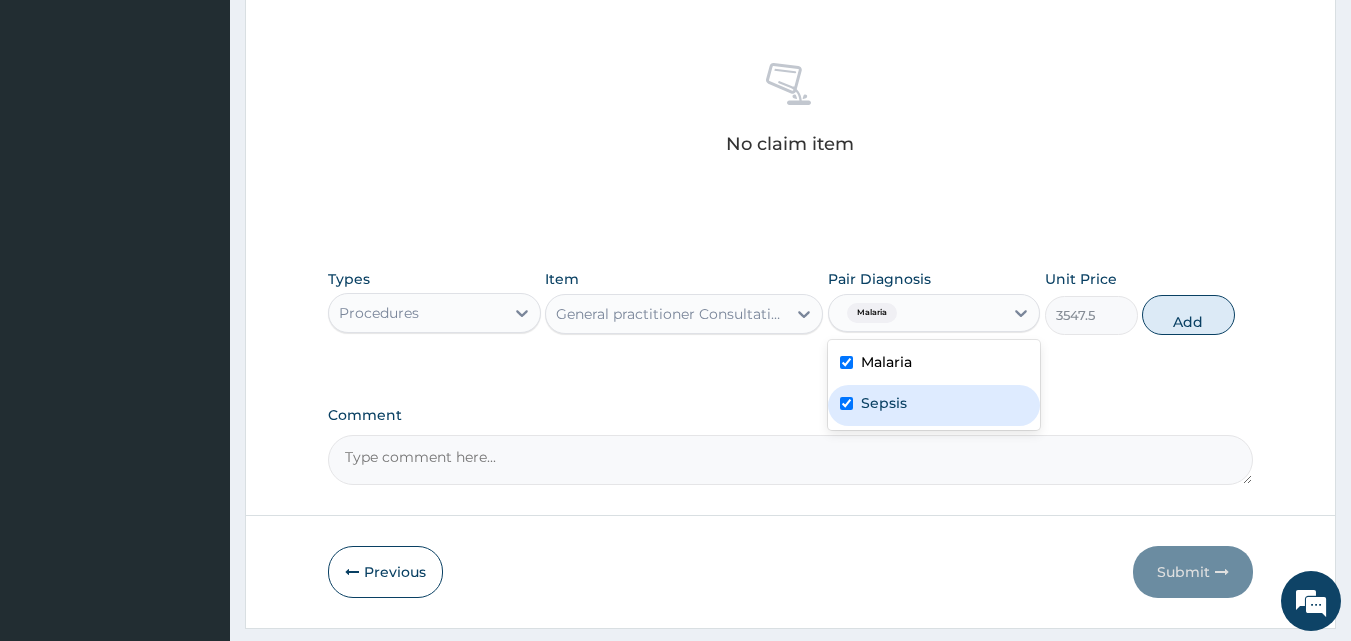 checkbox on "true" 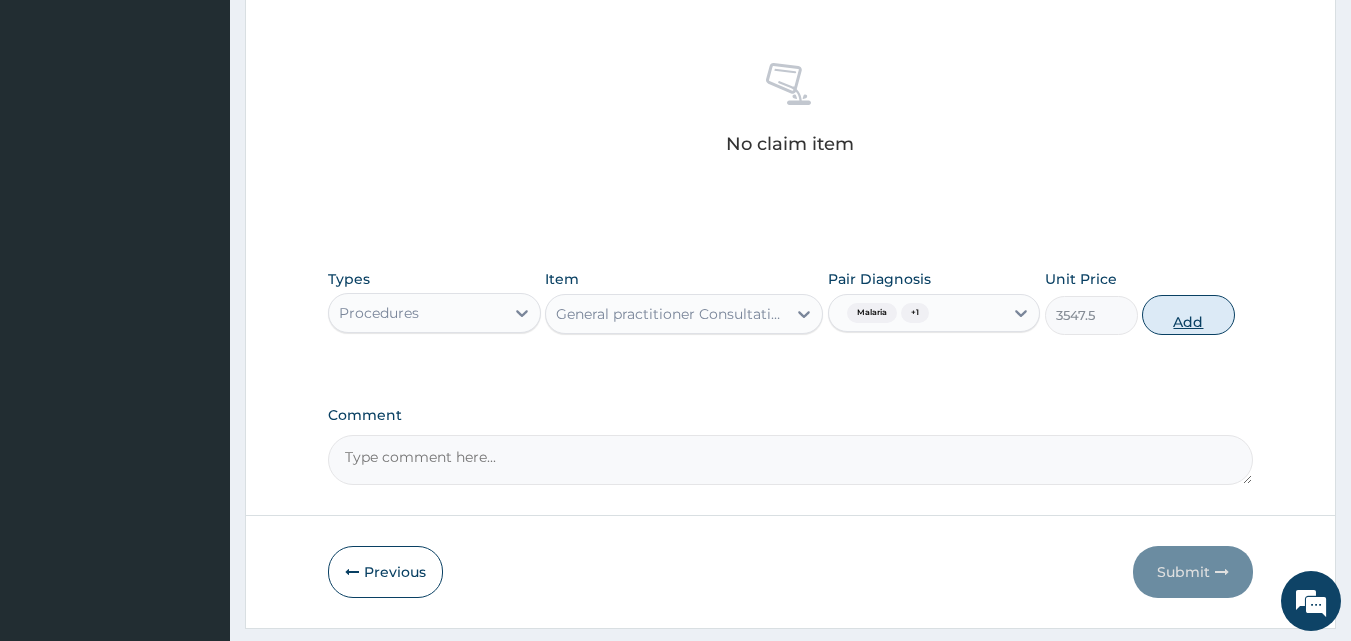 click on "Add" at bounding box center (1188, 315) 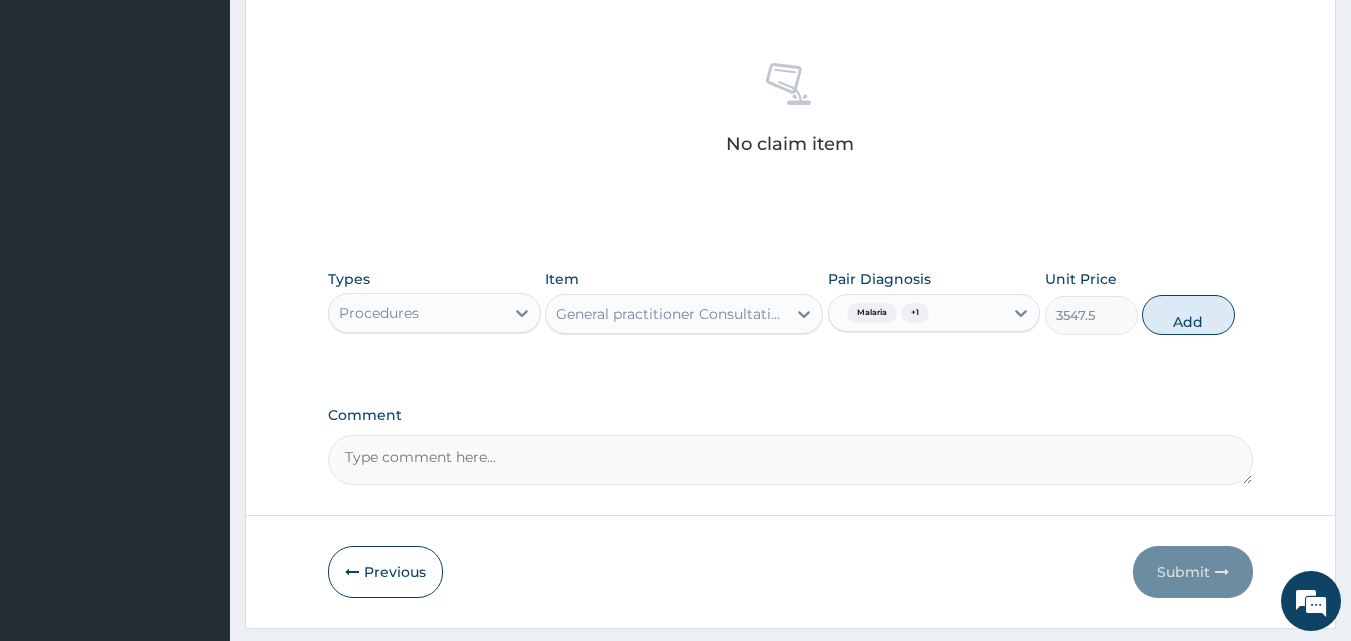type on "0" 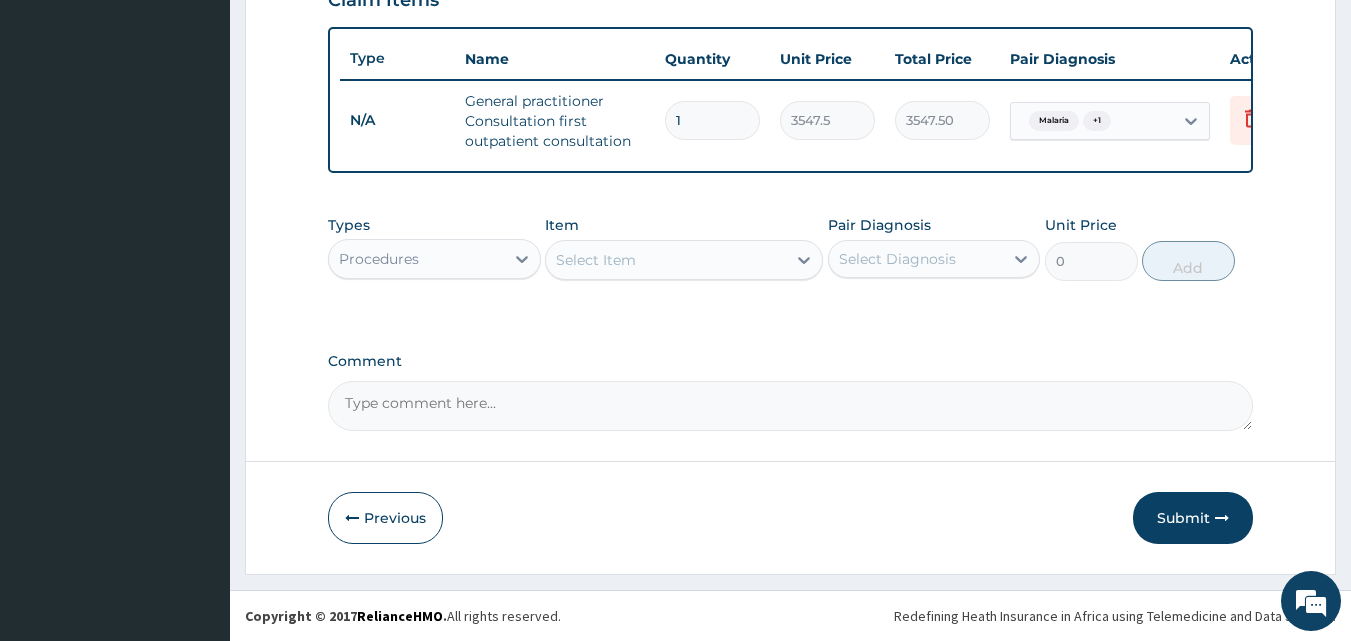 scroll, scrollTop: 732, scrollLeft: 0, axis: vertical 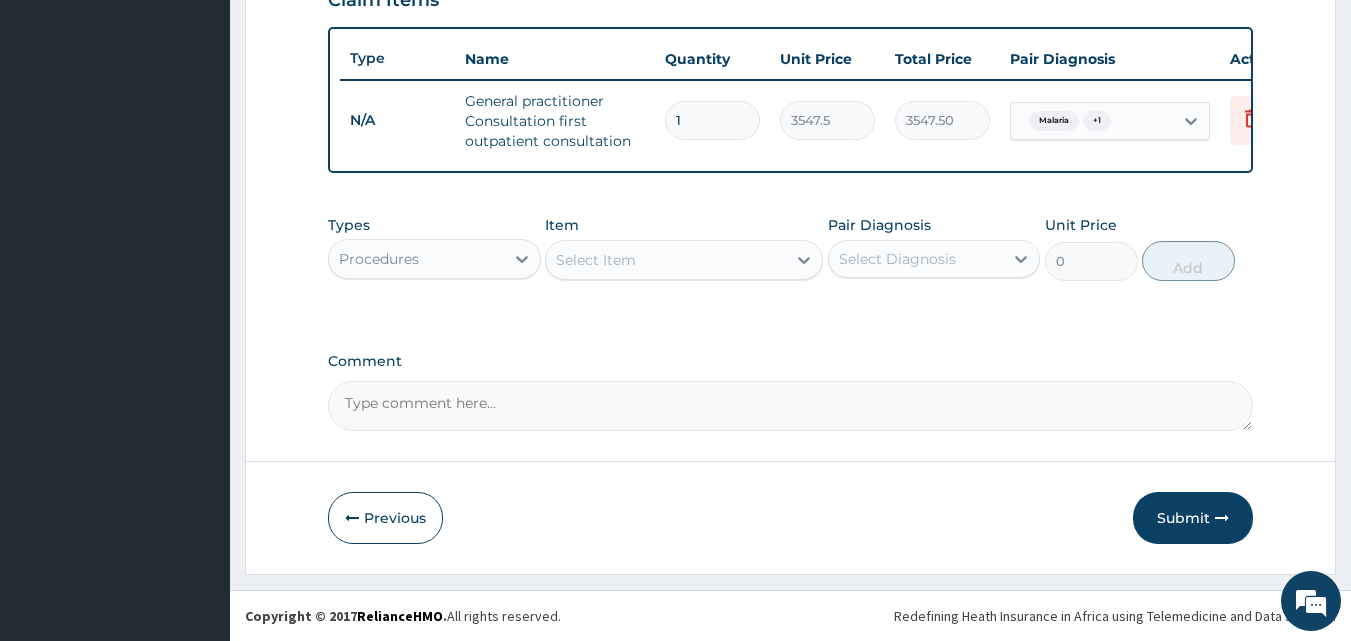 click on "Procedures" at bounding box center [416, 259] 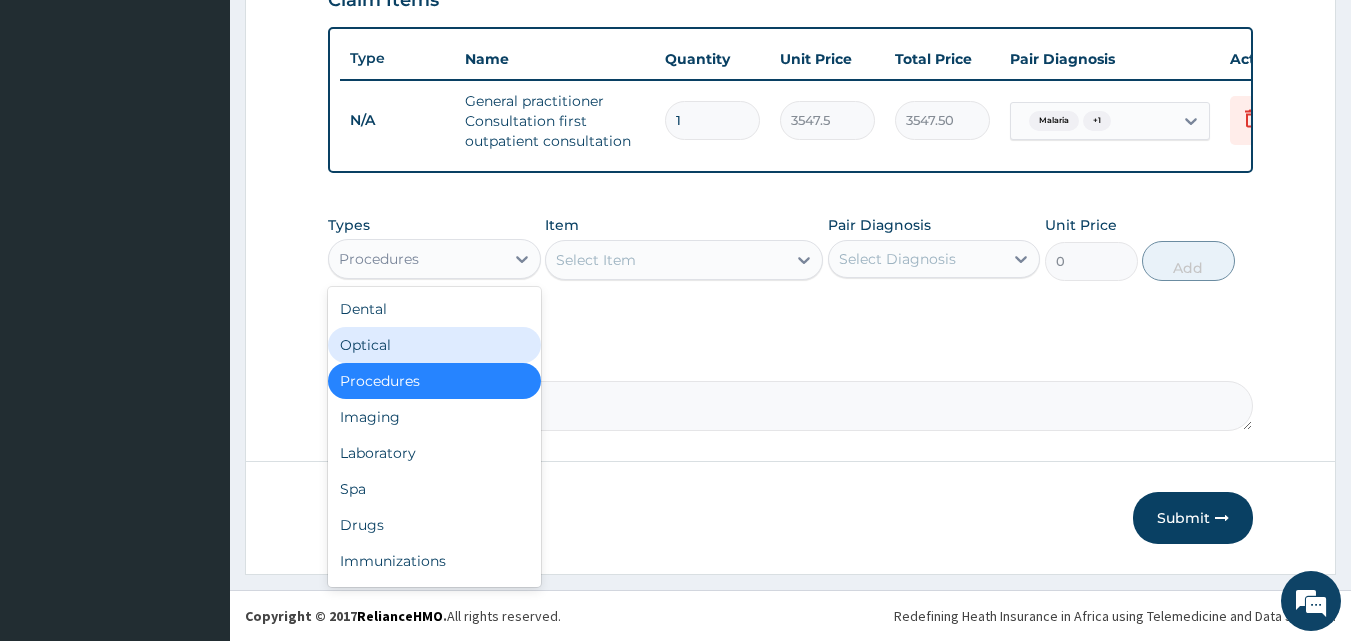 drag, startPoint x: 426, startPoint y: 445, endPoint x: 630, endPoint y: 259, distance: 276.06522 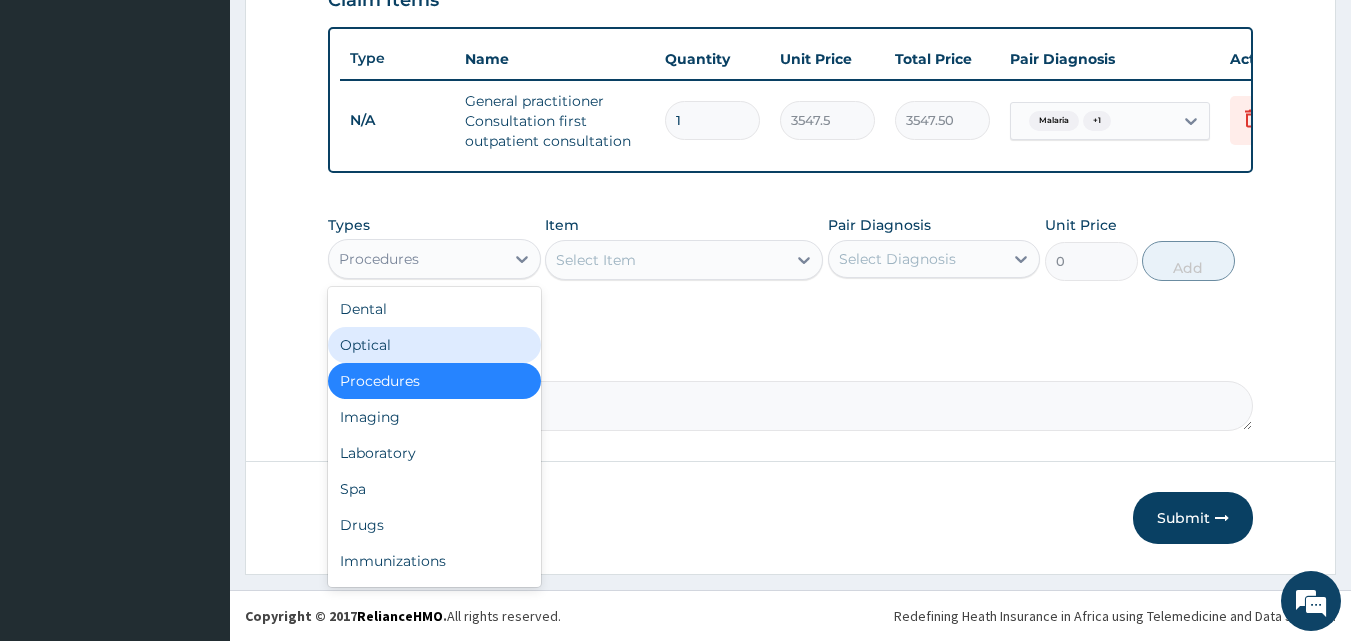 click on "Types option Procedures, selected. option Optical focused, 2 of 10. 10 results available. Use Up and Down to choose options, press Enter to select the currently focused option, press Escape to exit the menu, press Tab to select the option and exit the menu. Procedures Dental Optical Procedures Imaging Laboratory Spa Drugs Immunizations Others Gym Item Select Item Pair Diagnosis Select Diagnosis Unit Price 0 Add" at bounding box center (791, 248) 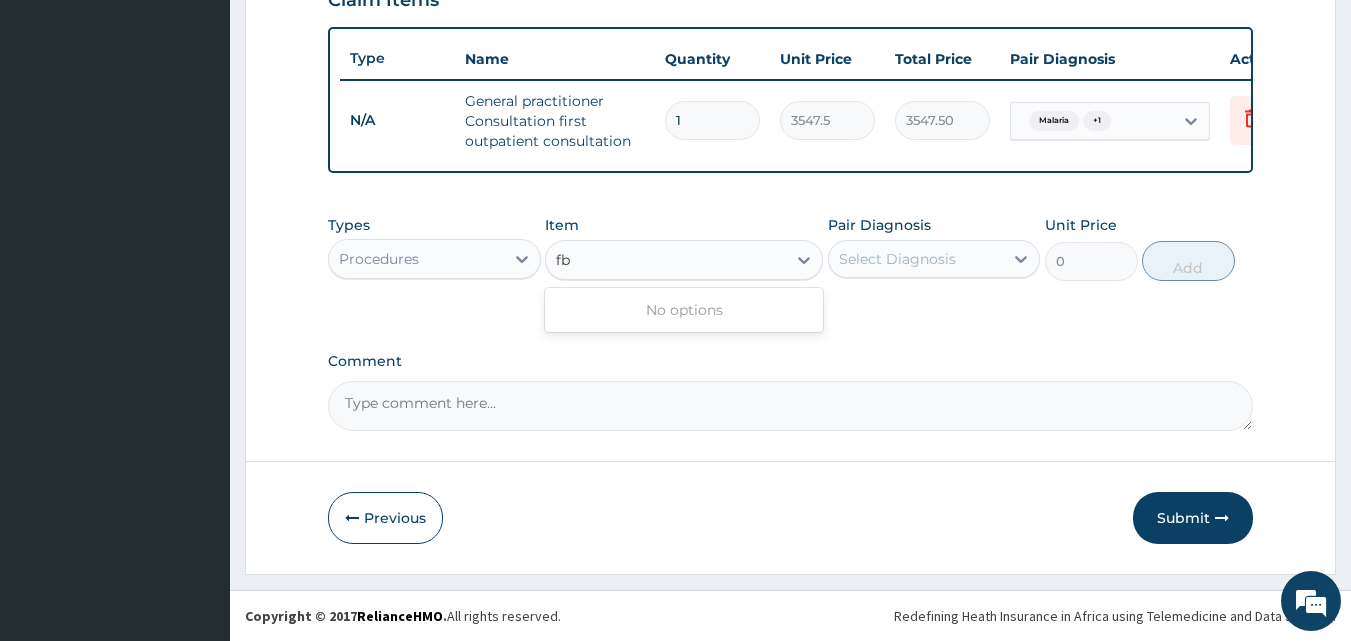 type on "f" 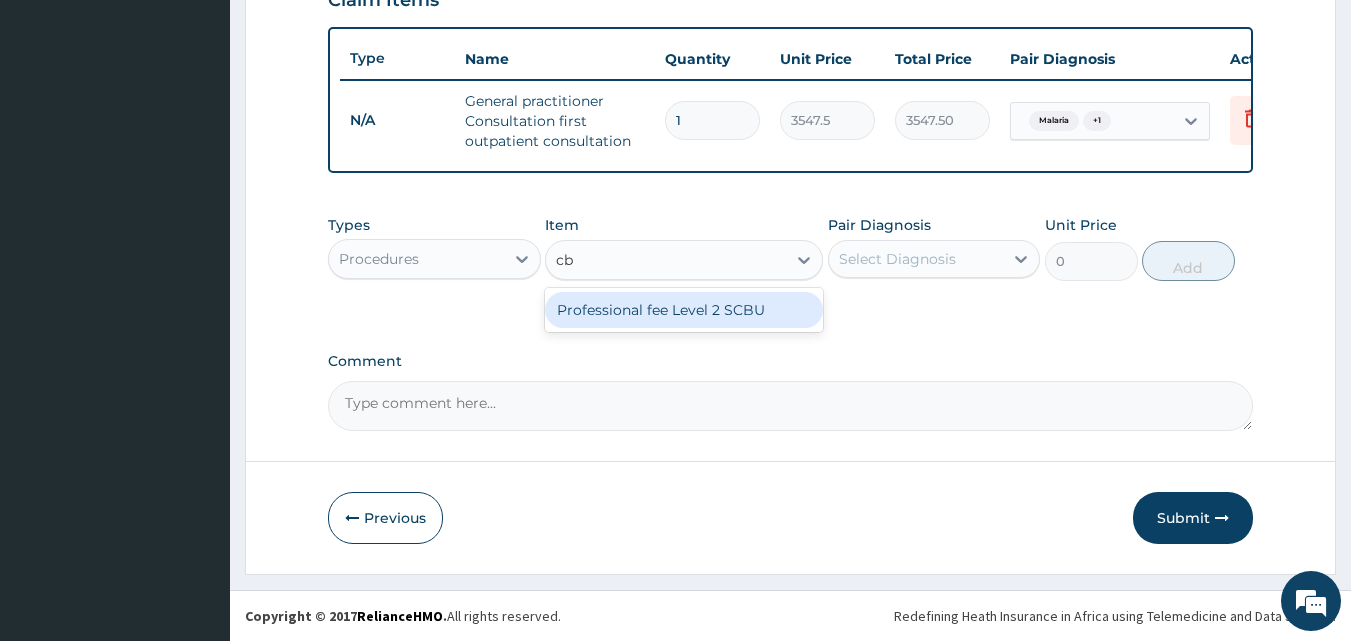 type on "c" 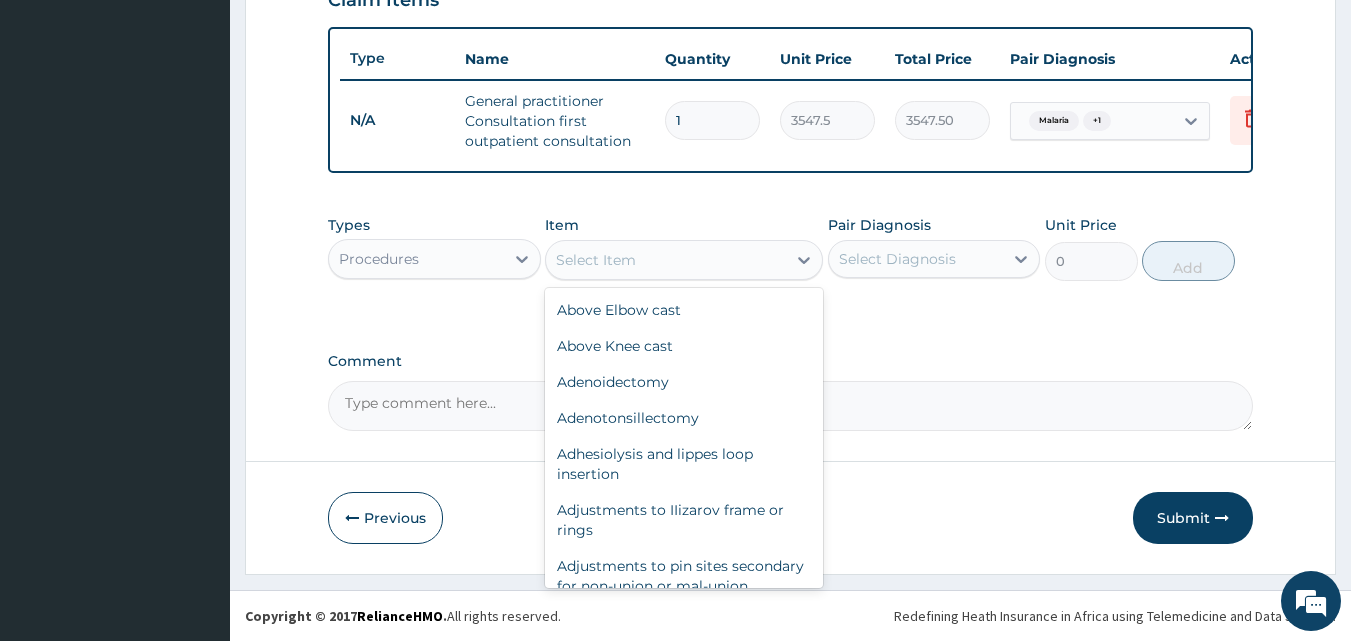 click on "Procedures" at bounding box center (416, 259) 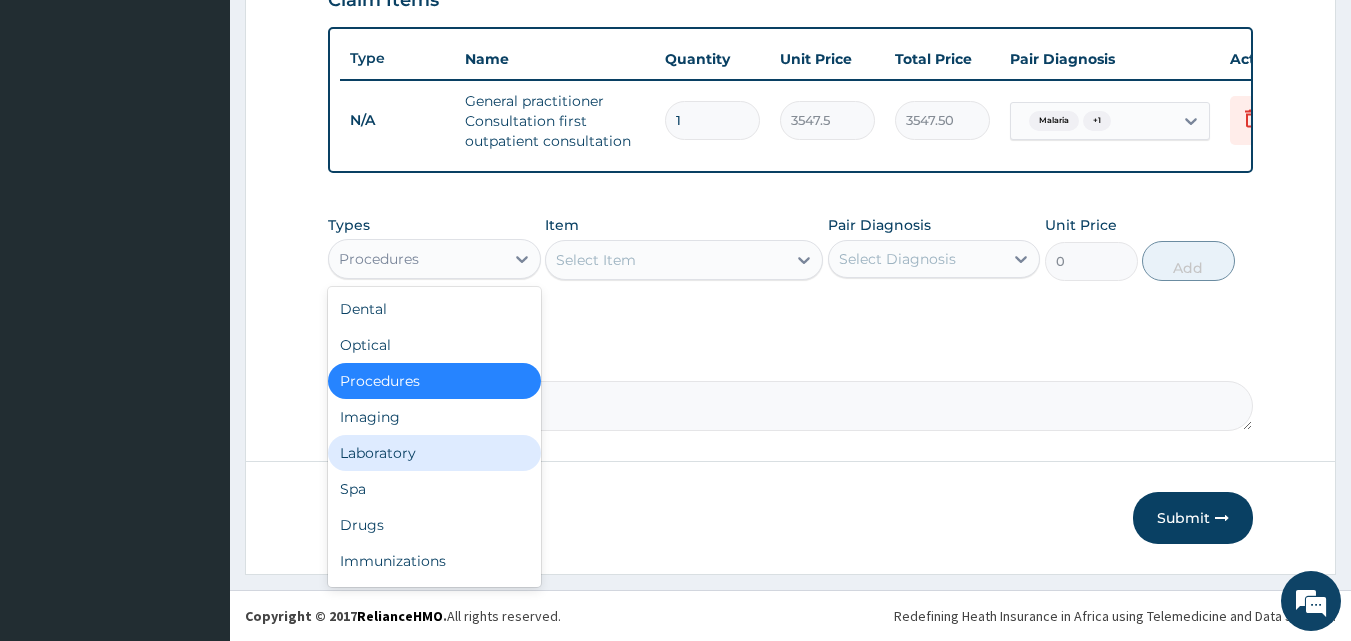 click on "Laboratory" at bounding box center [434, 453] 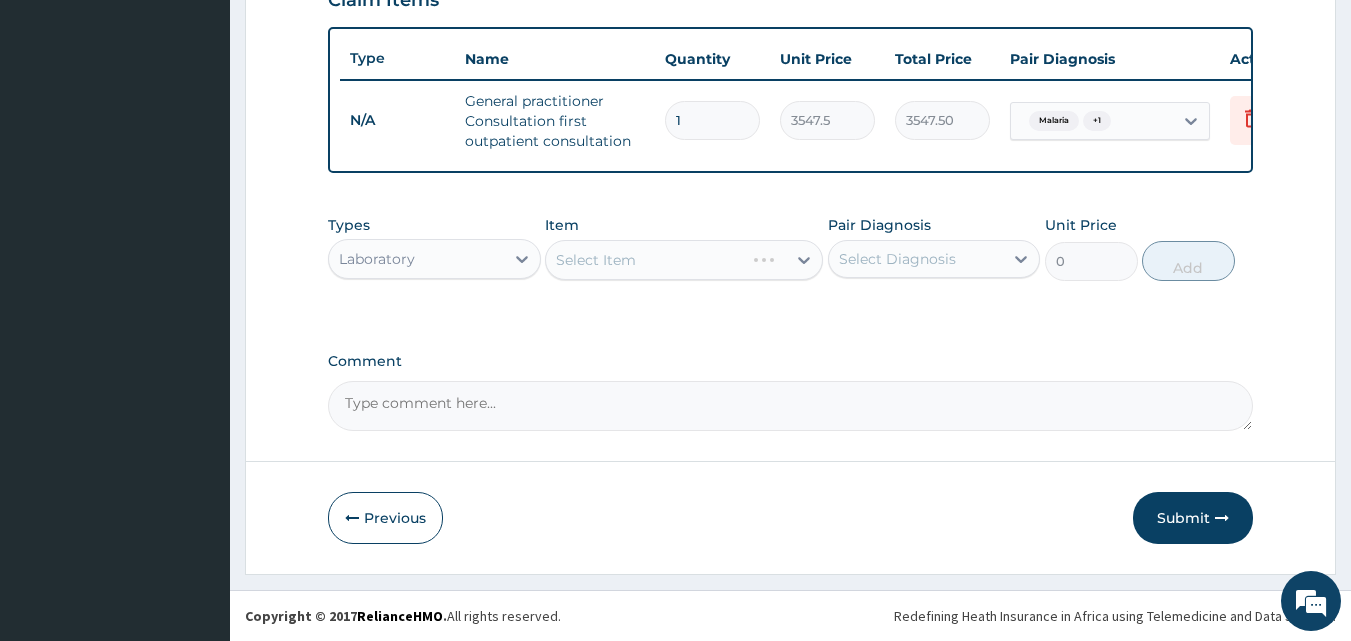 click on "Select Item" at bounding box center (684, 260) 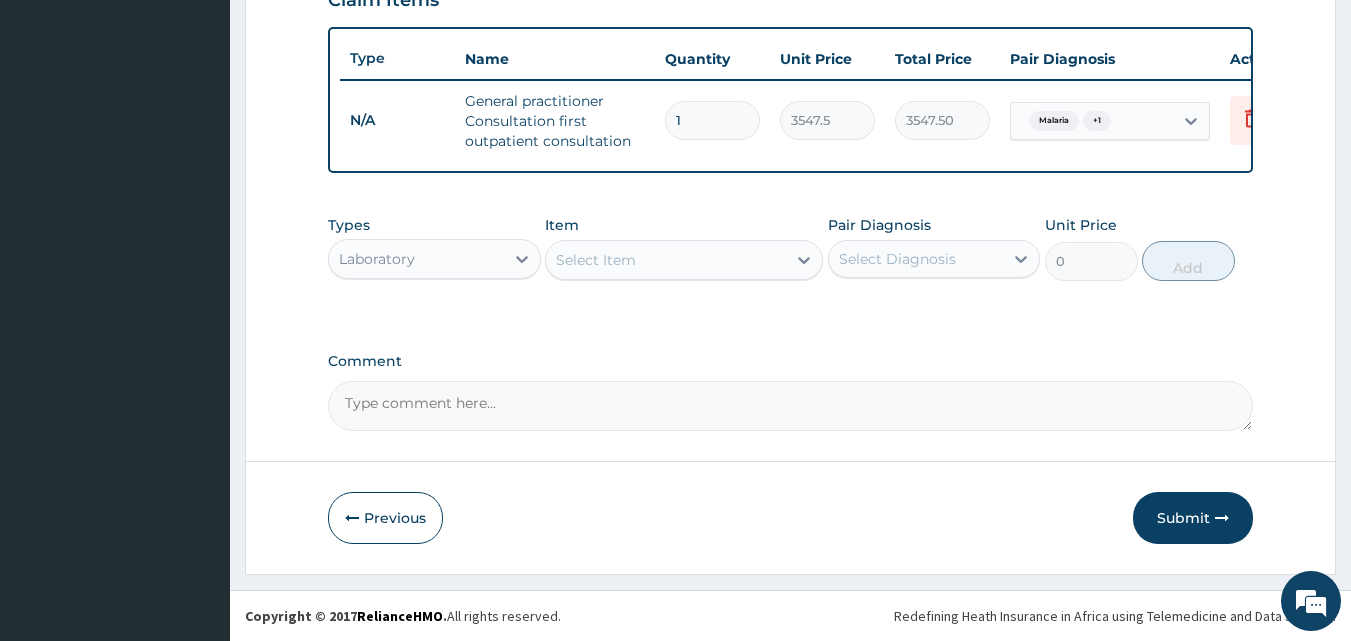 click on "Select Item" at bounding box center [666, 260] 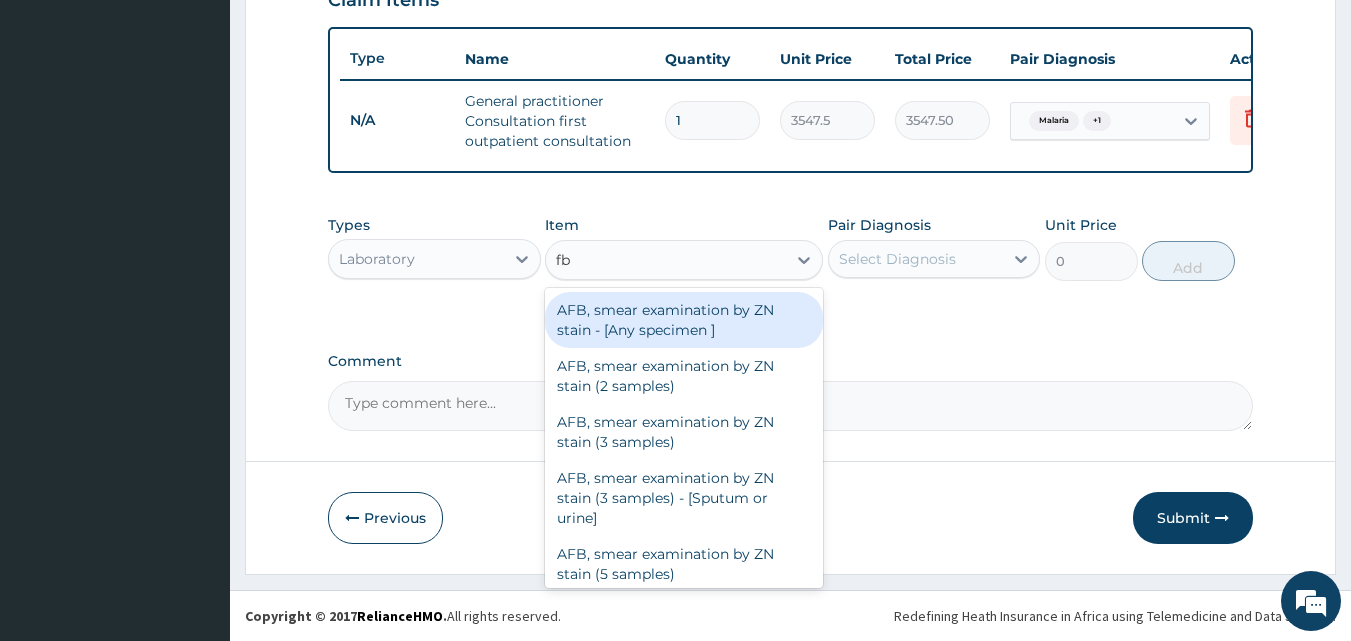 type on "fbc" 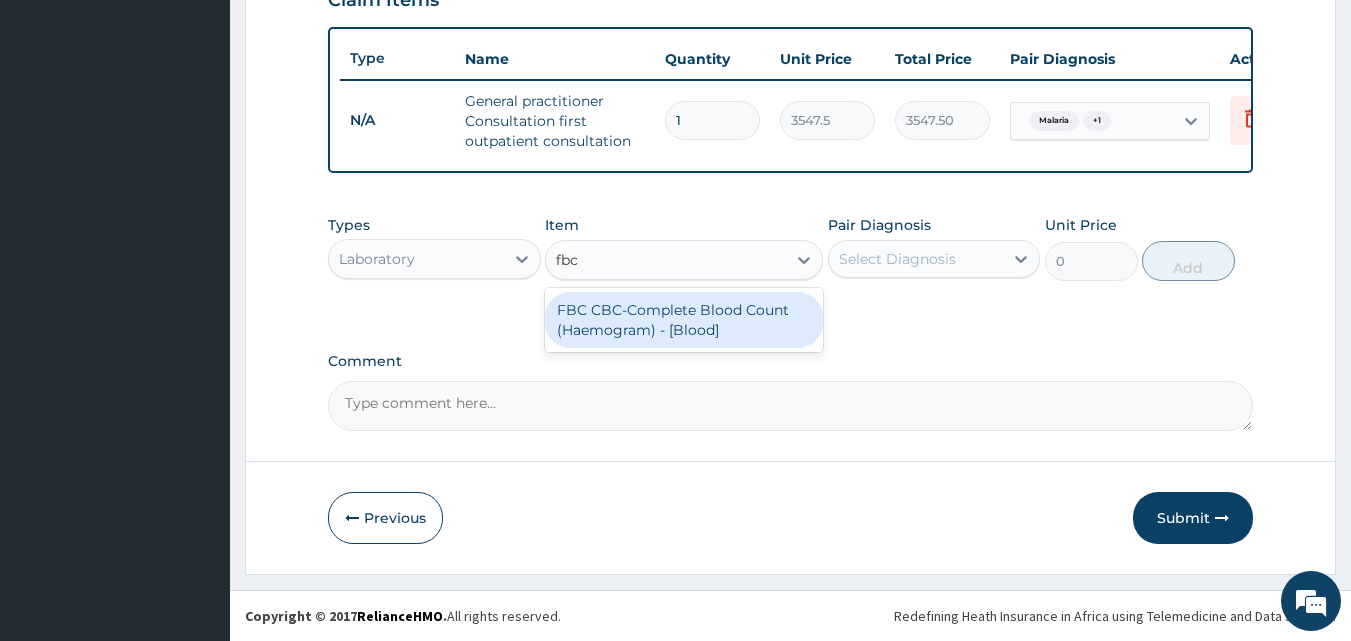 click on "FBC CBC-Complete Blood Count (Haemogram) - [Blood]" at bounding box center [684, 320] 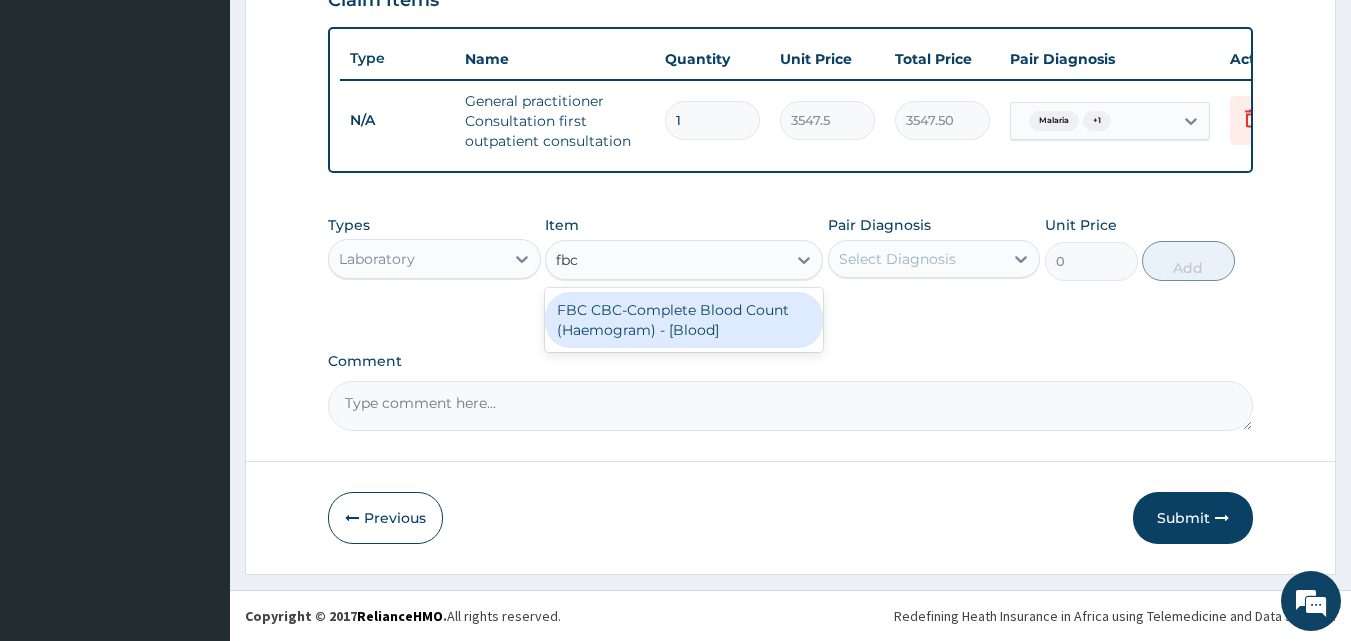 type 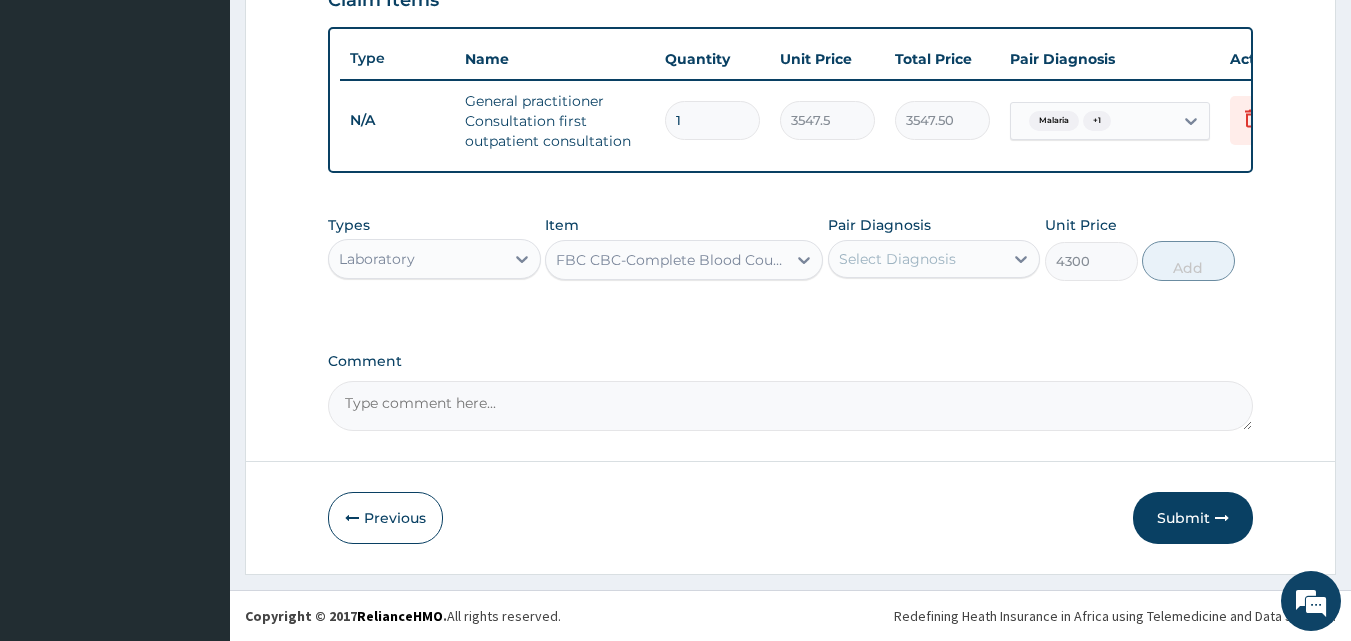click on "Select Diagnosis" at bounding box center [897, 259] 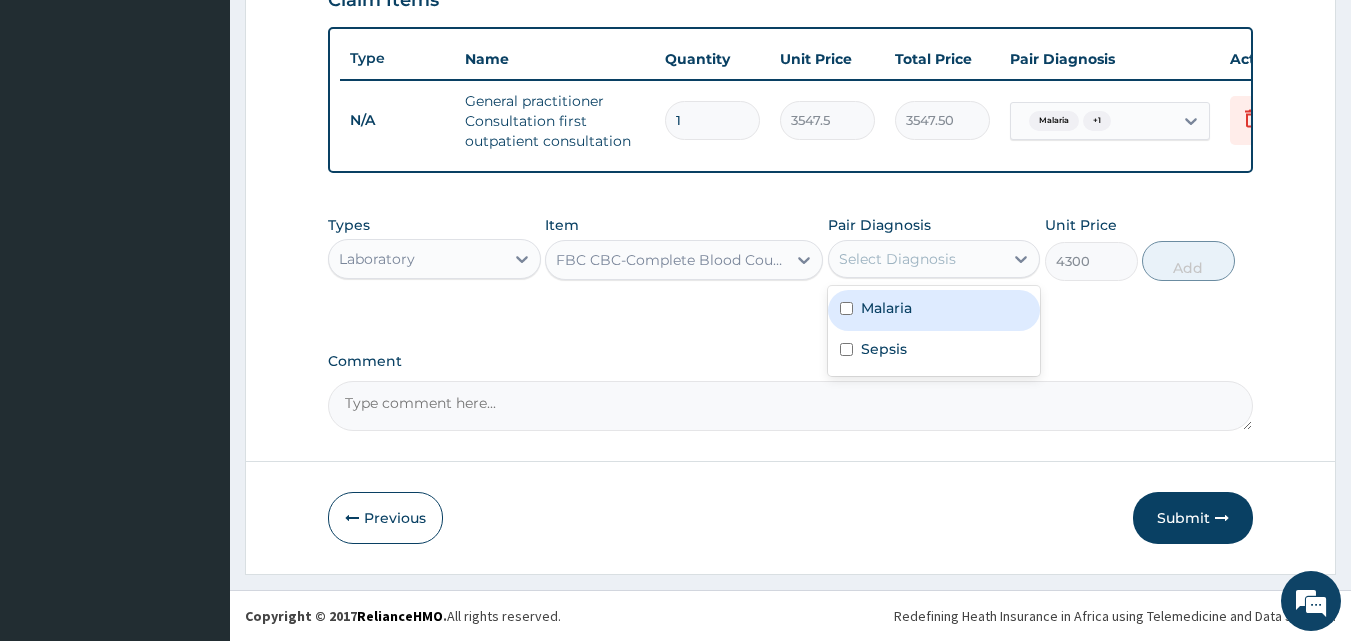 click on "Malaria" at bounding box center [934, 310] 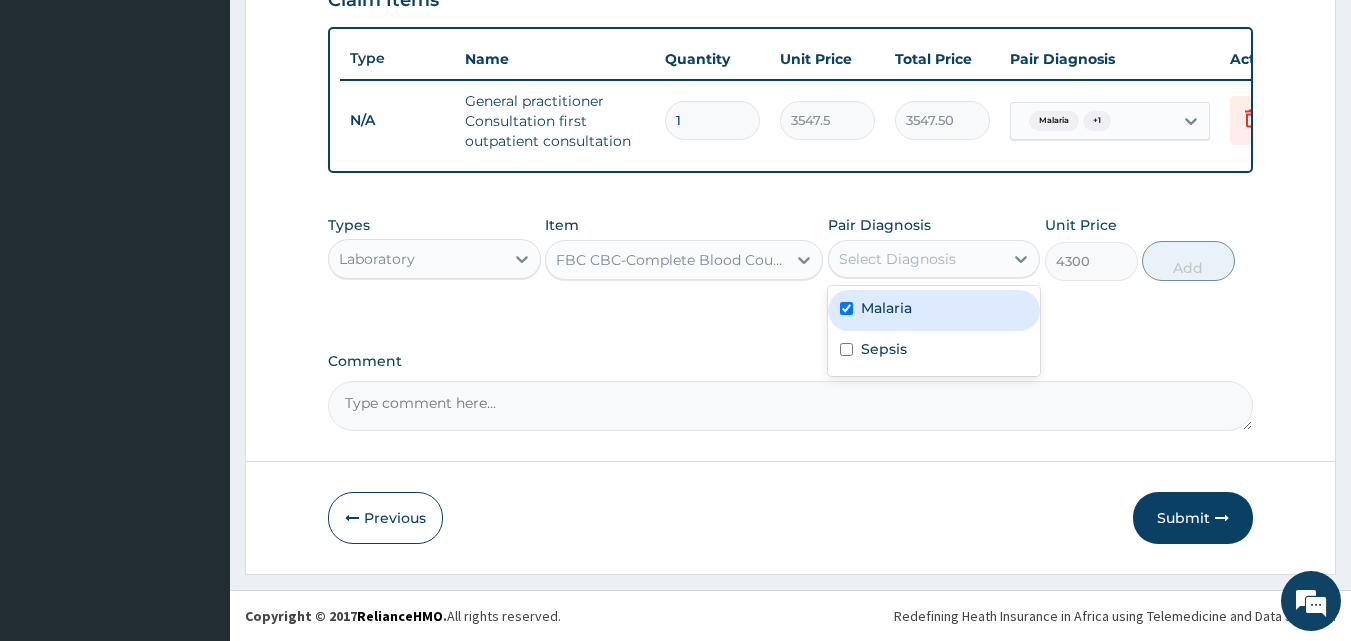 checkbox on "true" 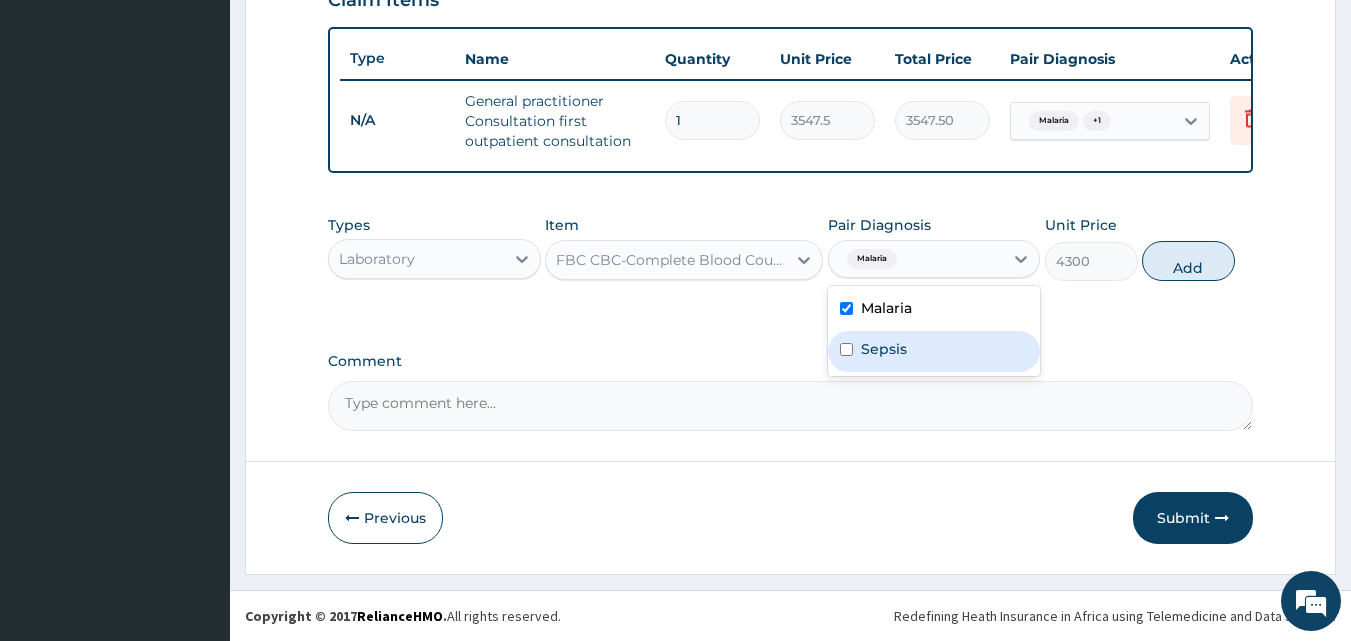 click on "Sepsis" at bounding box center (934, 351) 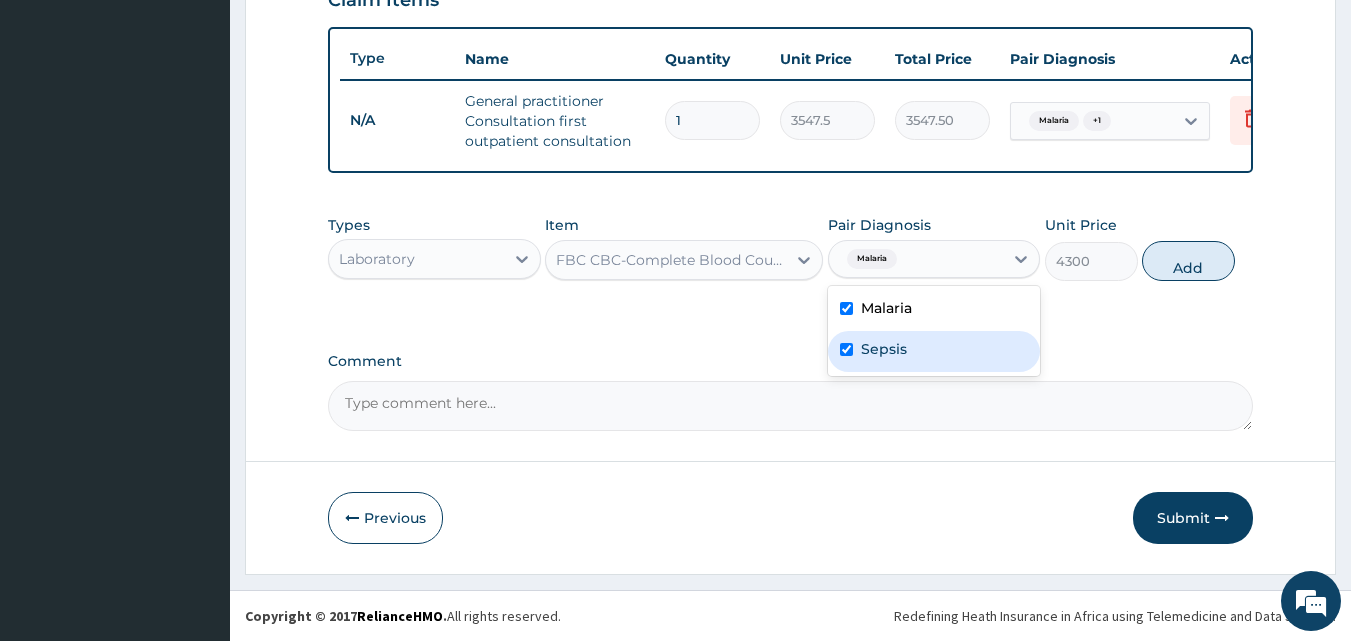 checkbox on "true" 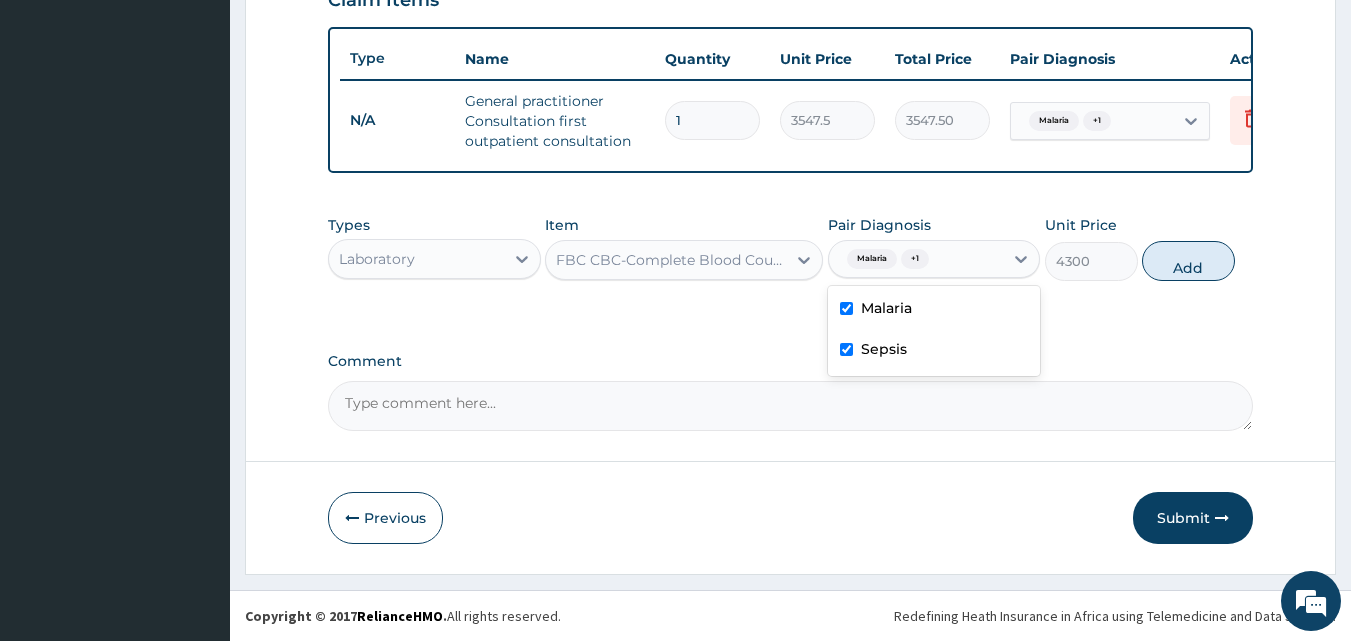 click on "Malaria" at bounding box center [934, 310] 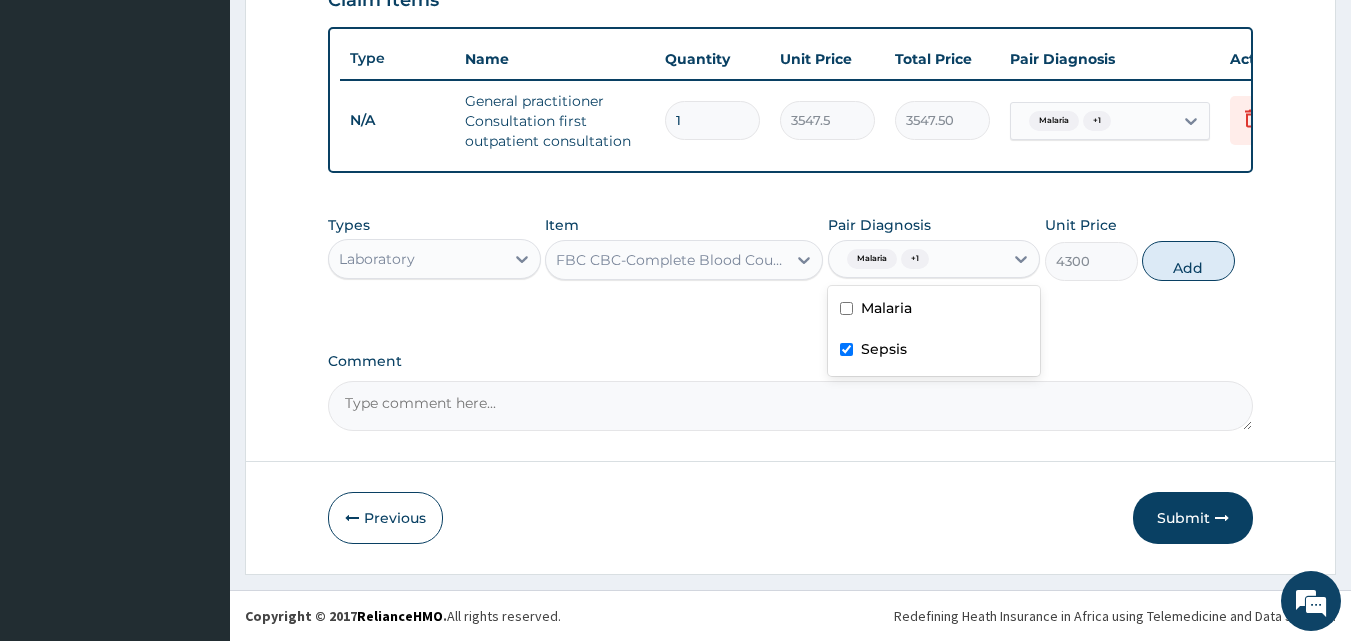 checkbox on "false" 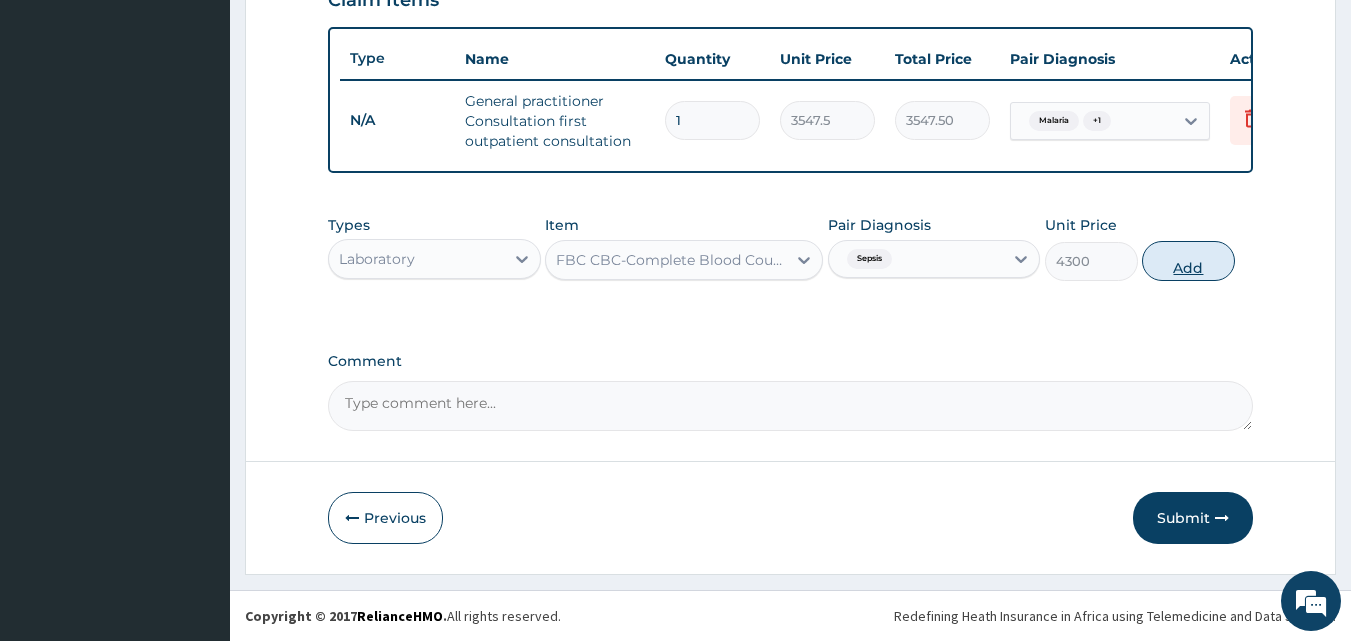 click on "Add" at bounding box center [1188, 261] 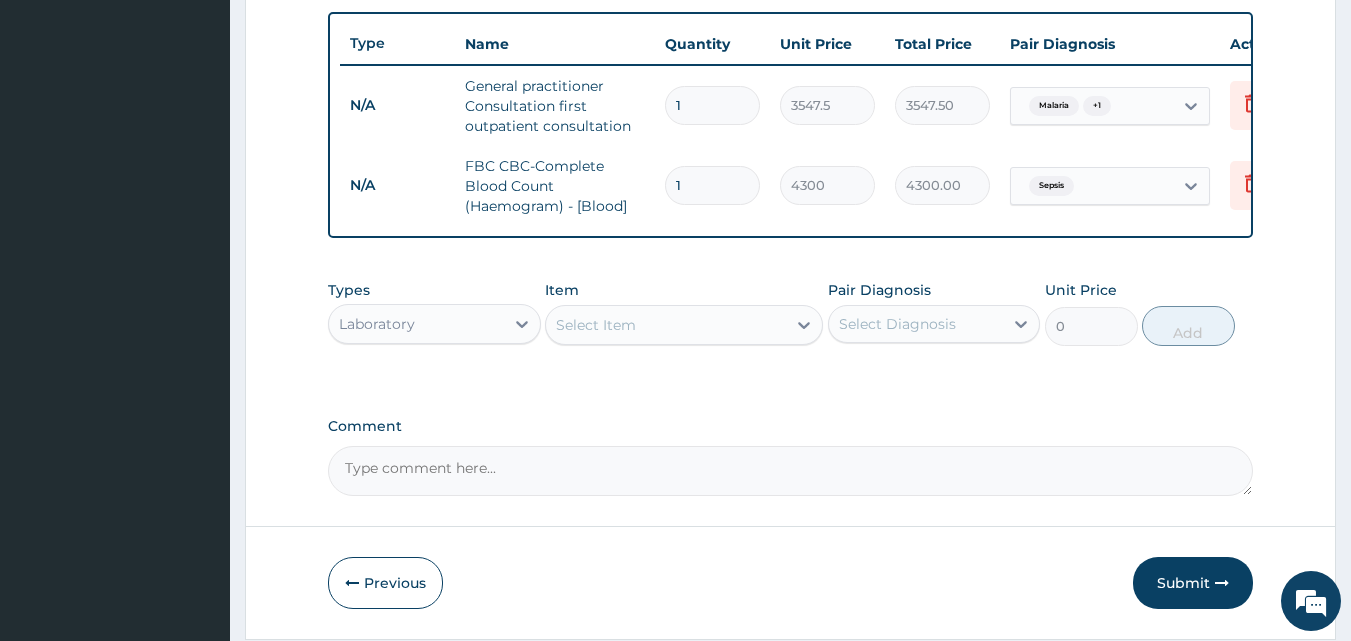 click on "Select Item" at bounding box center [596, 325] 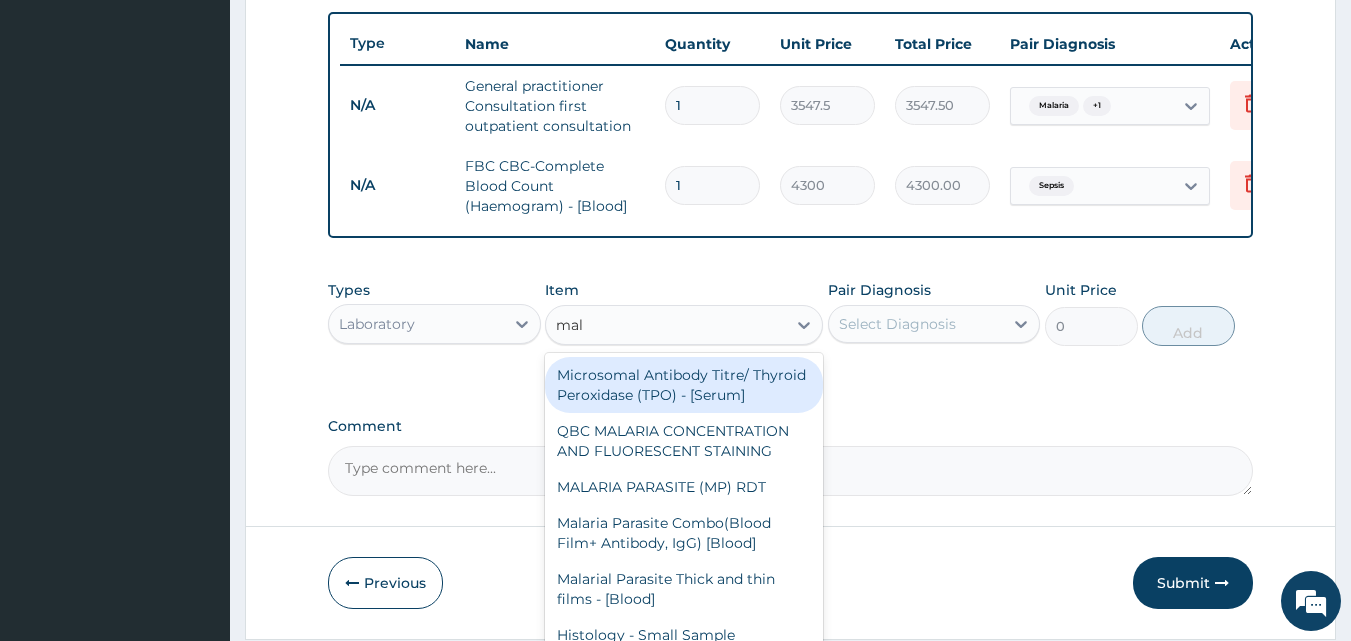 type on "mala" 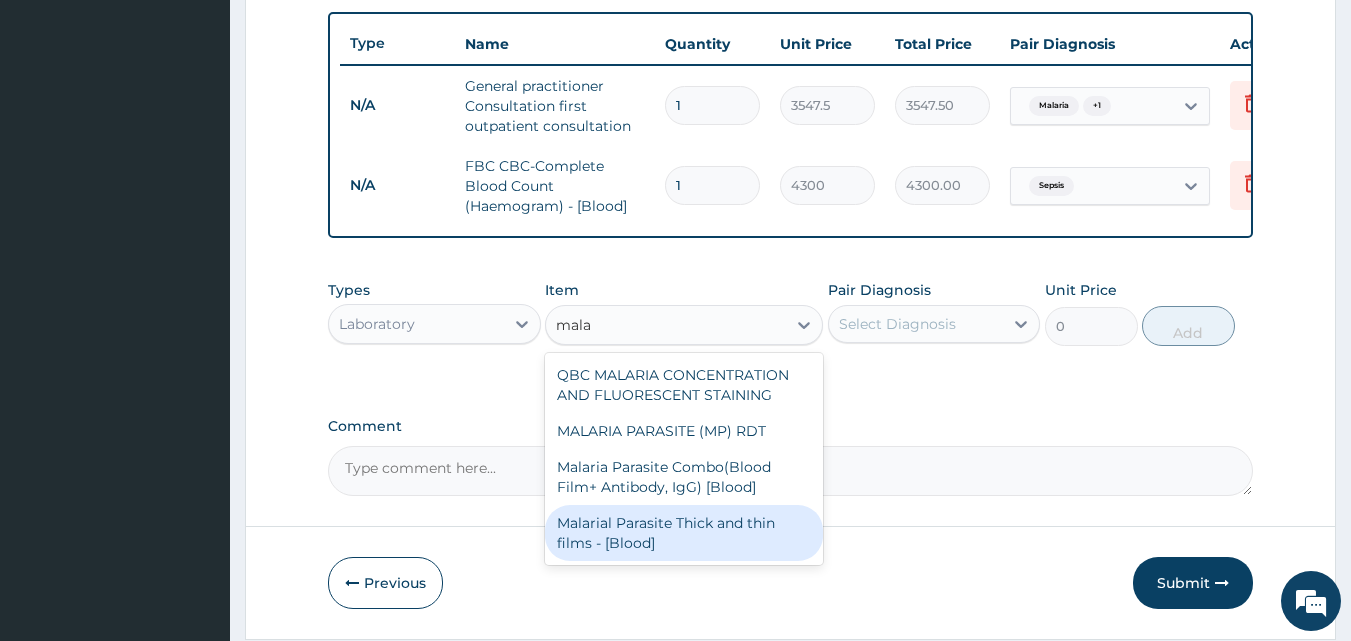 click on "Malarial Parasite Thick and thin films - [Blood]" at bounding box center (684, 533) 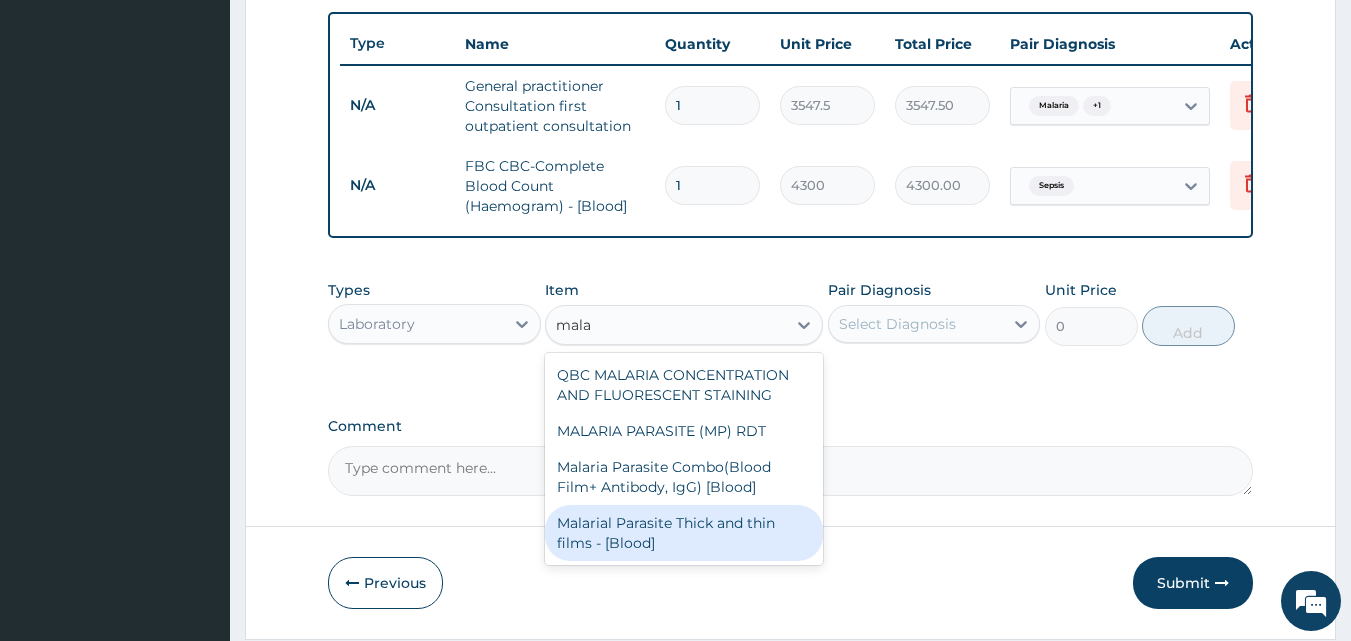 type 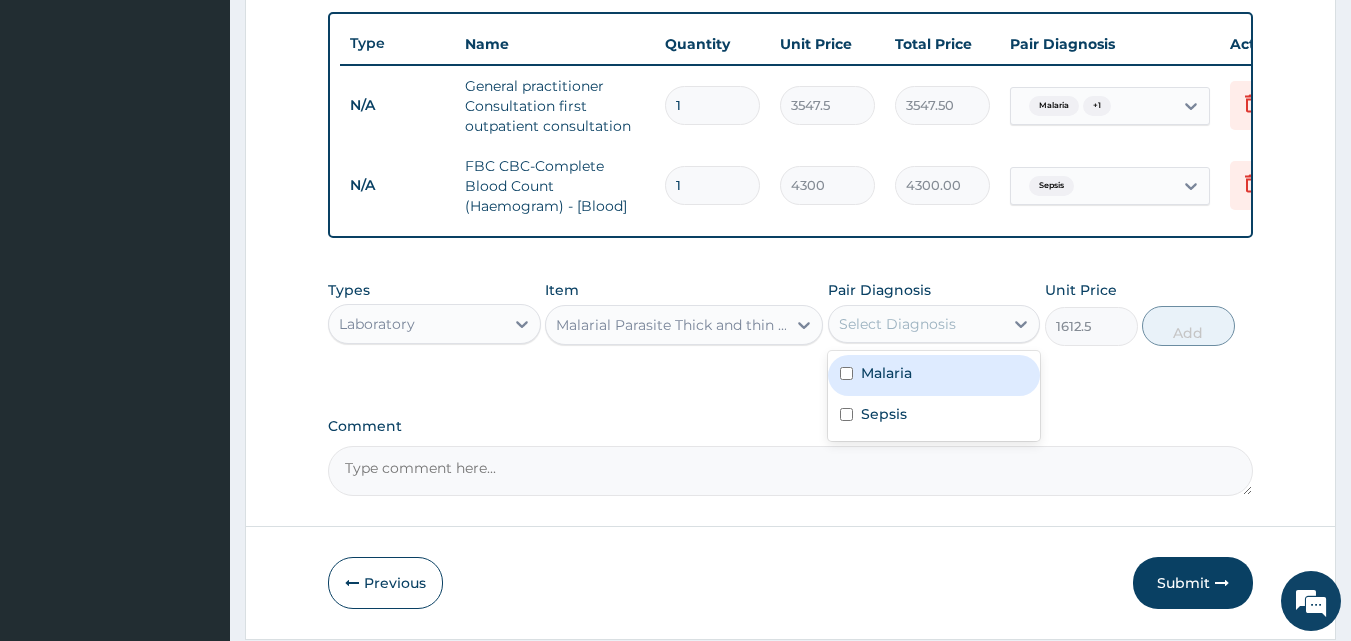 click on "Select Diagnosis" at bounding box center [897, 324] 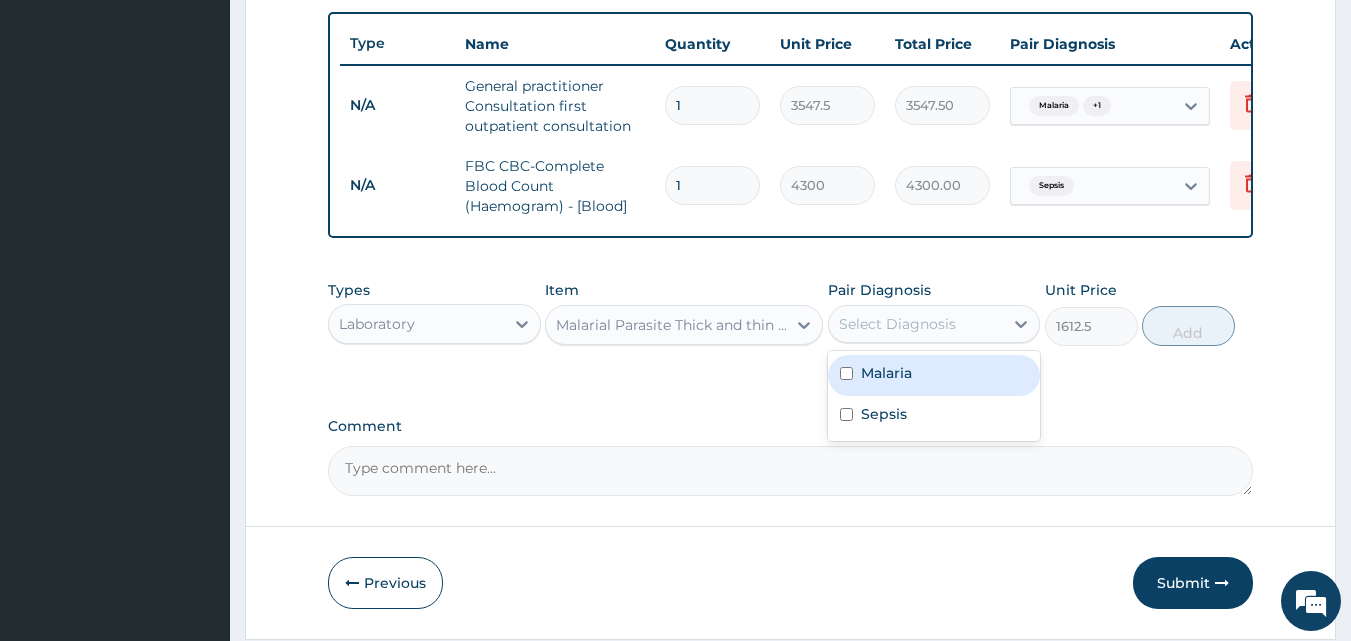 click on "Malaria" at bounding box center (934, 375) 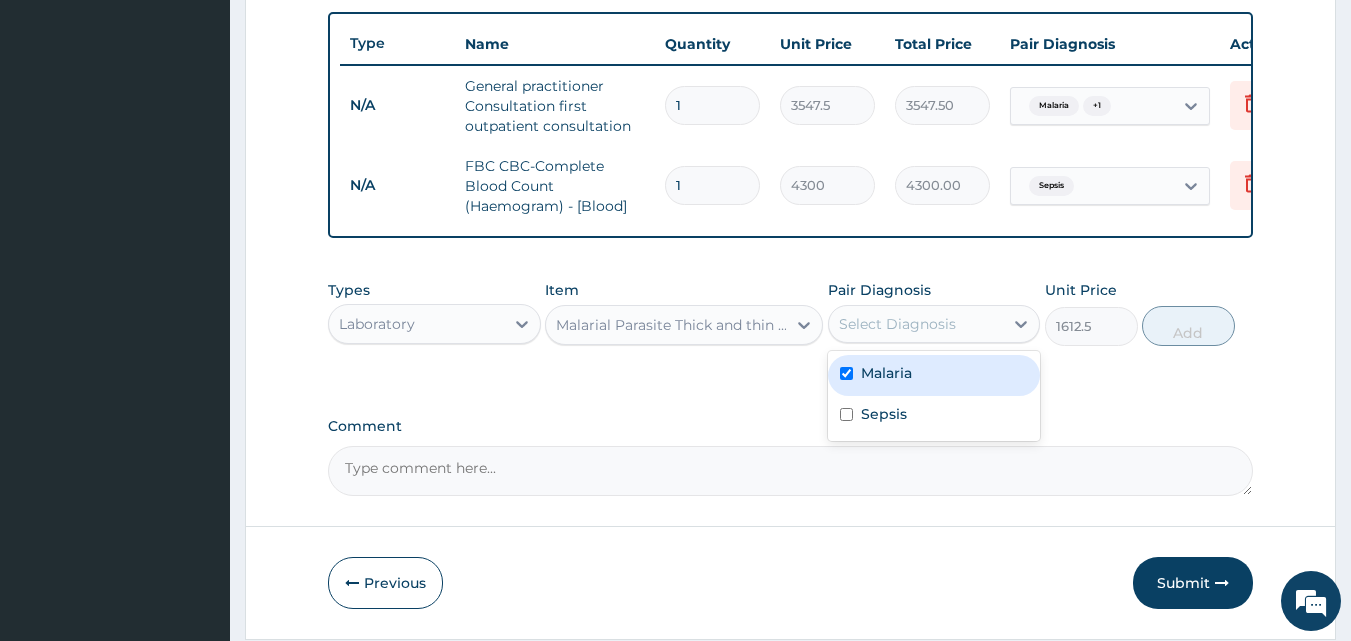 checkbox on "true" 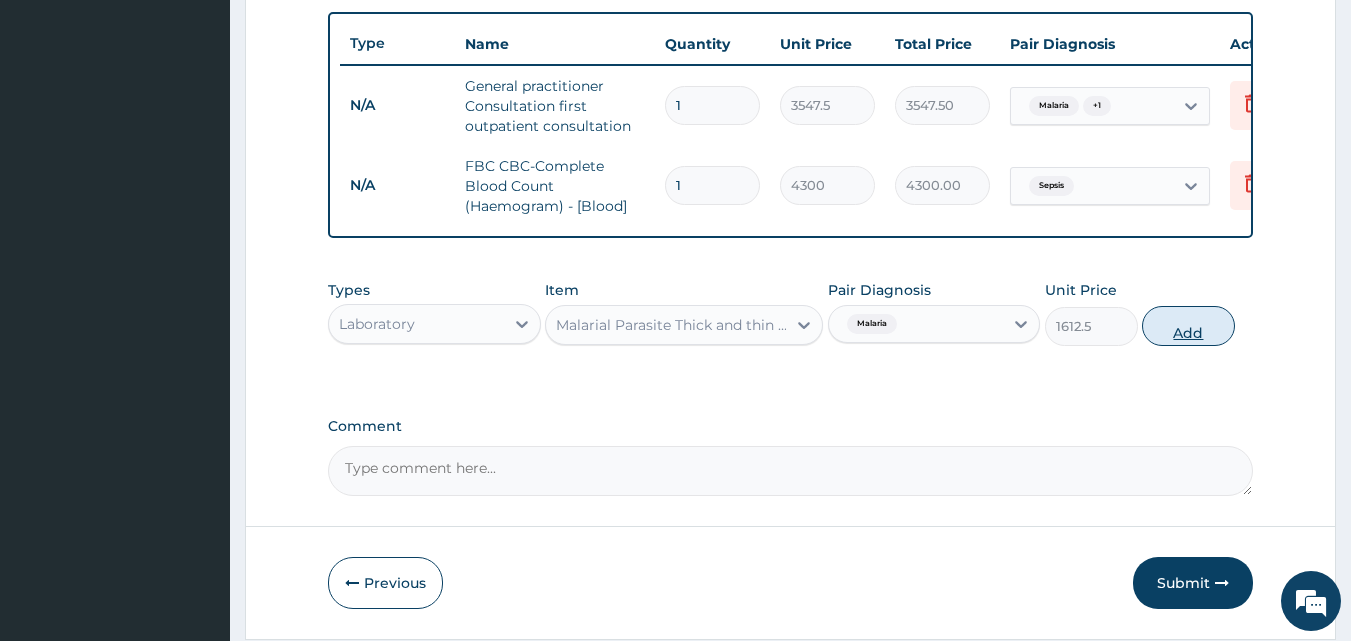 click on "Add" at bounding box center [1188, 326] 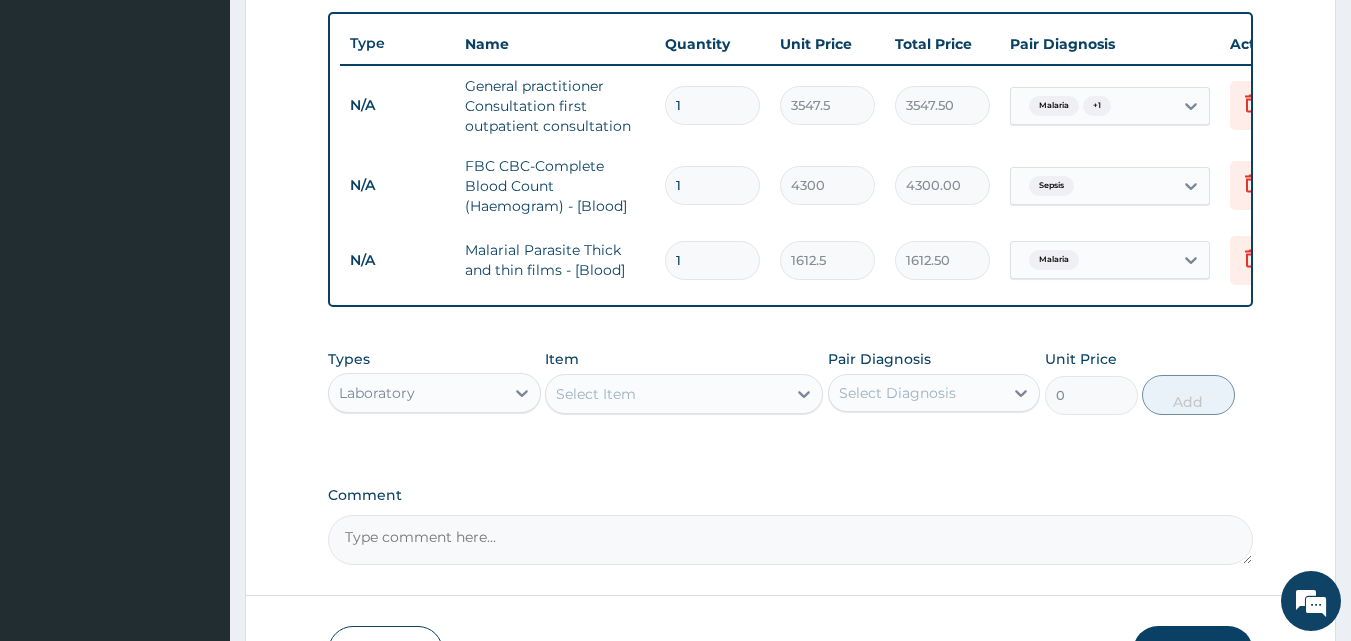 click on "Laboratory" at bounding box center [416, 393] 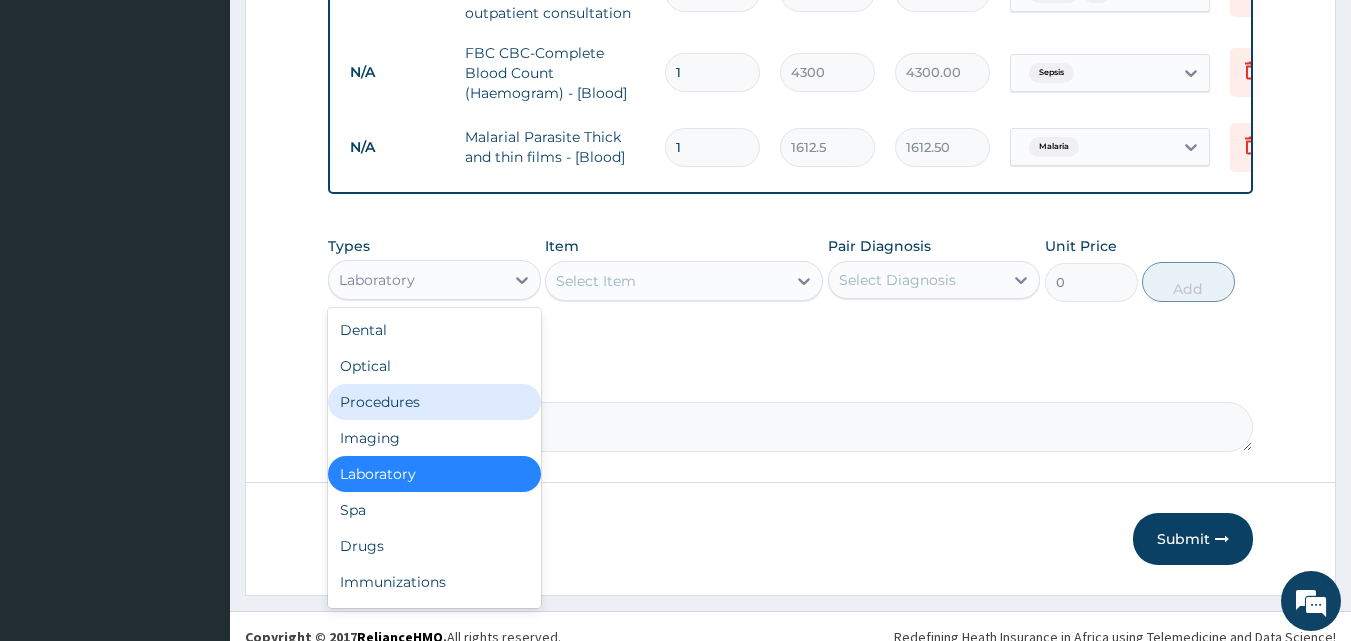 scroll, scrollTop: 881, scrollLeft: 0, axis: vertical 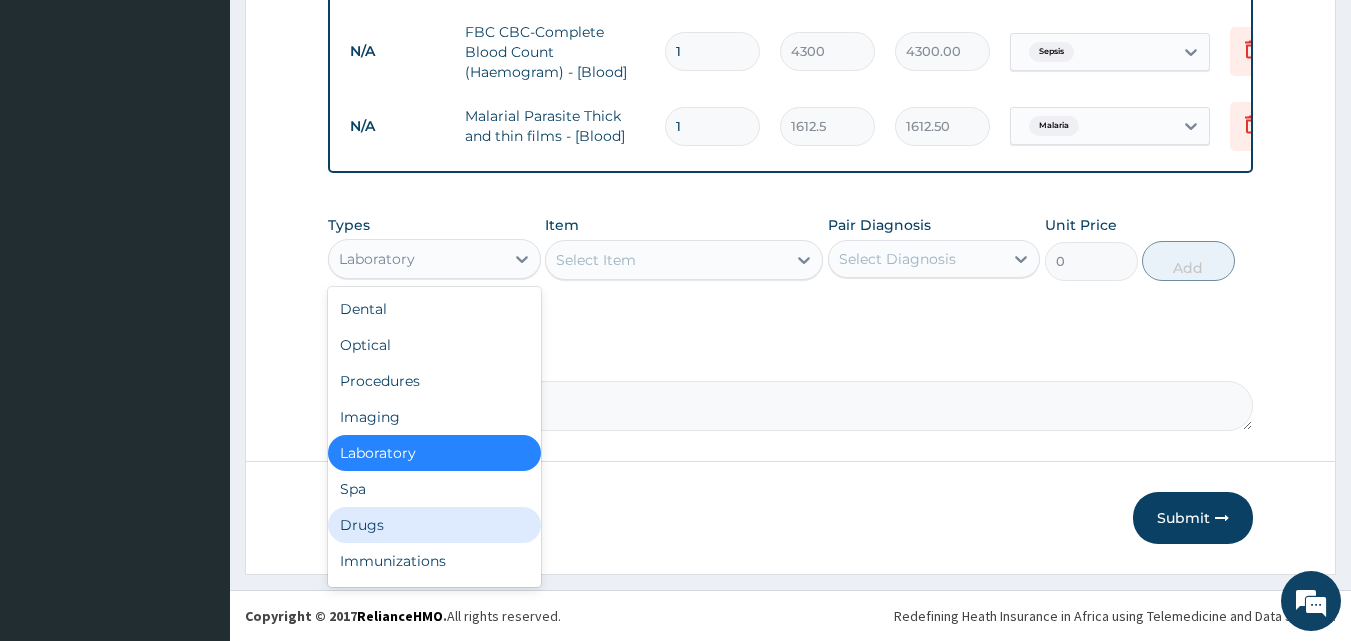 click on "Drugs" at bounding box center [434, 525] 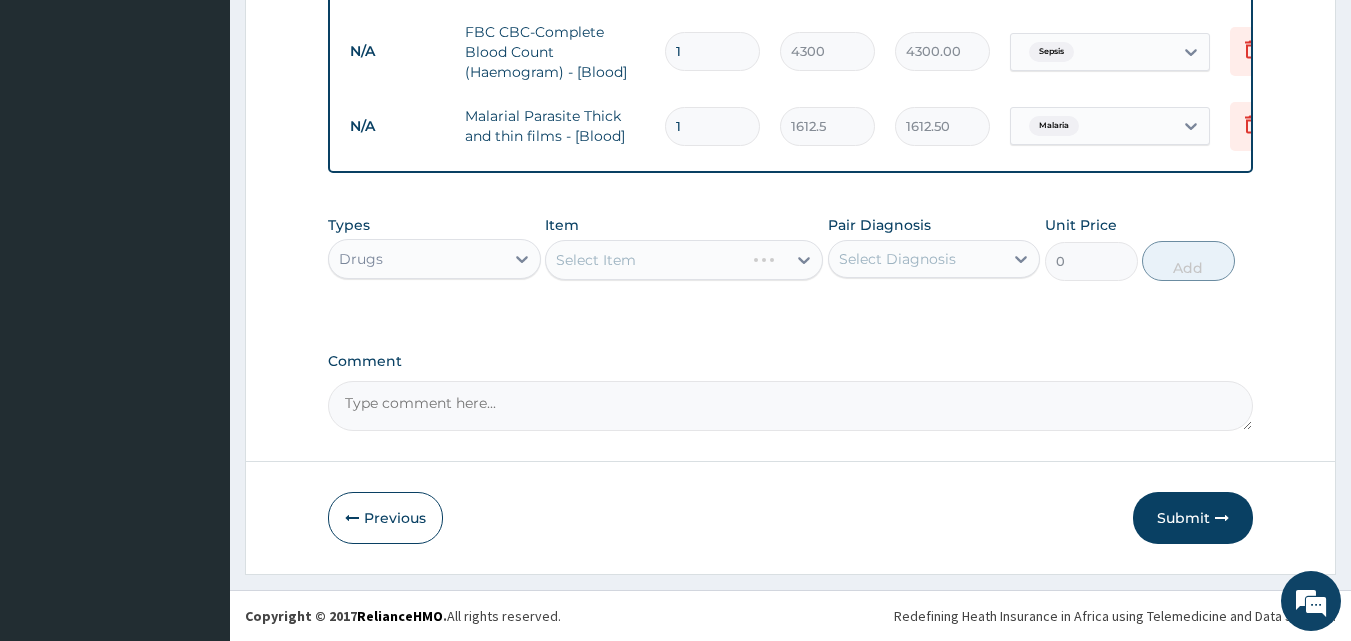 click on "Select Item" at bounding box center [684, 260] 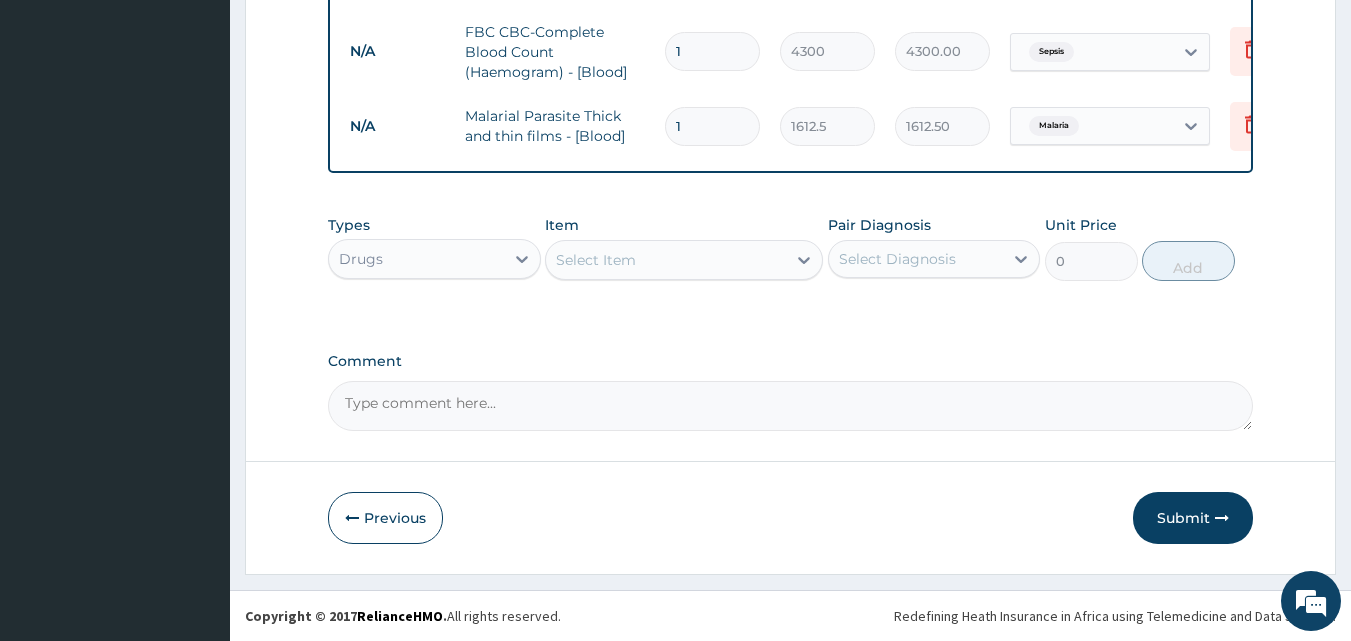 click on "Select Item" at bounding box center [666, 260] 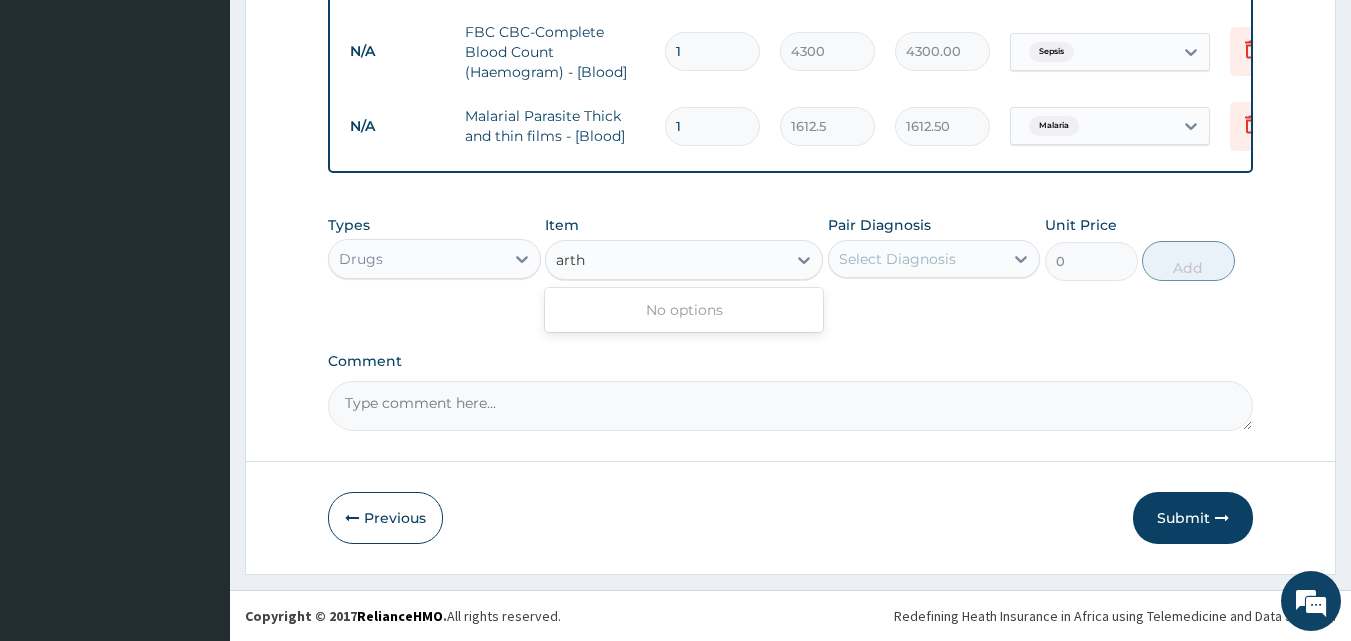 type on "art" 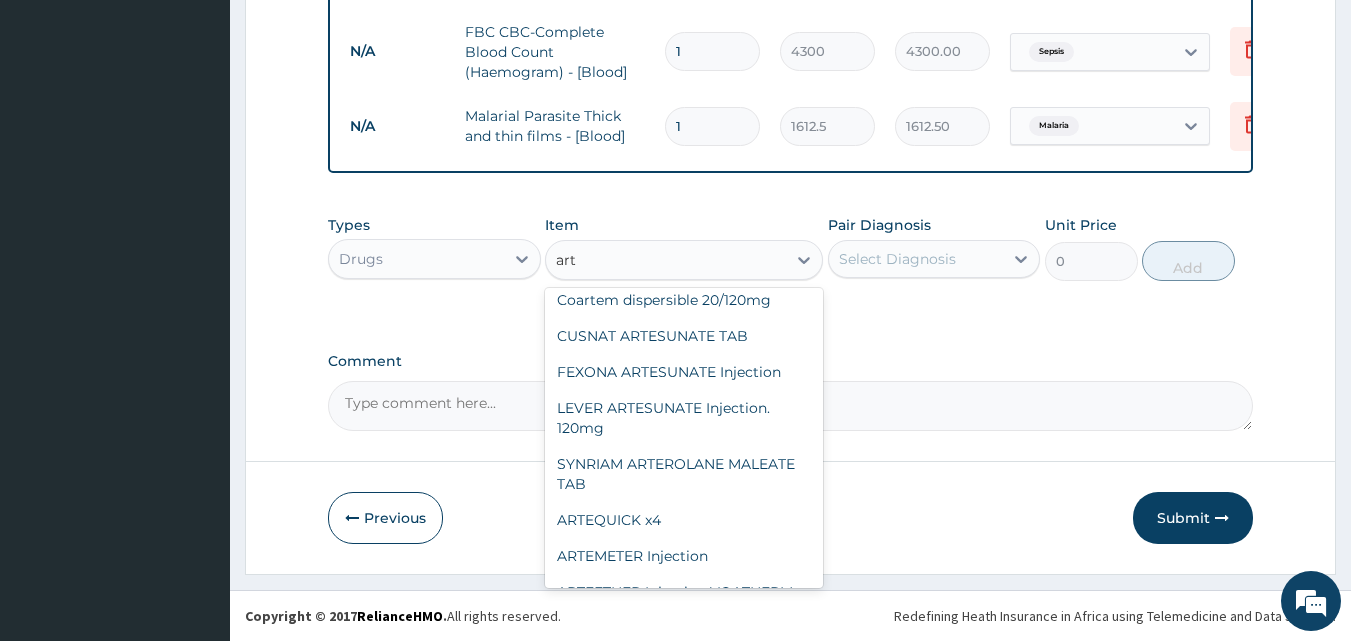 scroll, scrollTop: 524, scrollLeft: 0, axis: vertical 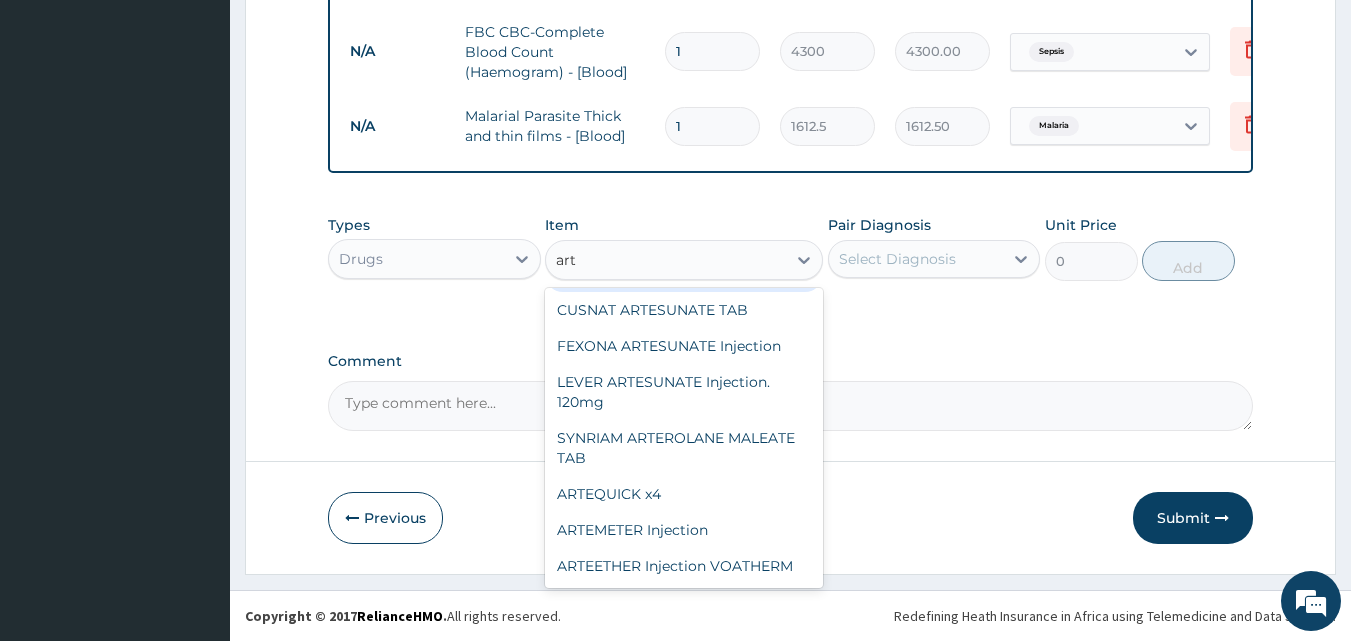 click on "Coartem dispersible 20/120mg" at bounding box center (684, 274) 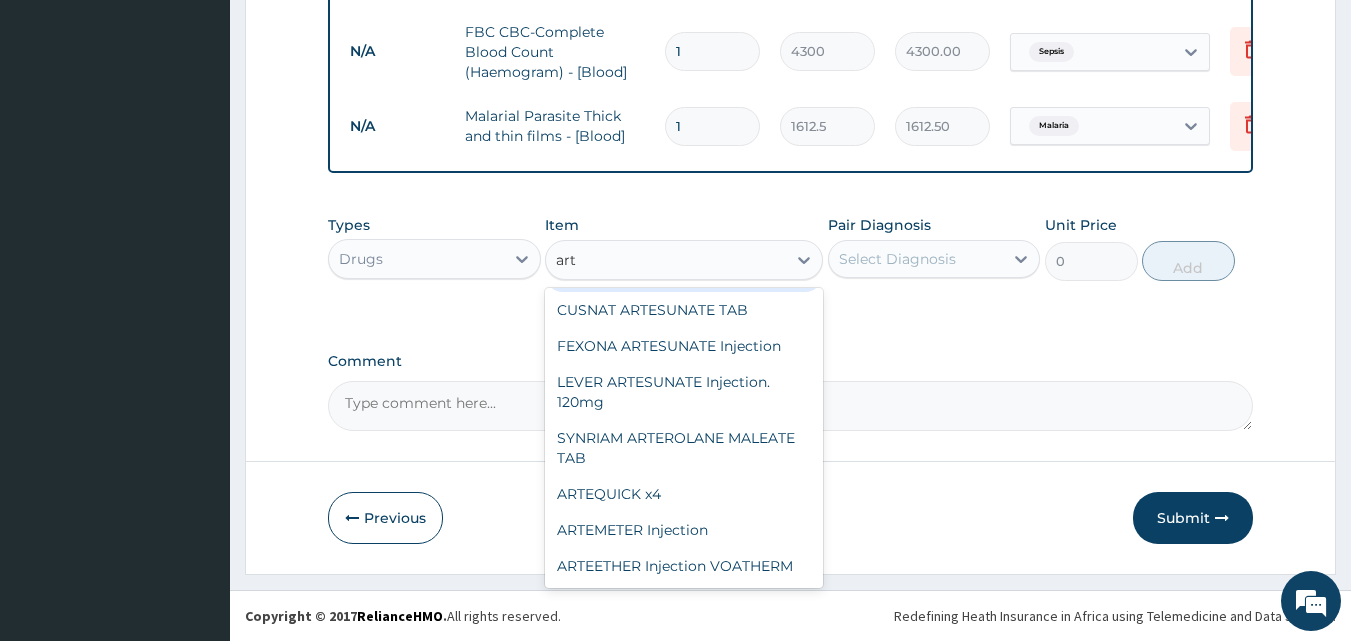 type 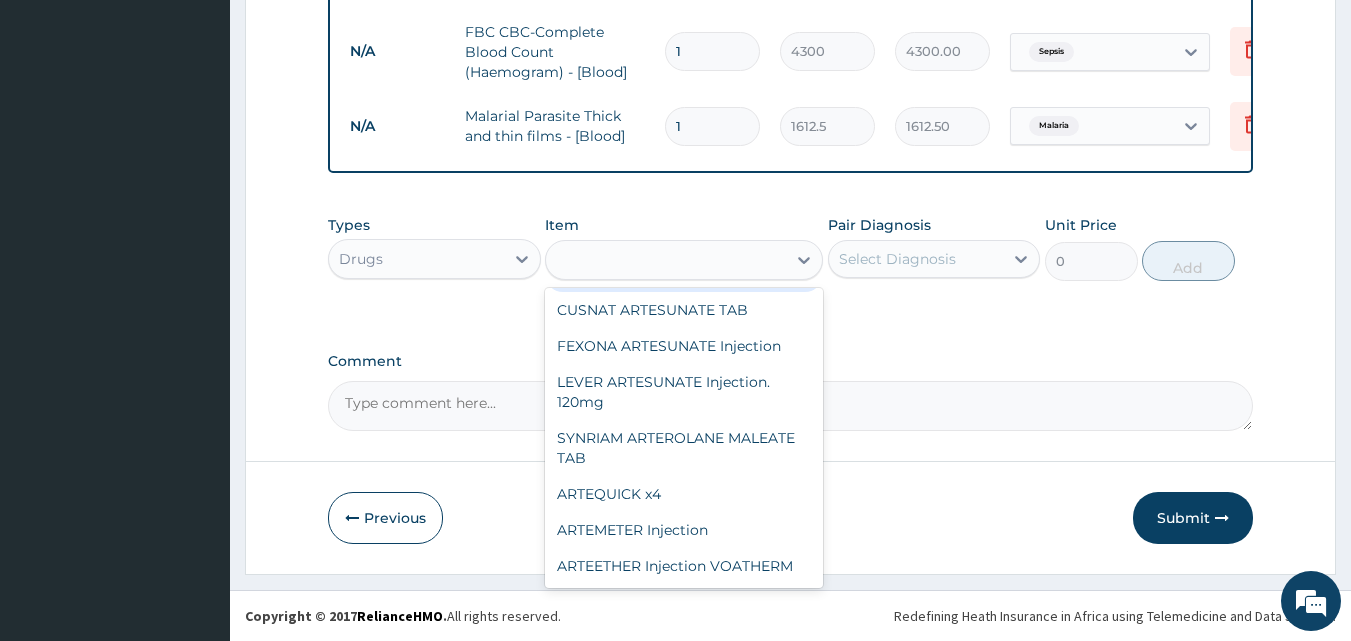 type on "112.3375" 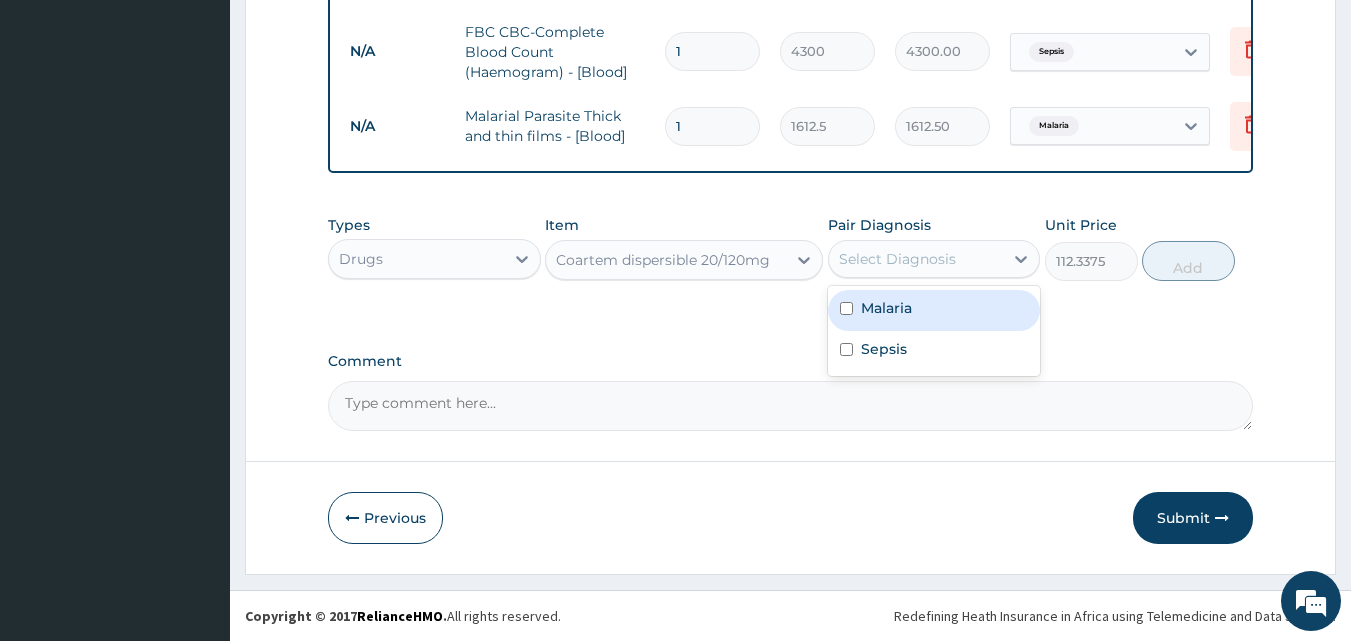 click on "Select Diagnosis" at bounding box center [916, 259] 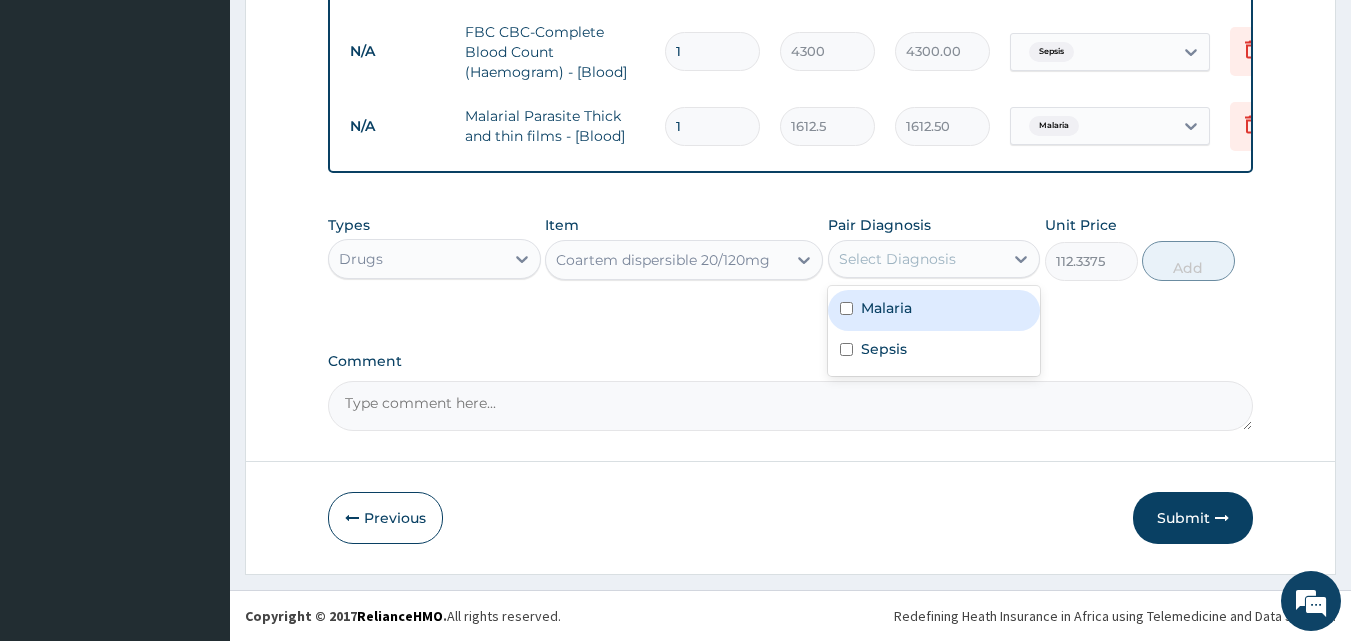click on "Malaria" at bounding box center (886, 308) 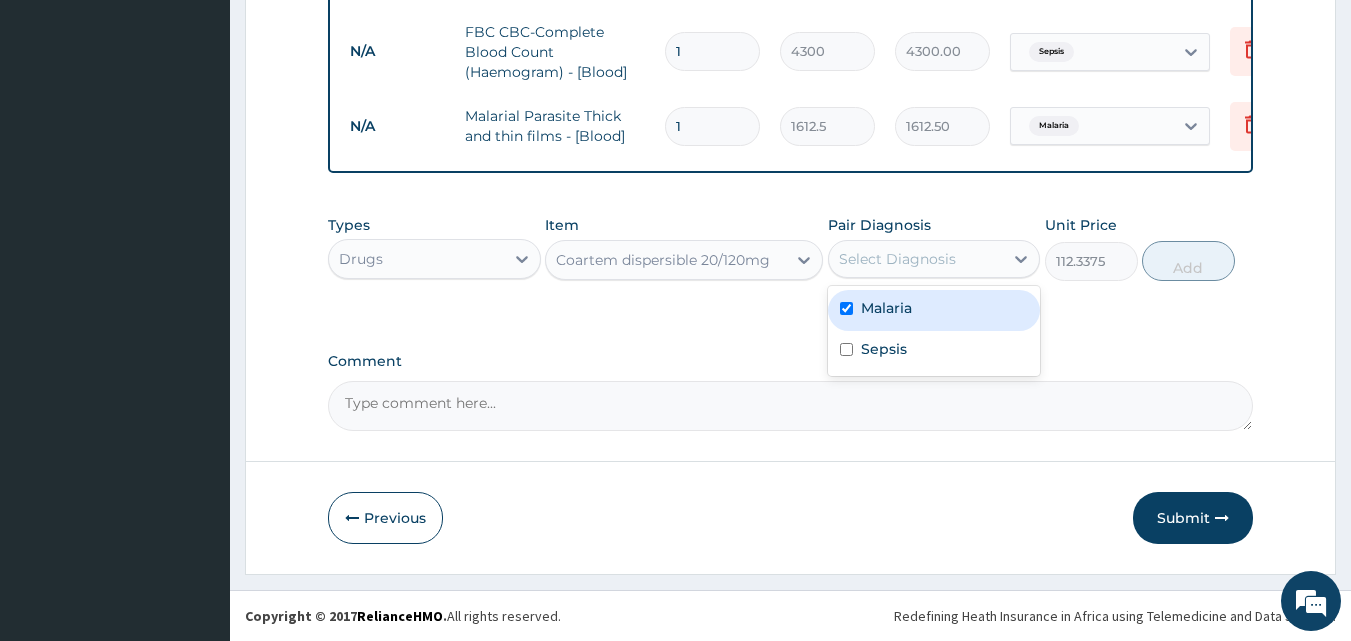 checkbox on "true" 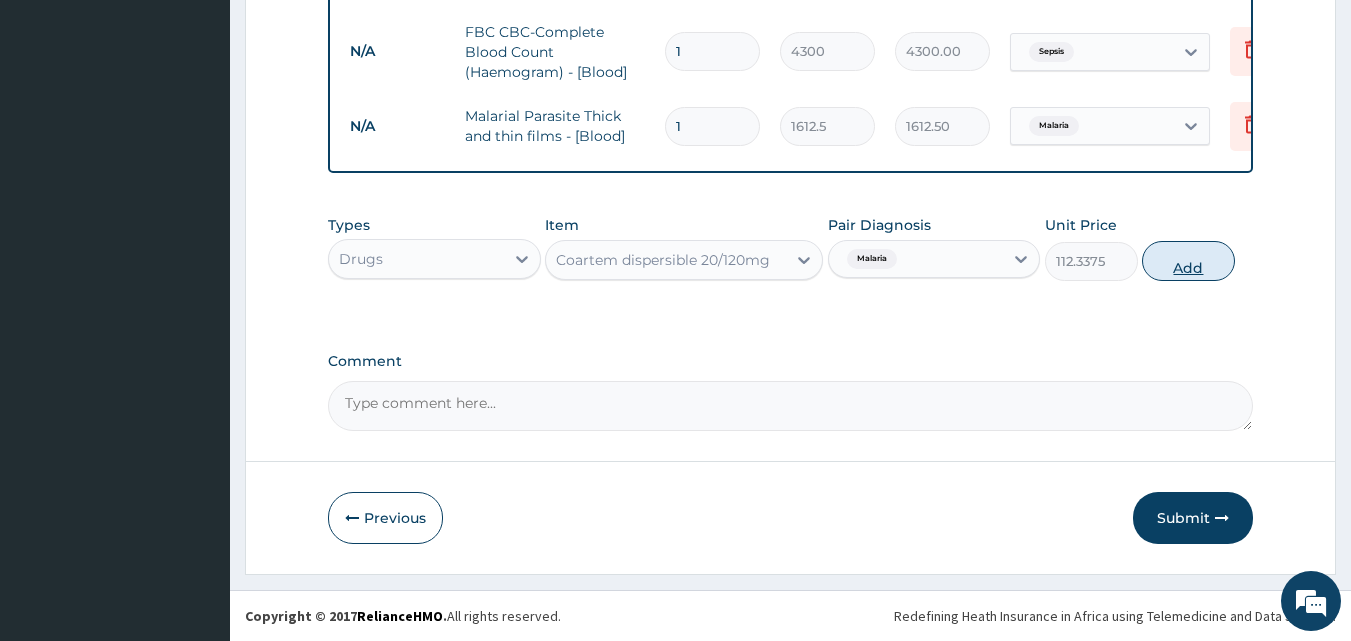 click on "Add" at bounding box center [1188, 261] 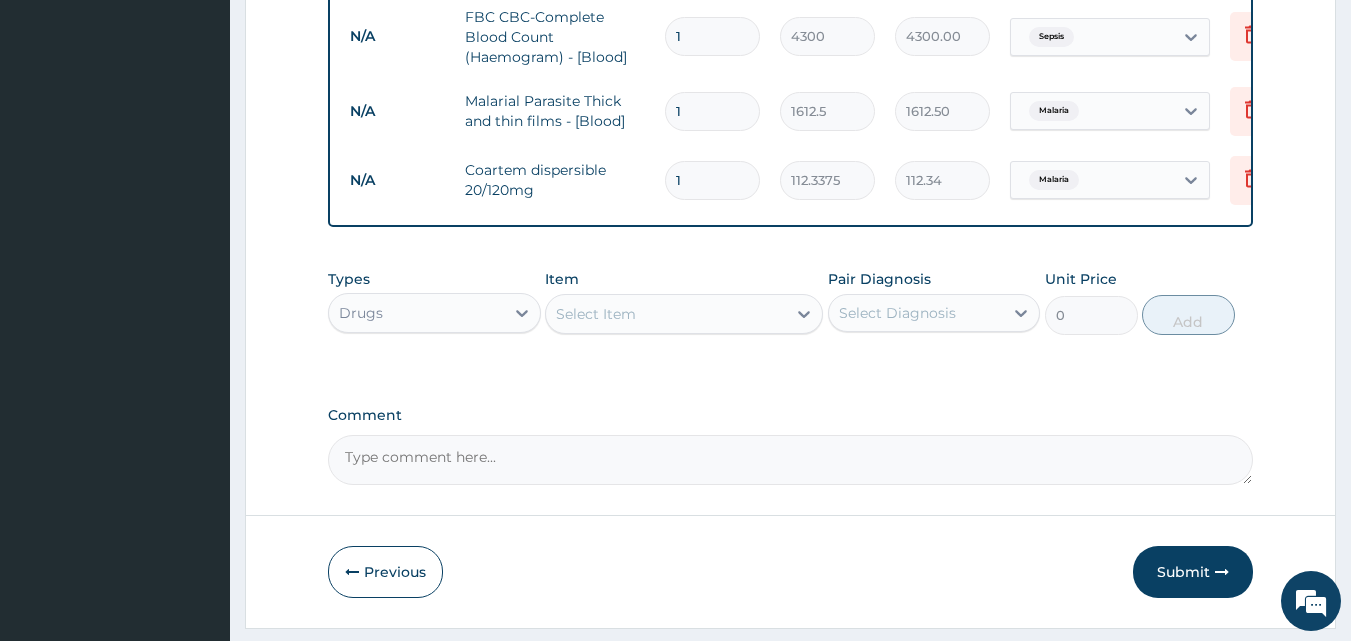 click on "Select Item" at bounding box center (666, 314) 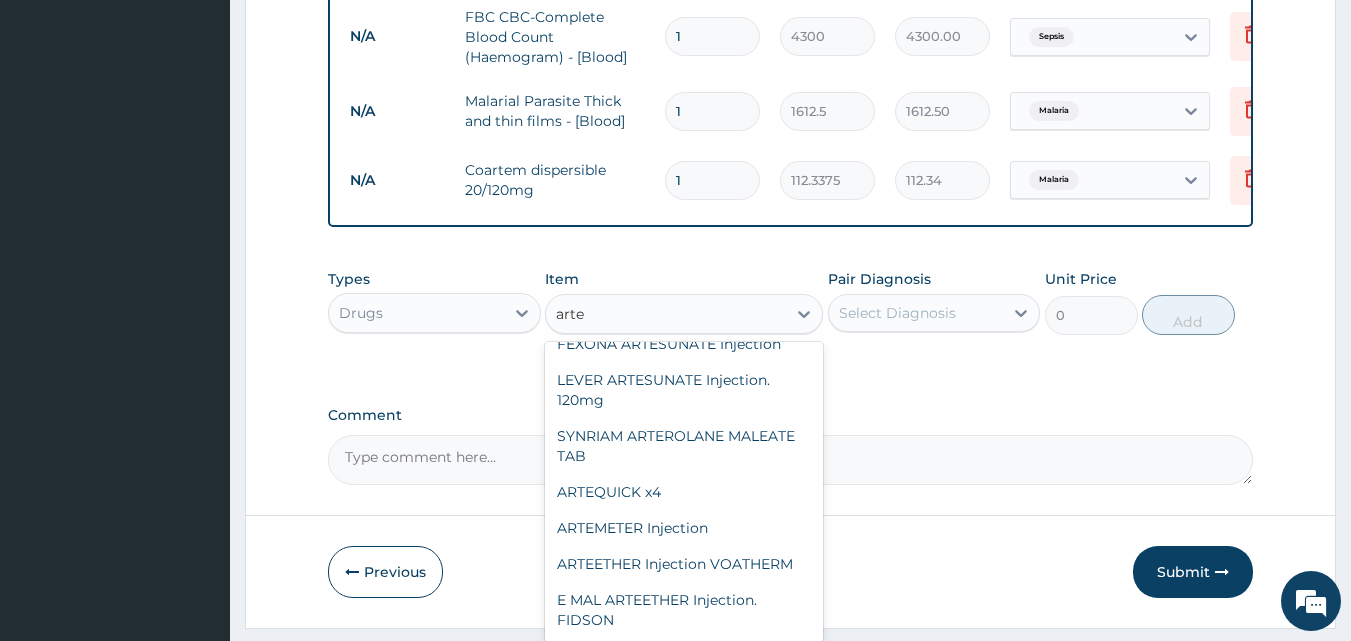 scroll, scrollTop: 220, scrollLeft: 0, axis: vertical 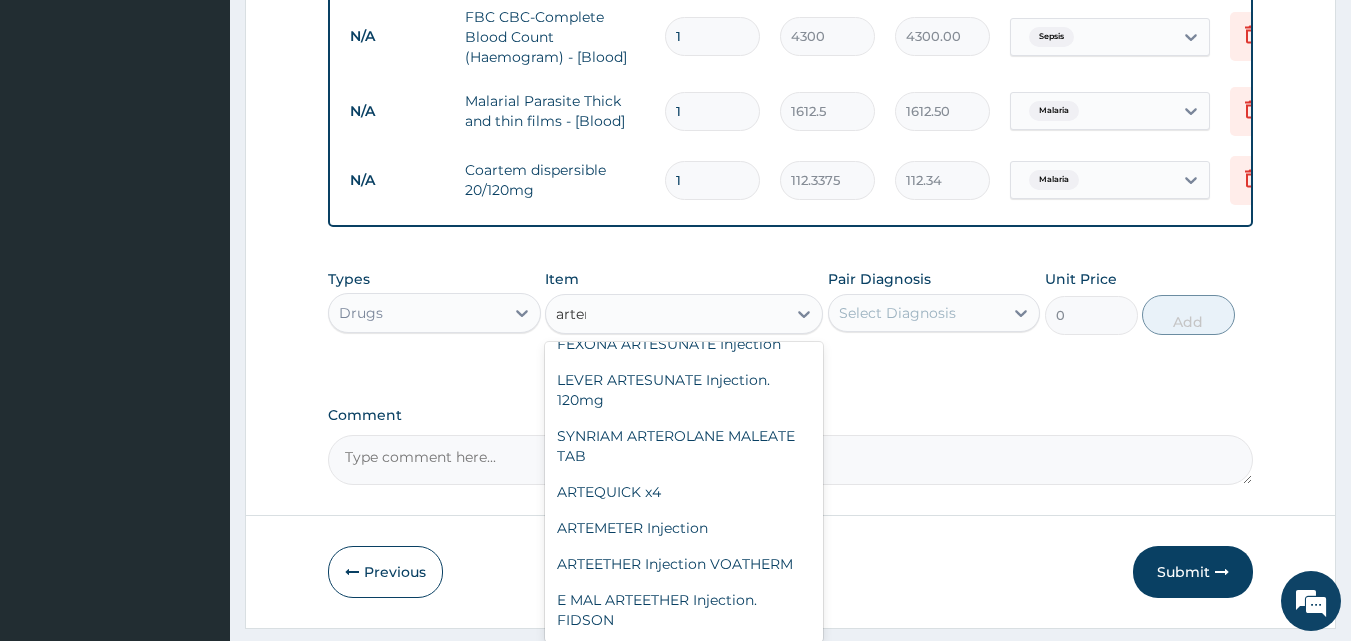 type on "arteme" 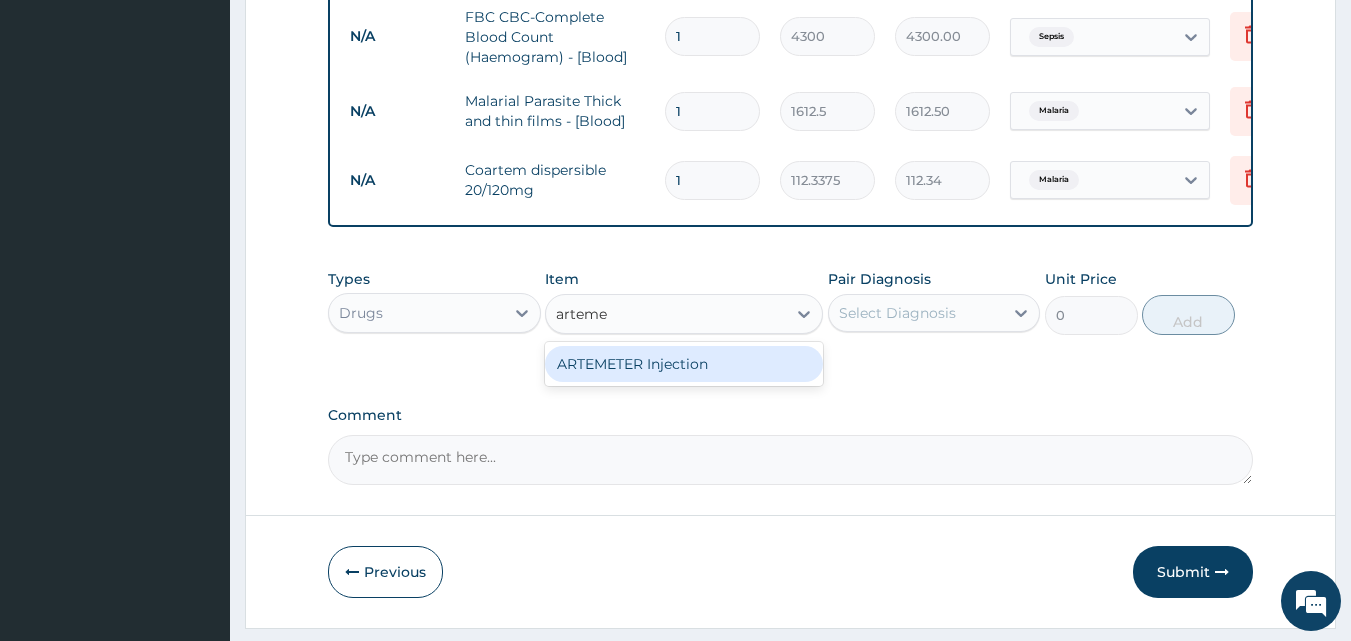 scroll, scrollTop: 0, scrollLeft: 0, axis: both 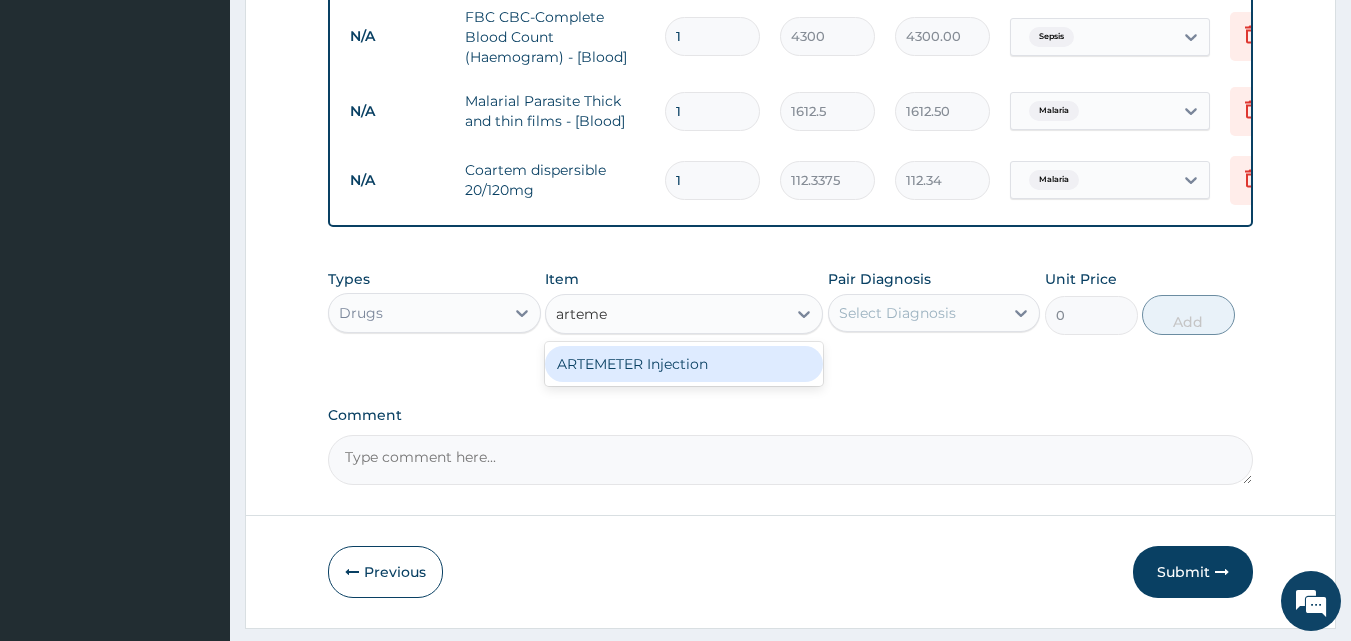click on "ARTEMETER Injection" at bounding box center (684, 364) 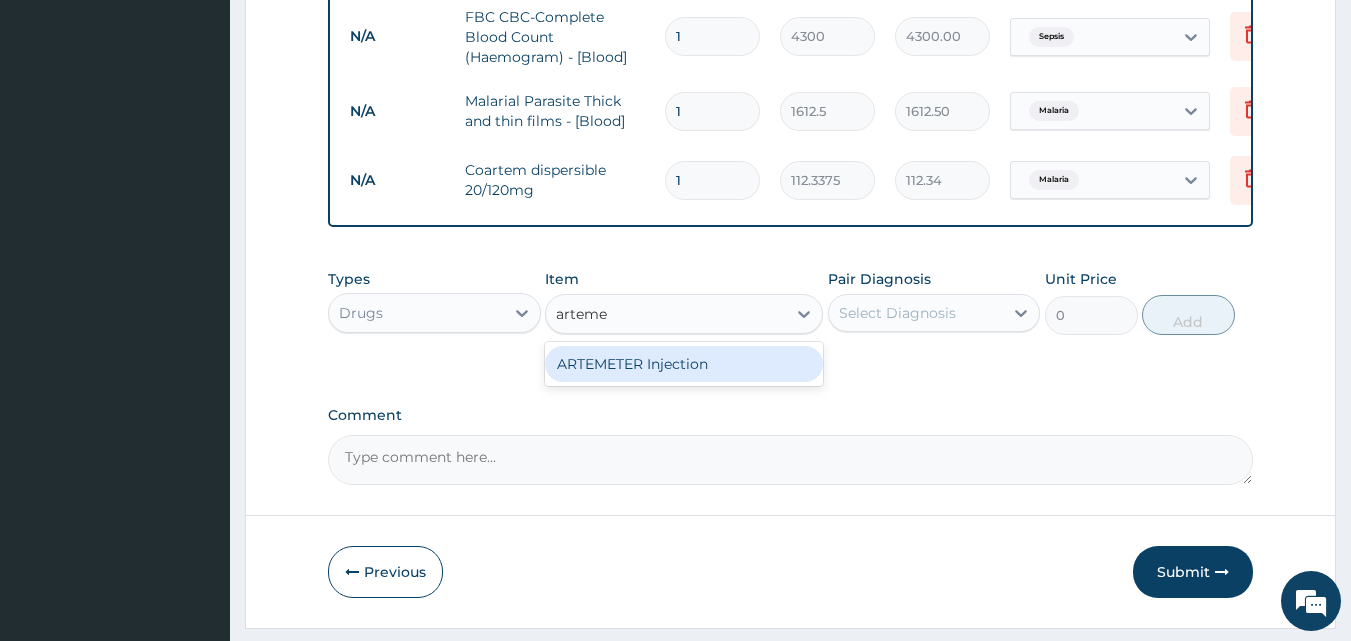 type 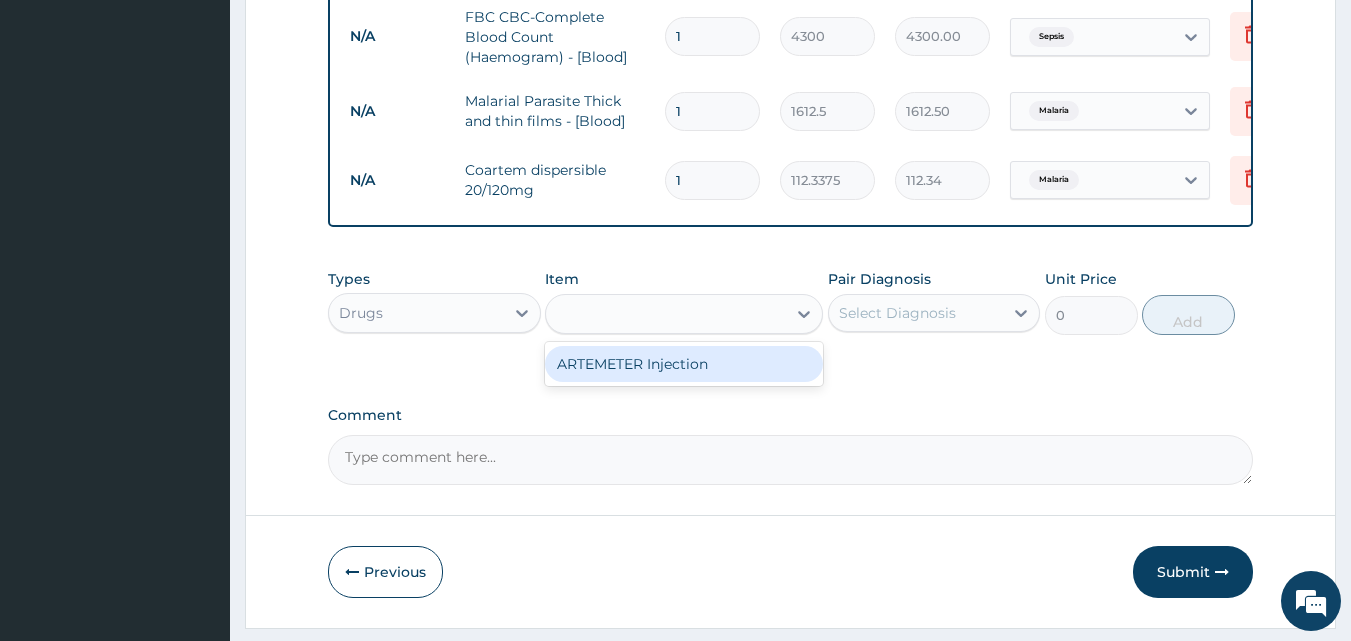 type on "946" 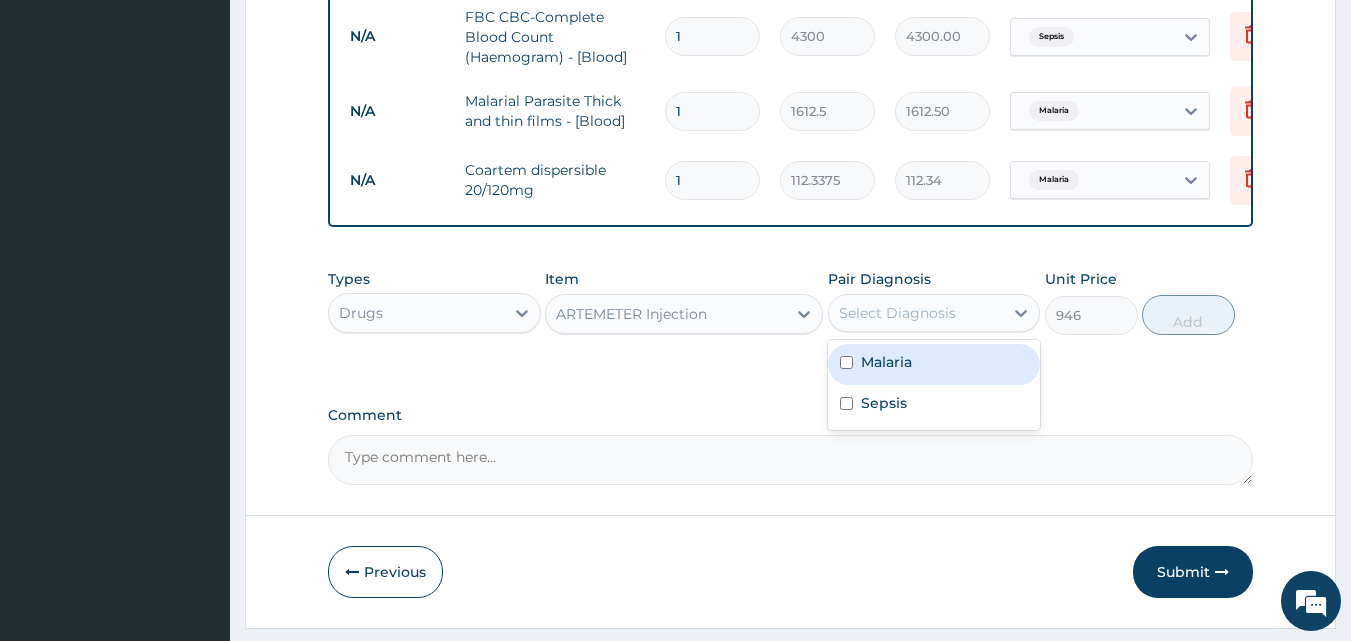 click on "Select Diagnosis" at bounding box center [897, 313] 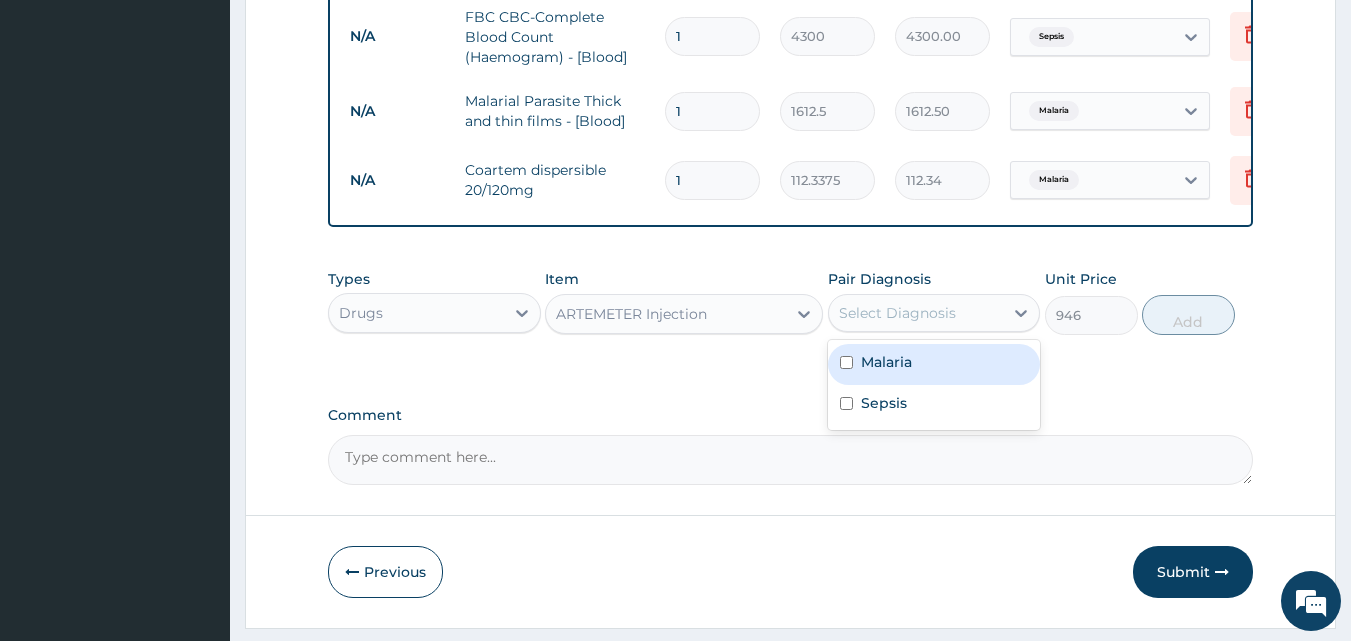 click on "Malaria" at bounding box center (934, 364) 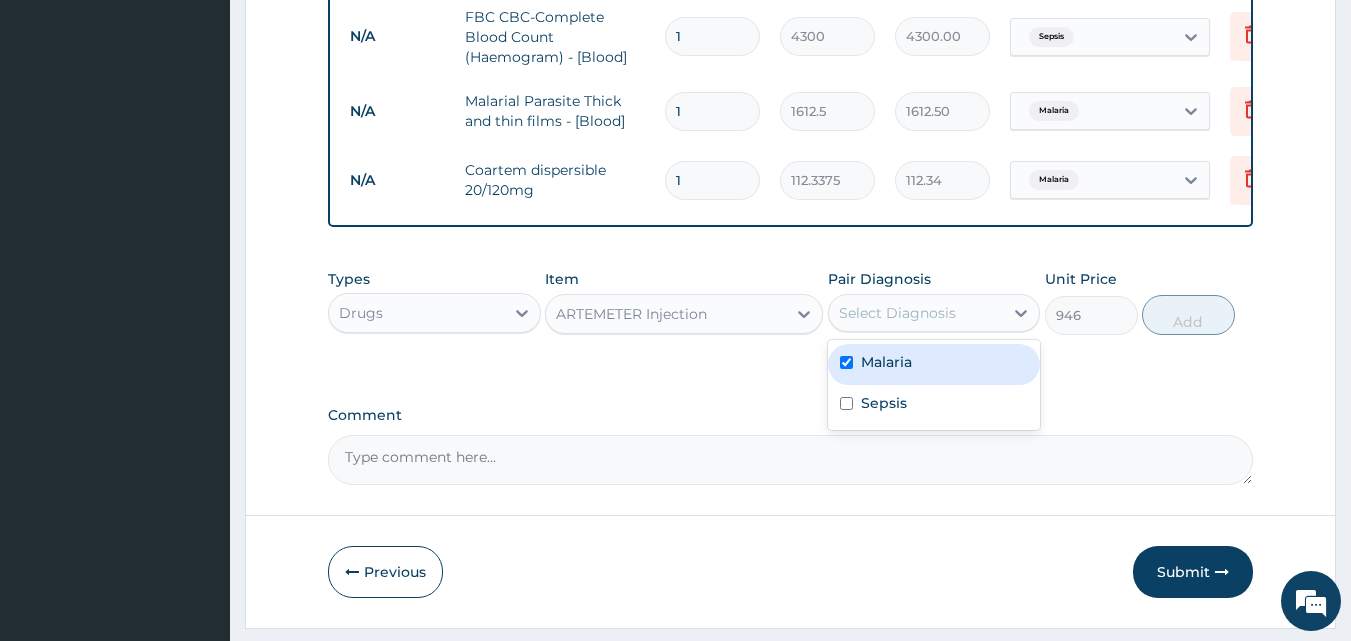 checkbox on "true" 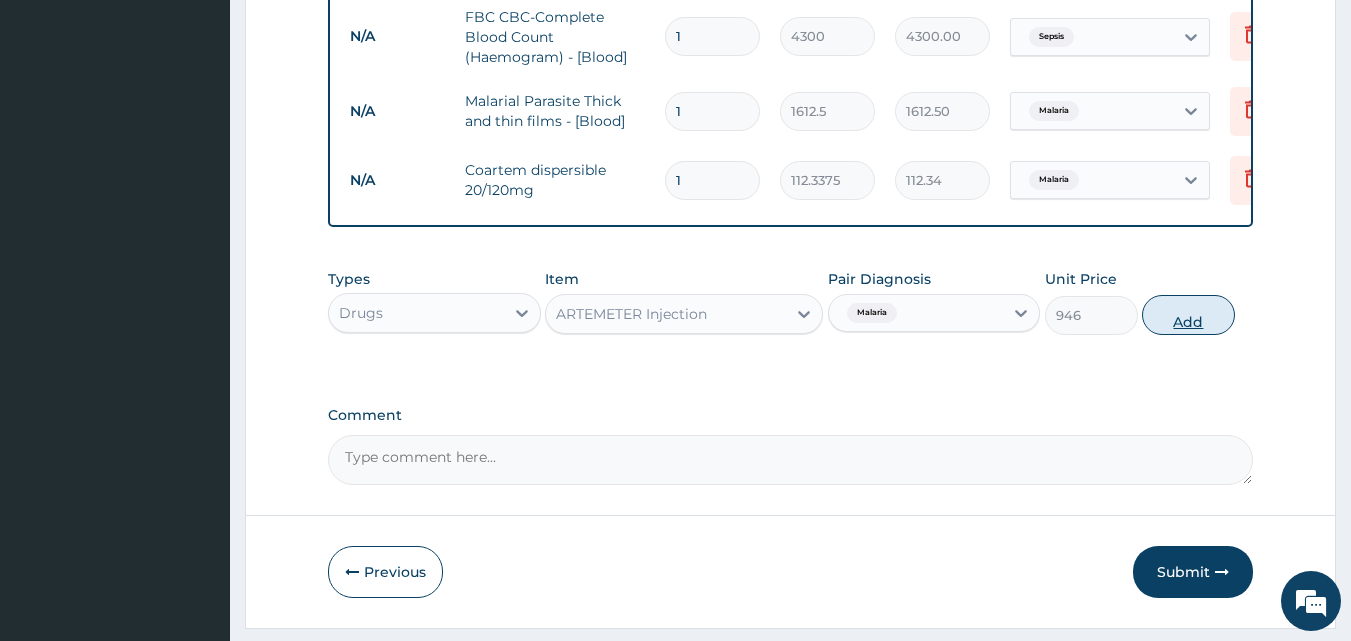 click on "Add" at bounding box center [1188, 315] 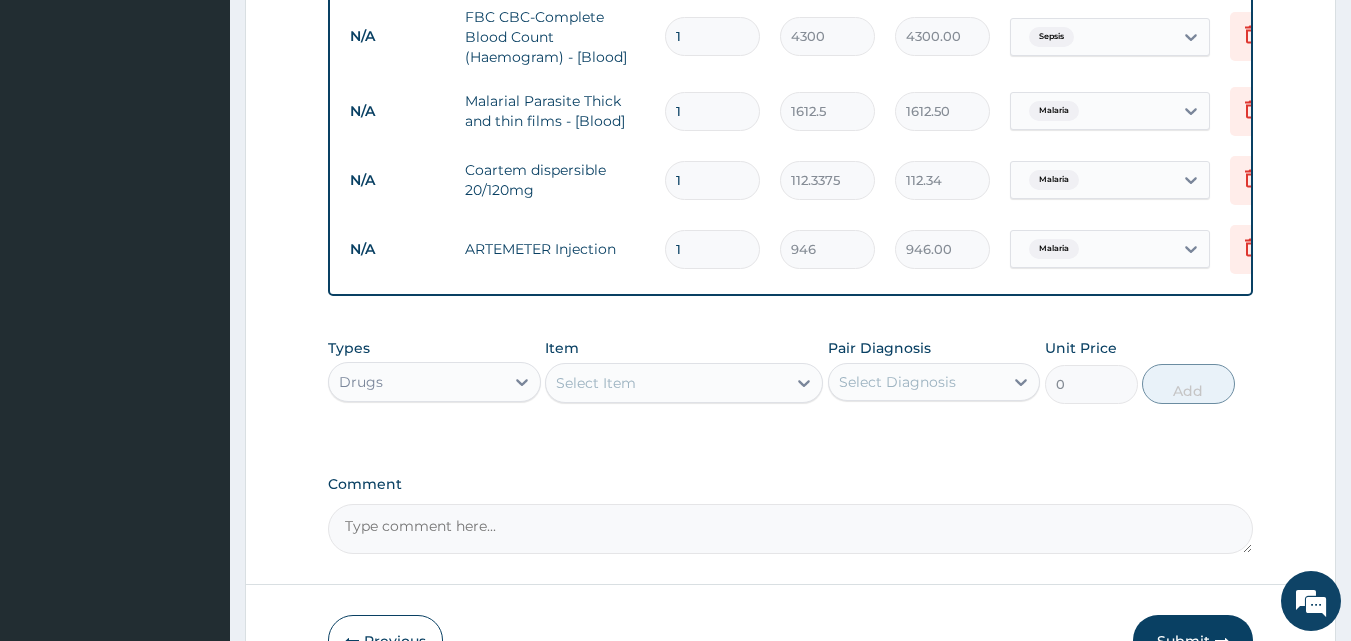 click on "1" at bounding box center (712, 180) 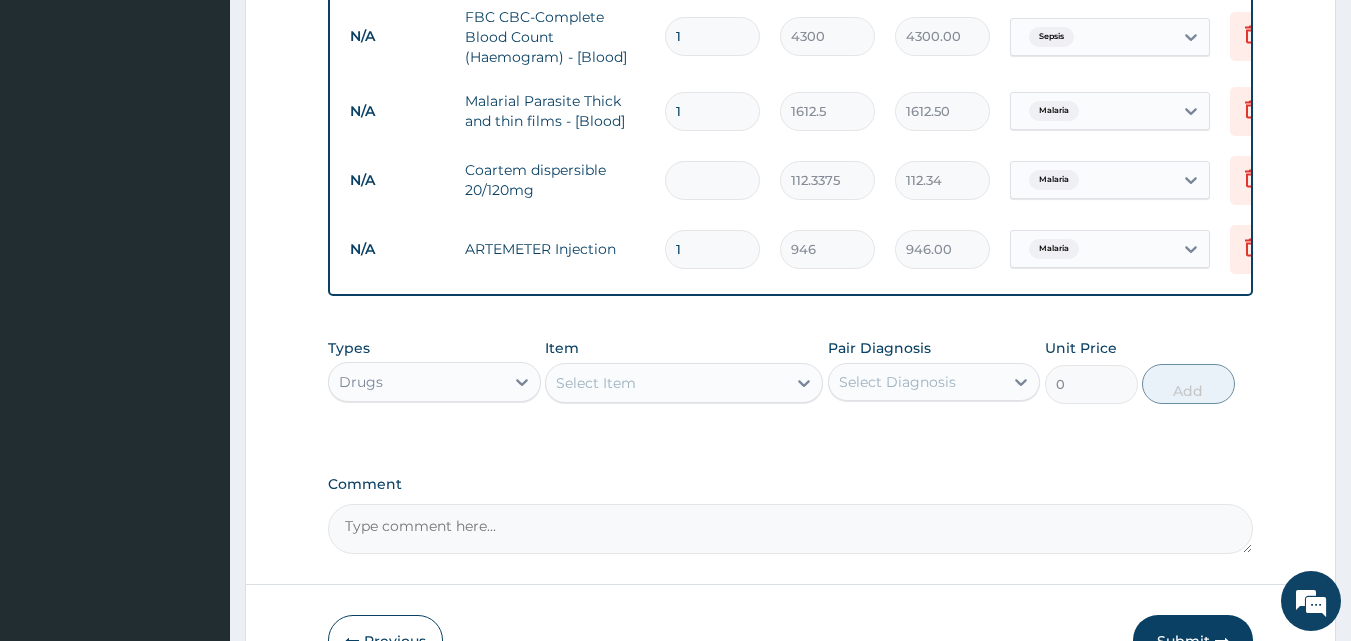 type on "0.00" 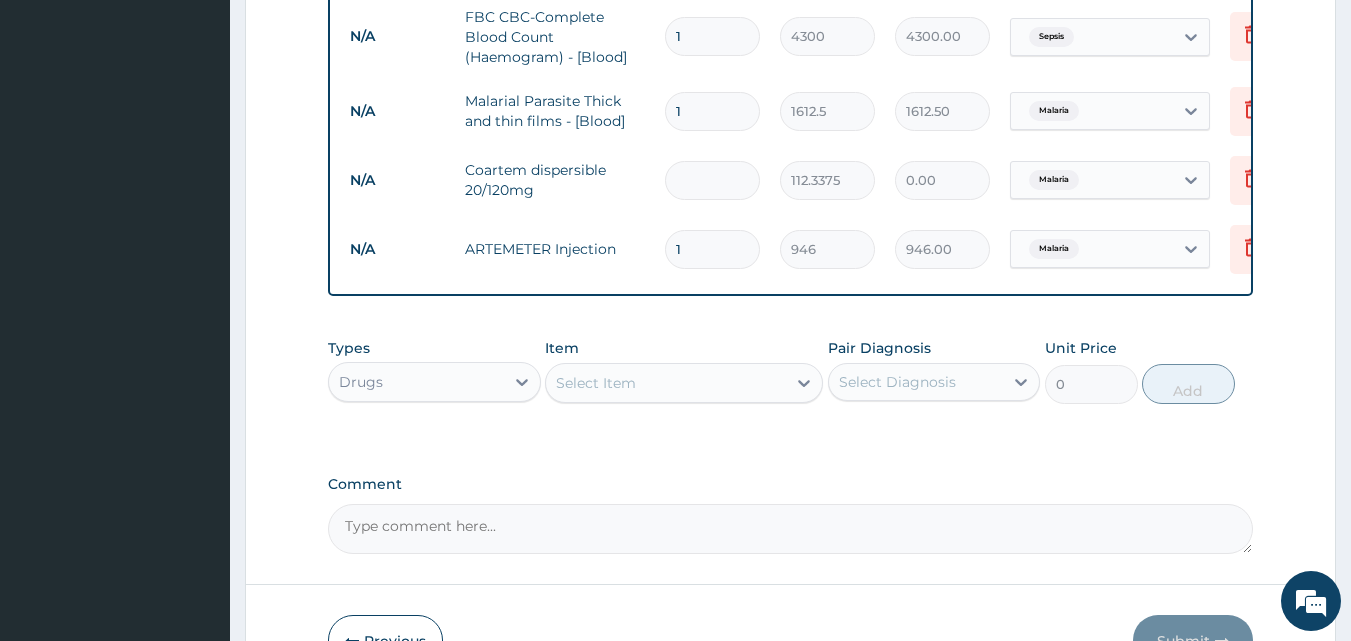 type on "3" 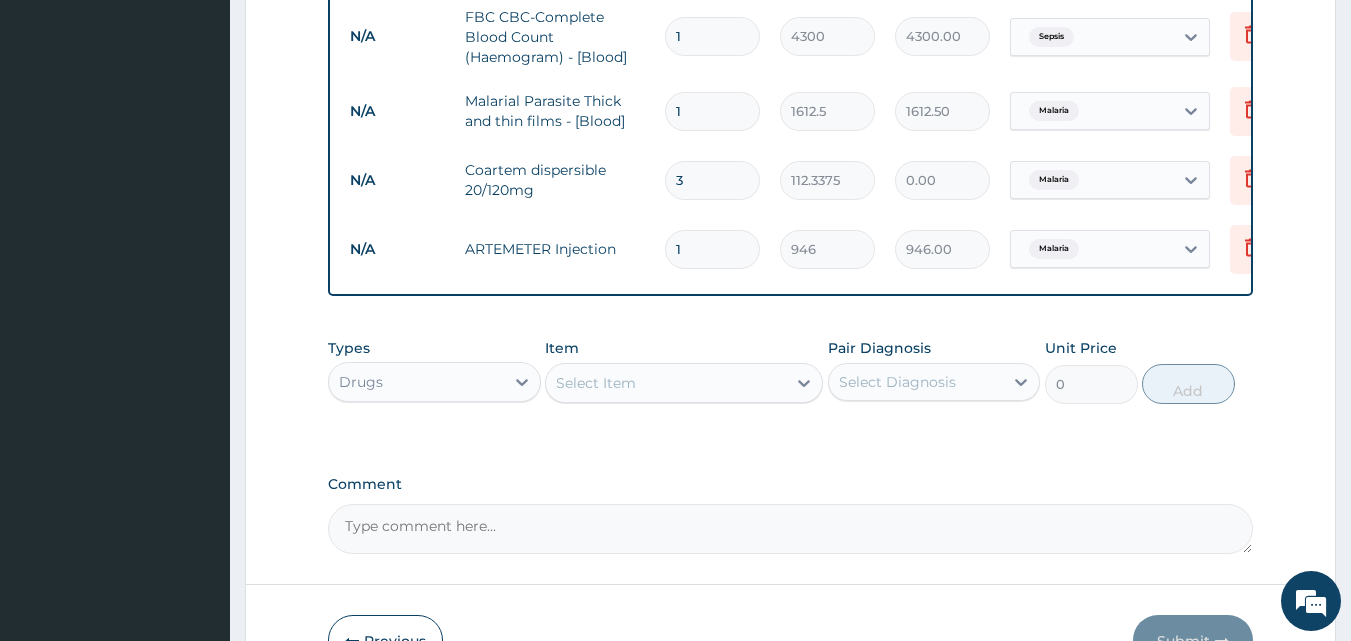 type on "337.01" 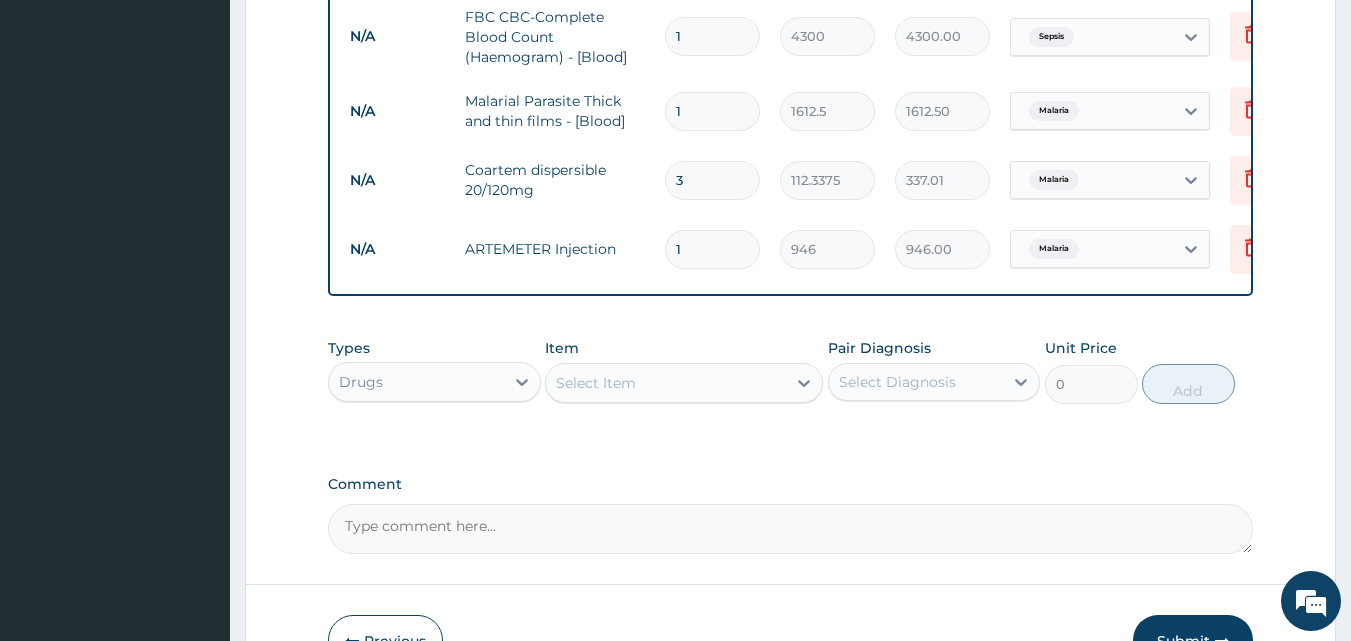 type 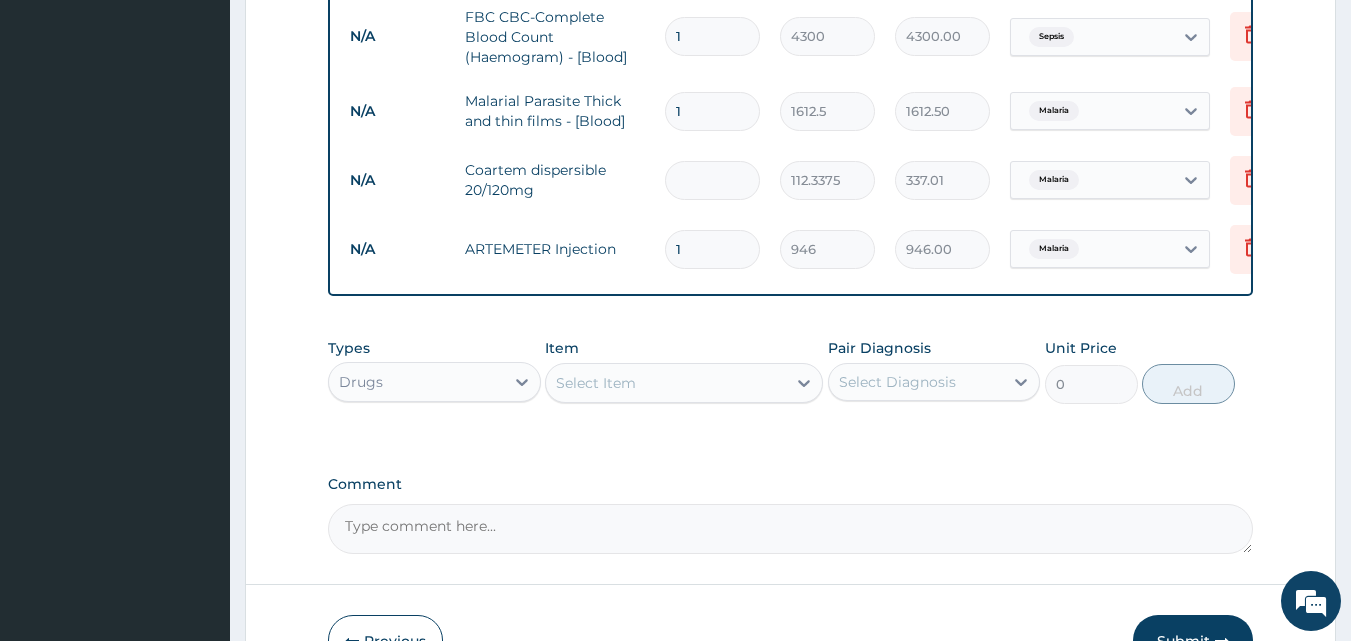 type on "0.00" 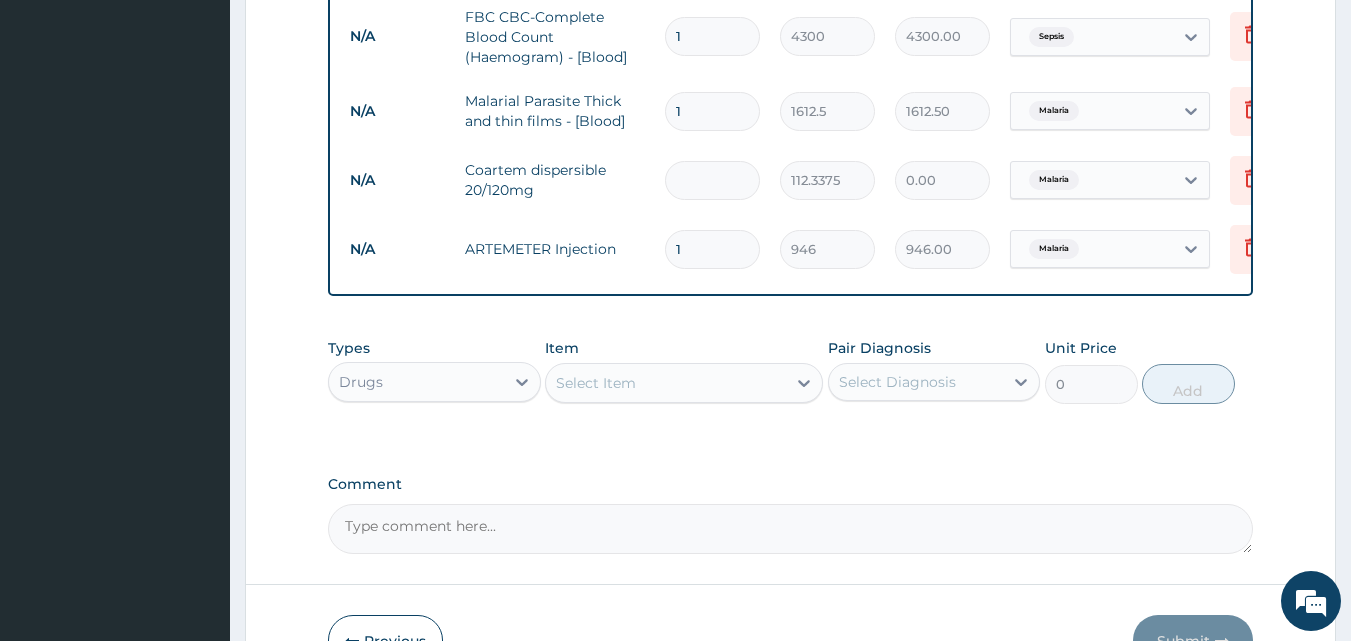 type on "2" 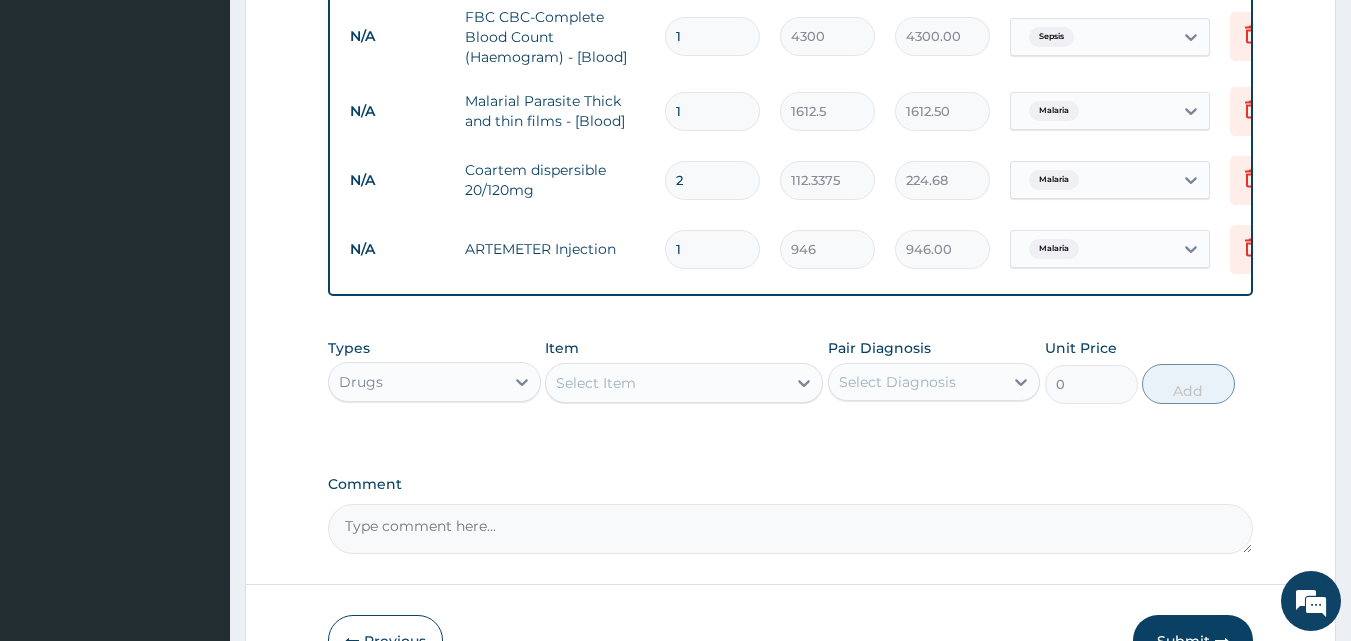 type on "24" 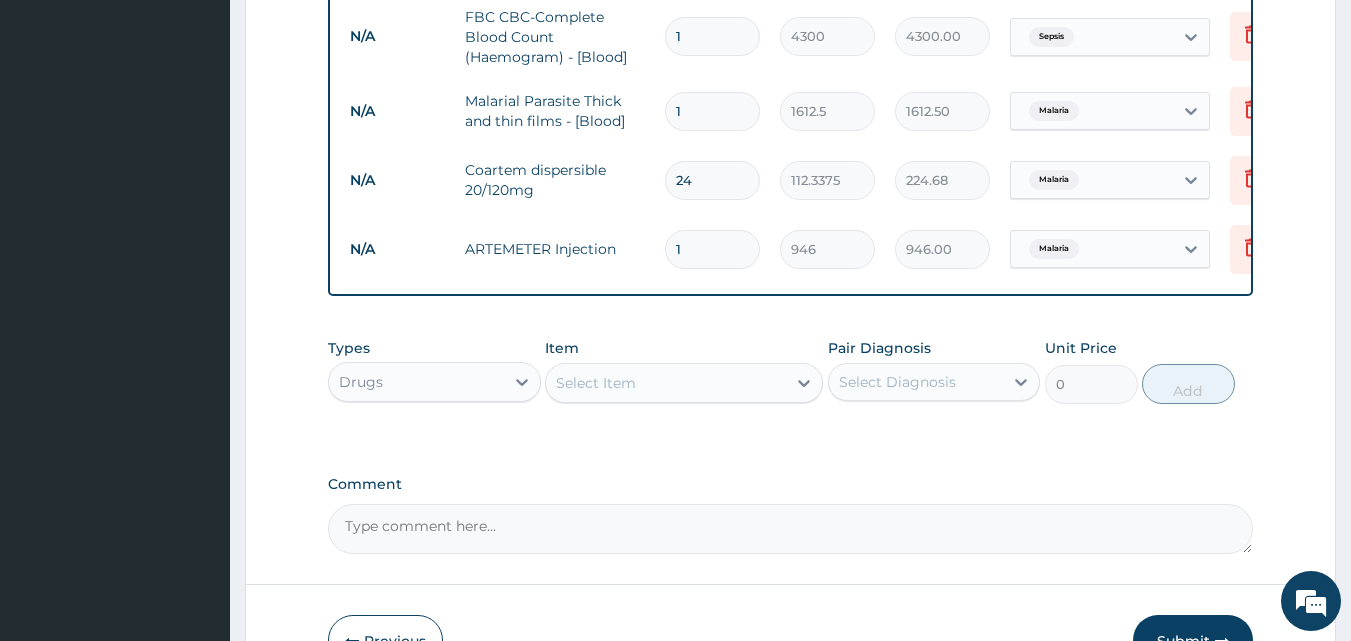 type on "2696.10" 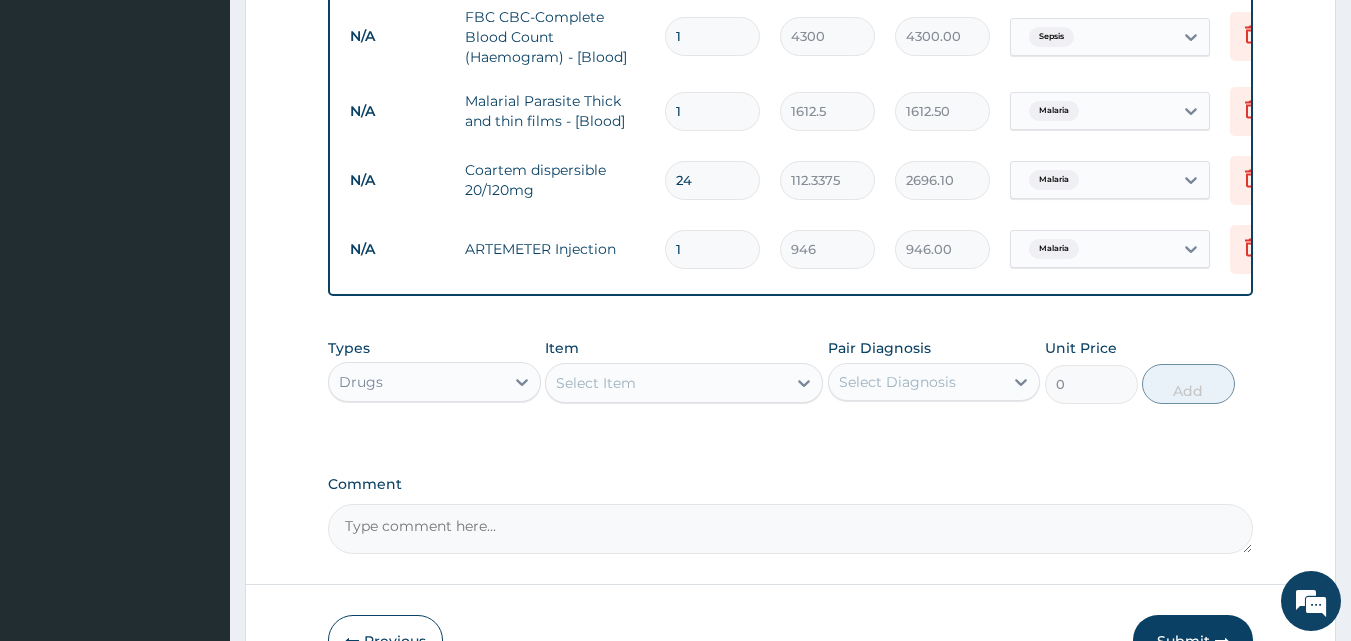 type on "24" 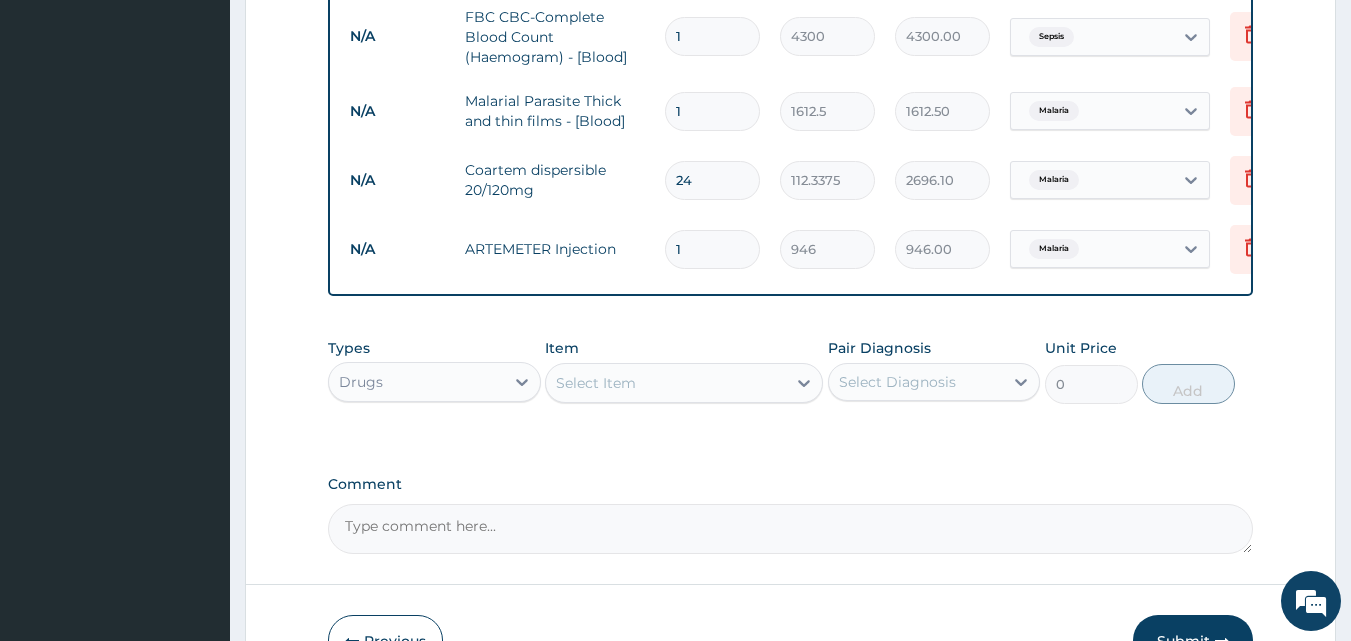 click on "Select Item" at bounding box center (596, 383) 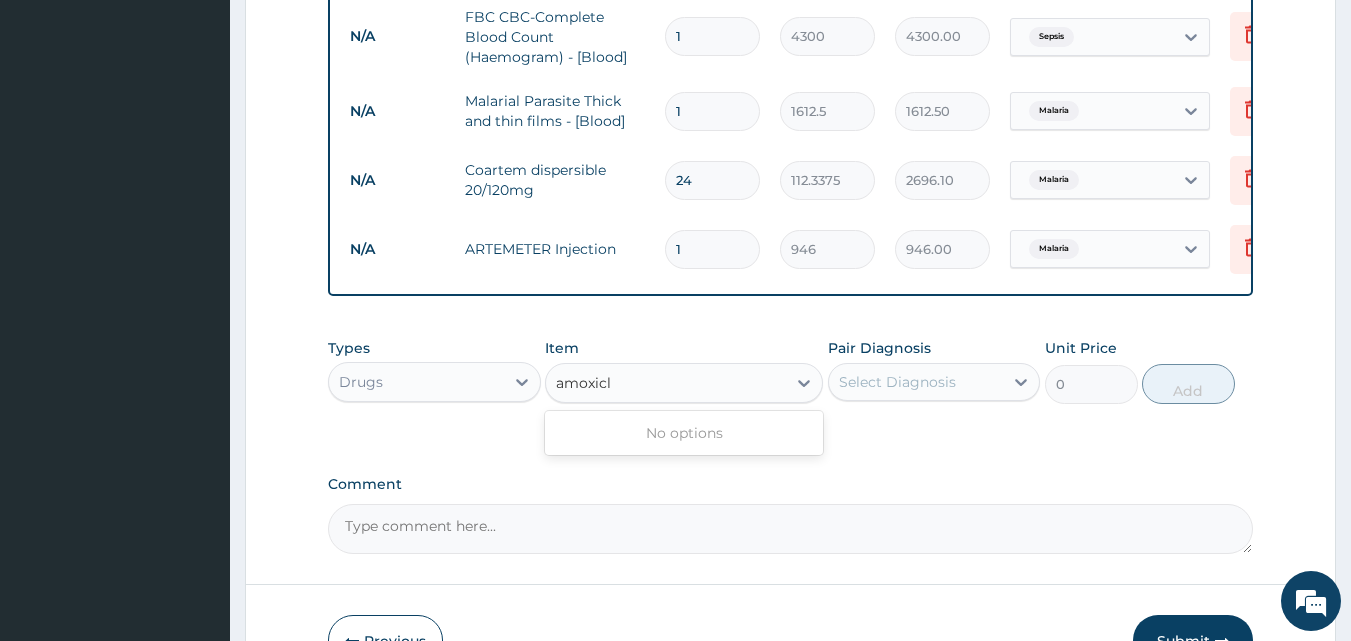 type on "amoxicla" 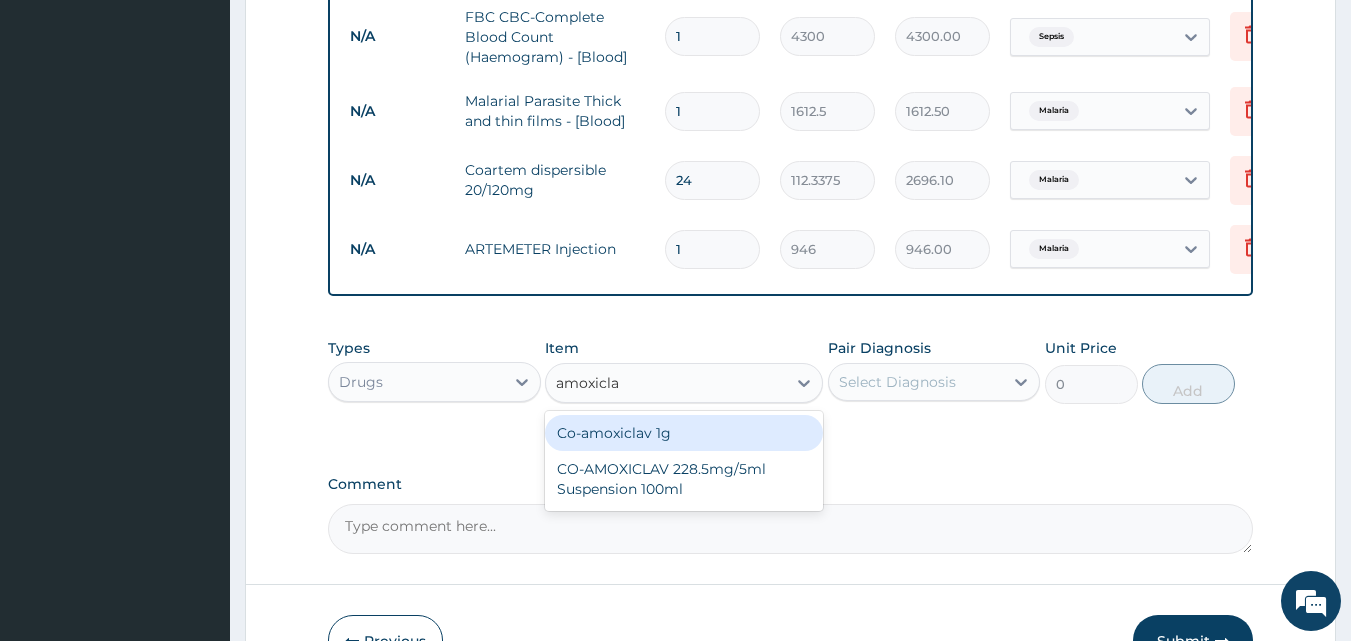 click on "Co-amoxiclav 1g" at bounding box center (684, 433) 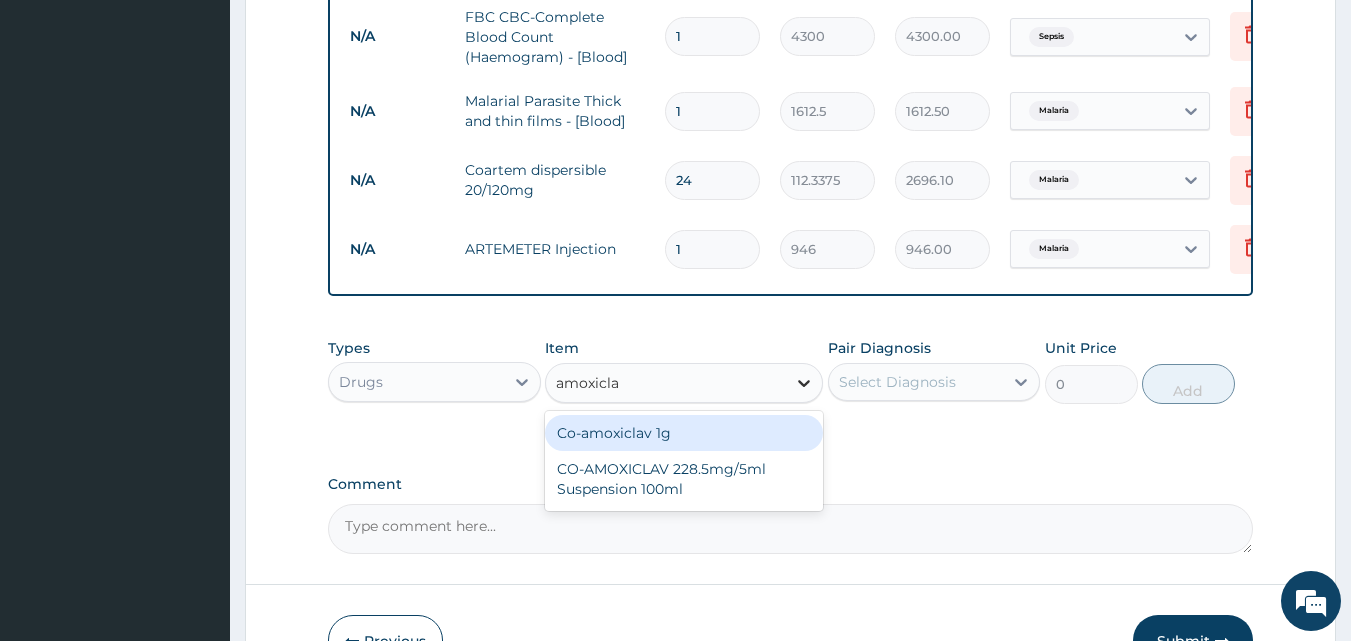 type 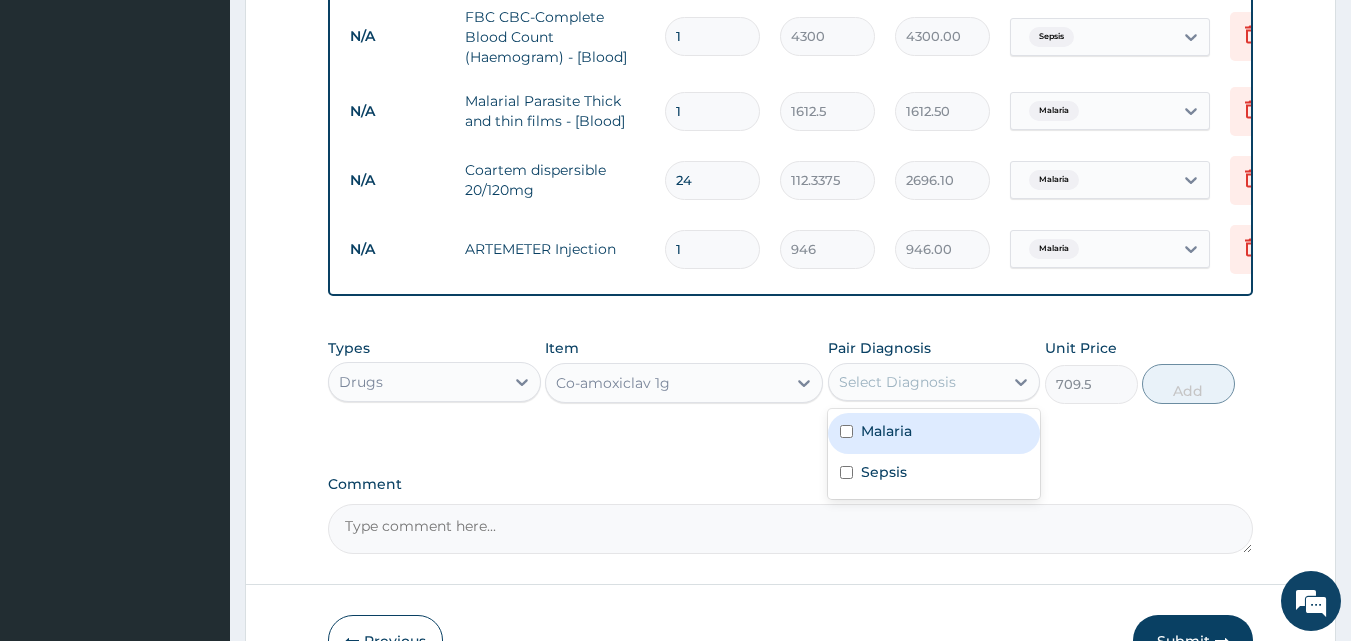 click on "Select Diagnosis" at bounding box center [897, 382] 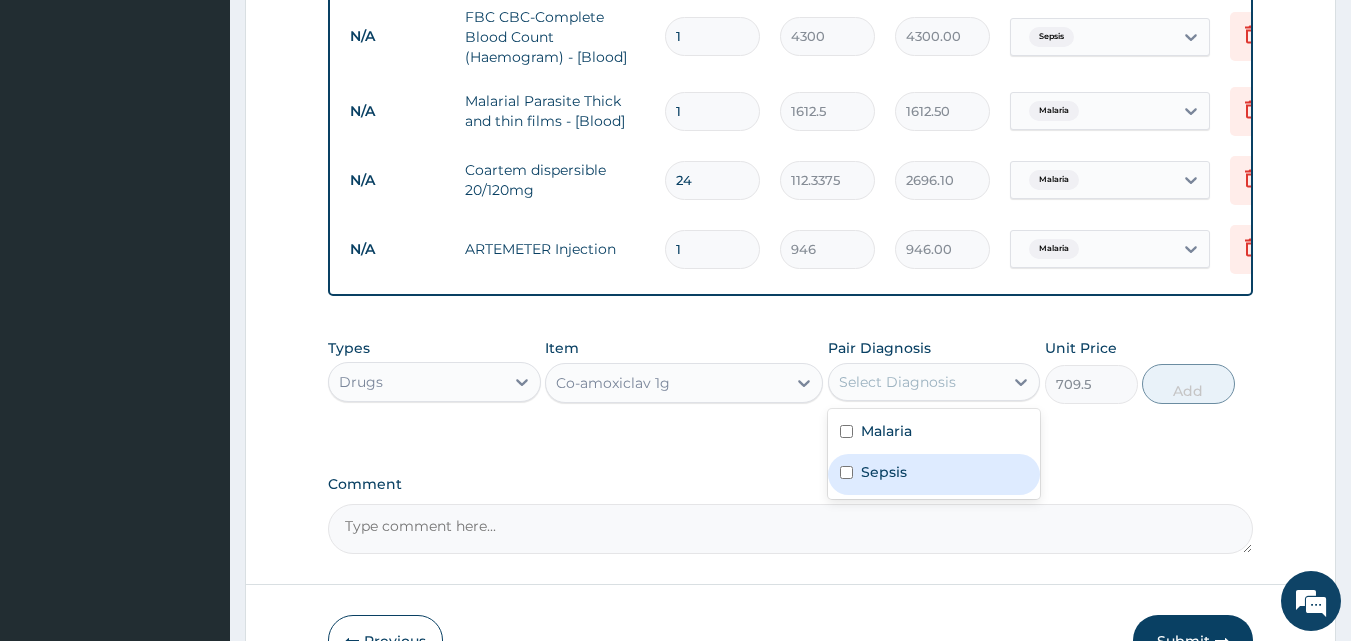 click on "Sepsis" at bounding box center [884, 472] 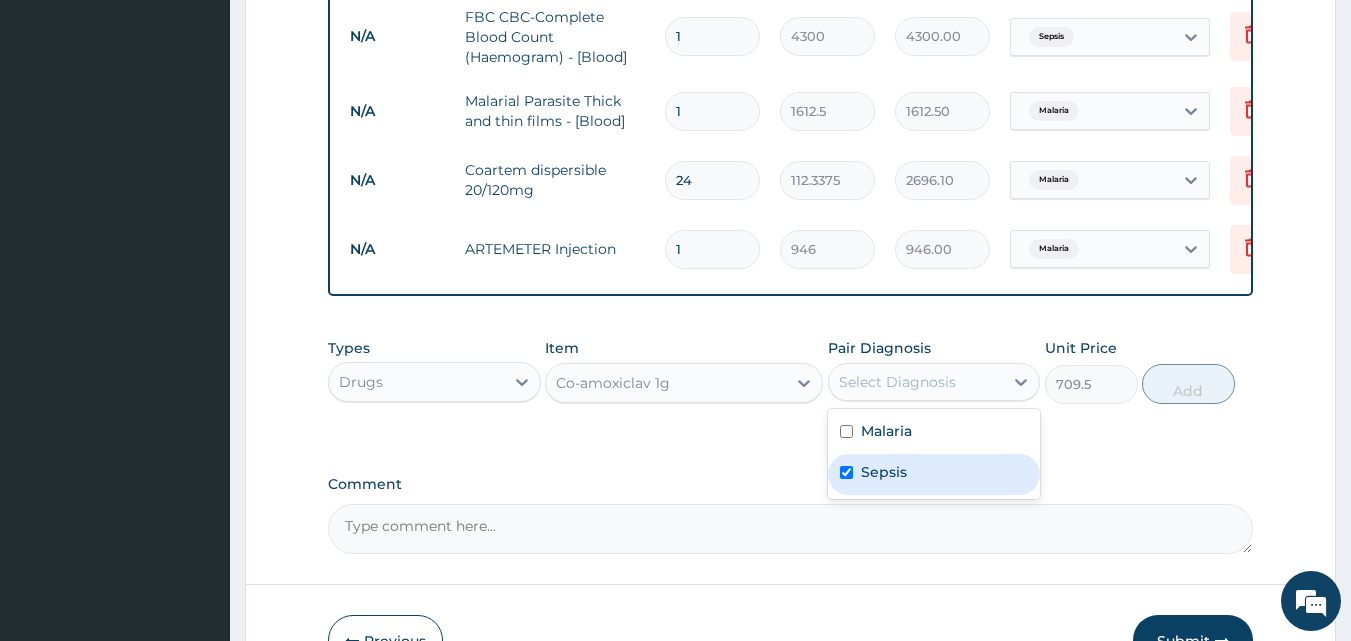 checkbox on "true" 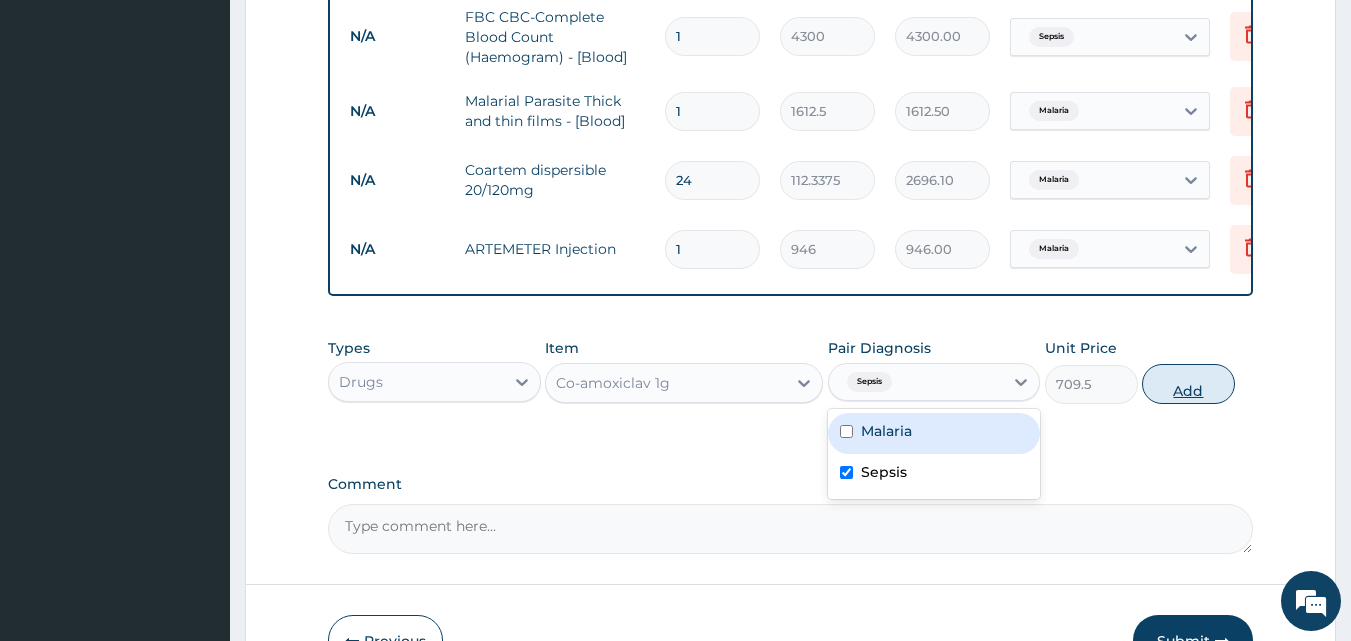 click on "Add" at bounding box center [1188, 384] 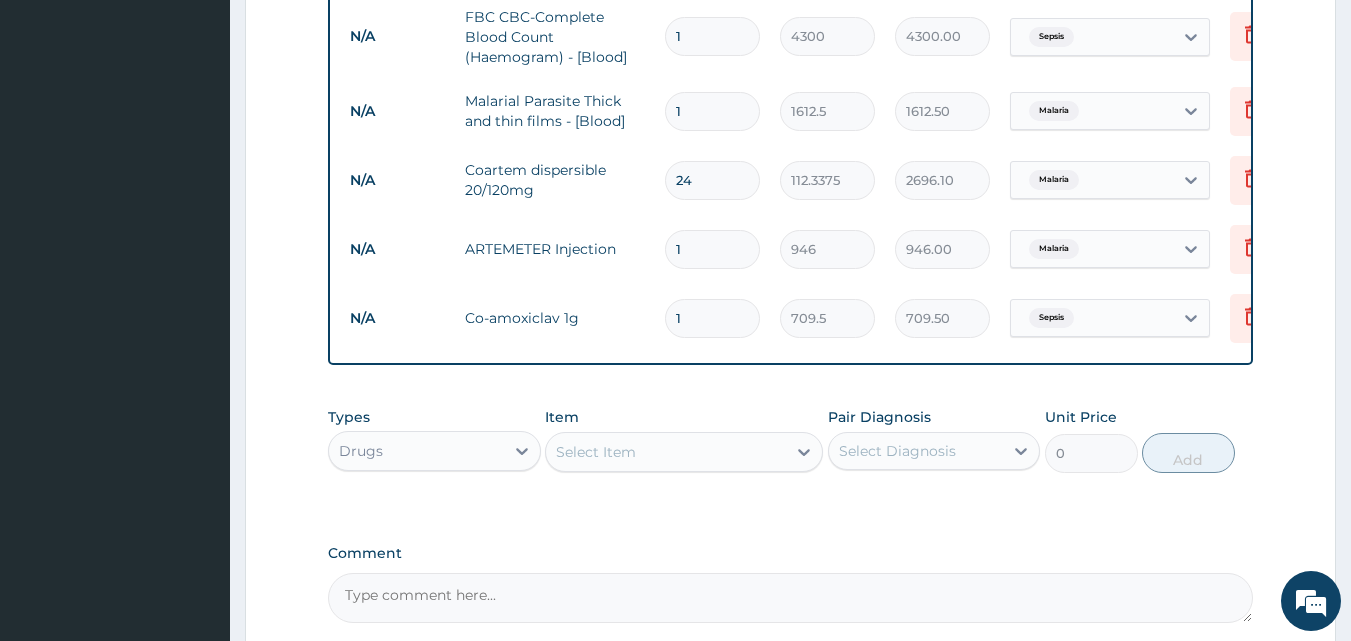 click on "1" at bounding box center [712, 318] 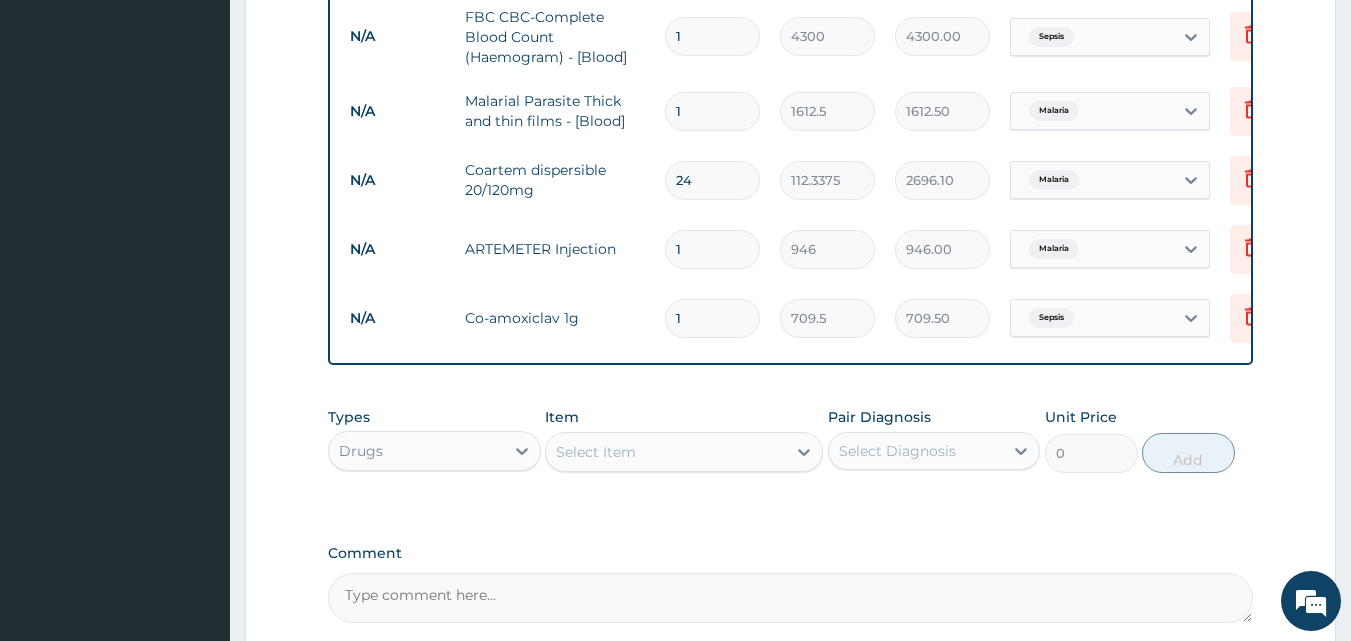 type on "14" 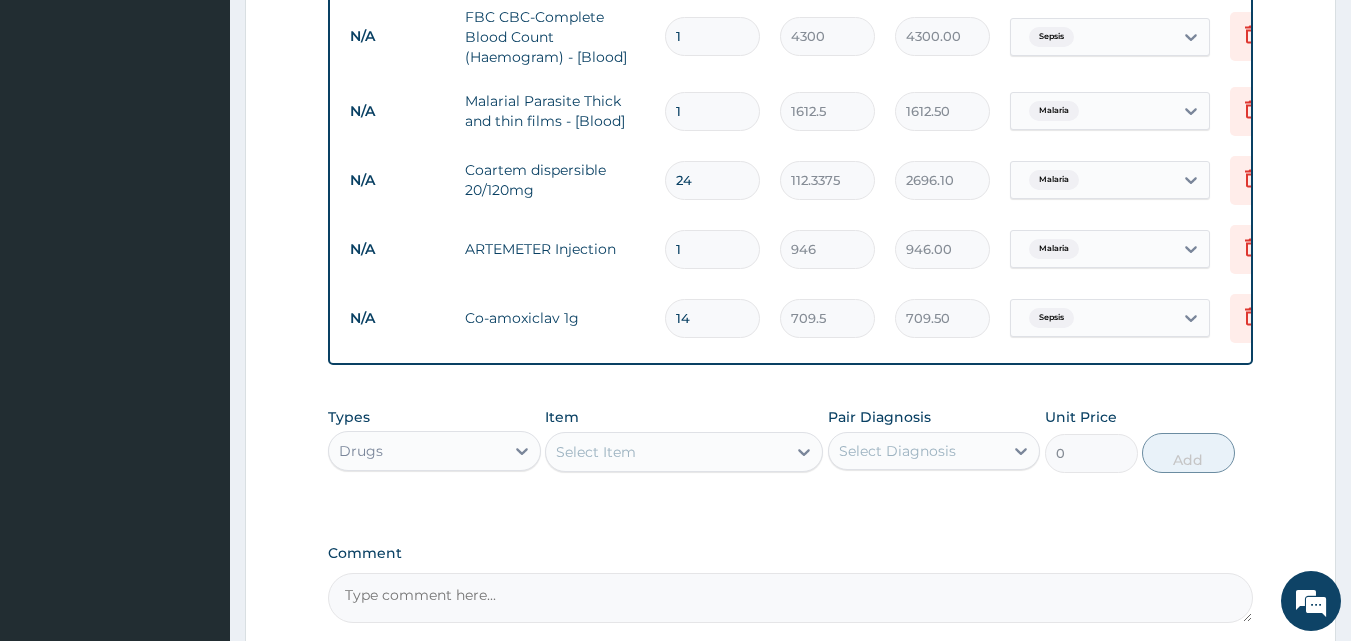 type on "9933.00" 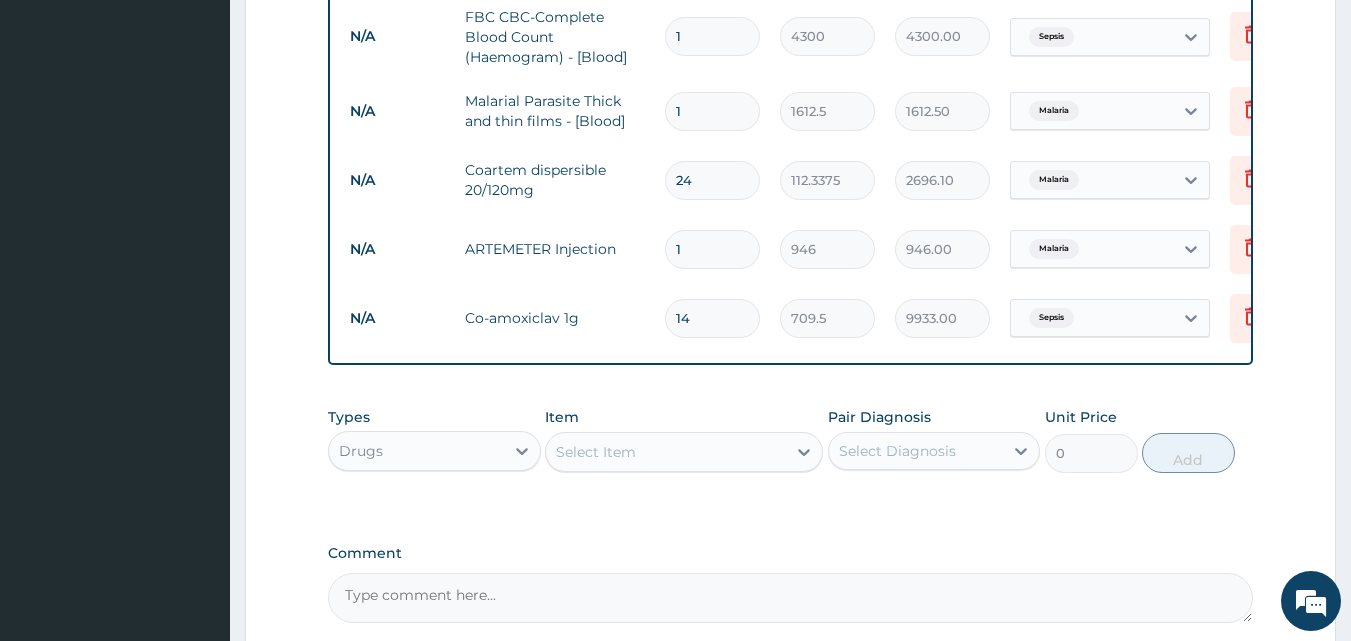 type on "14" 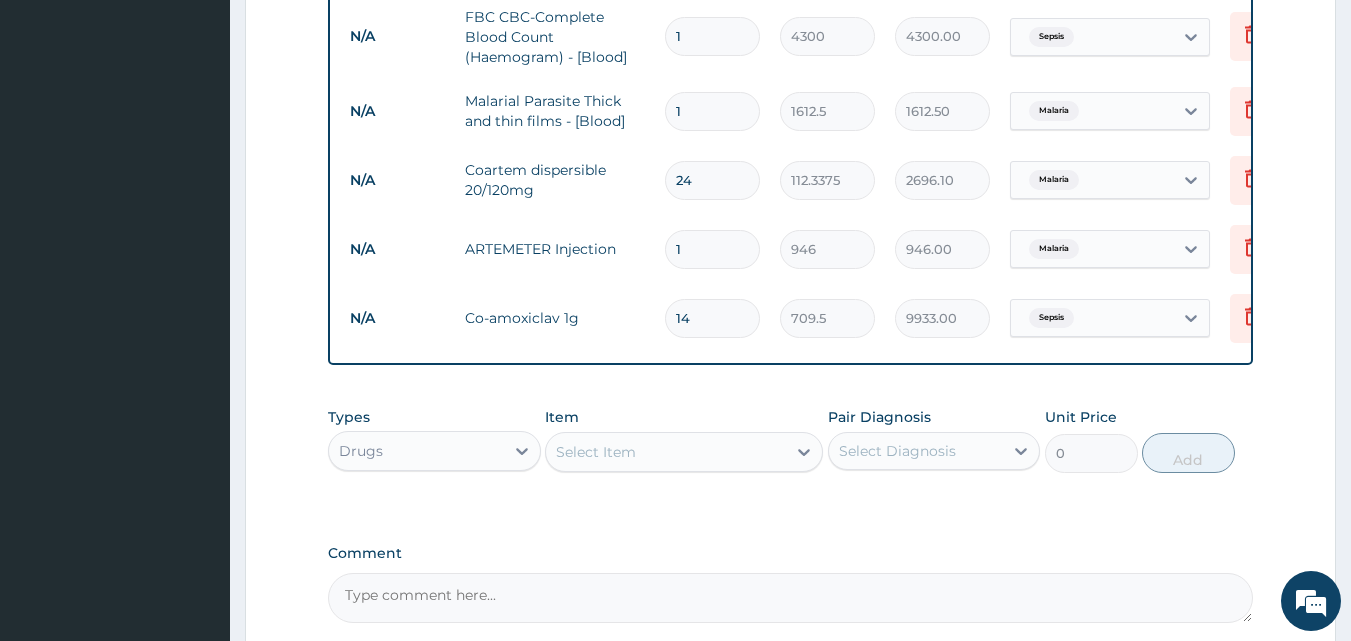 click on "Select Item" at bounding box center [596, 452] 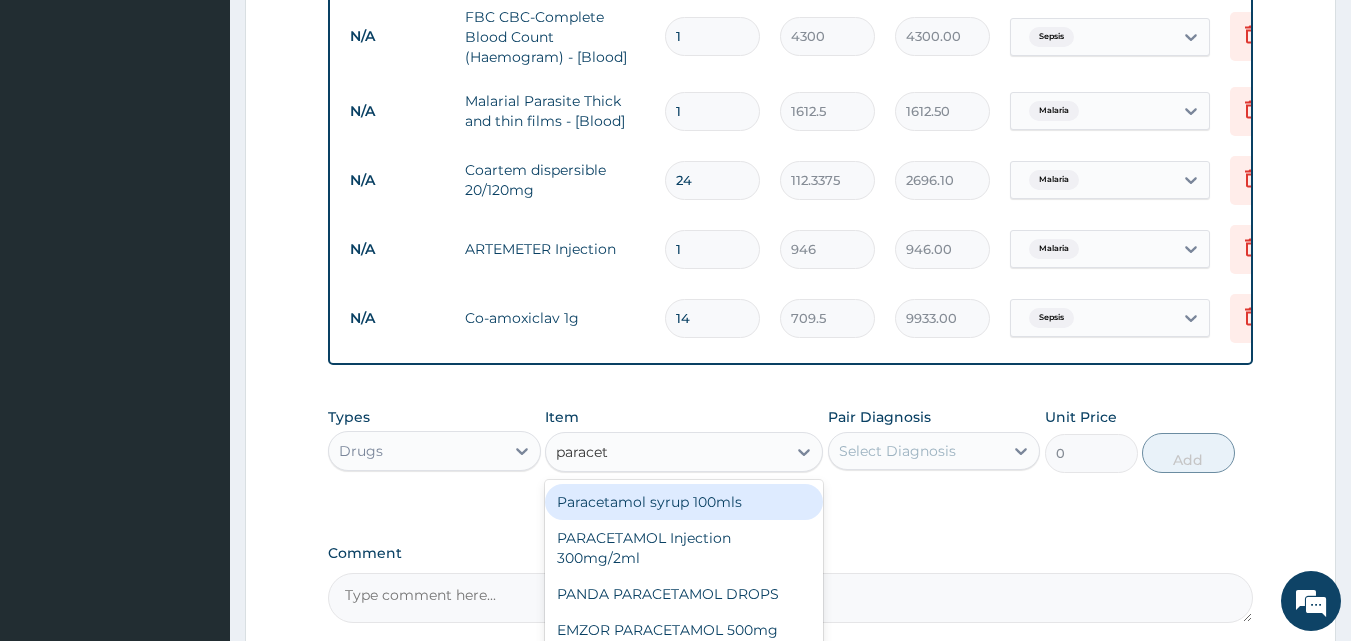 type on "paraceta" 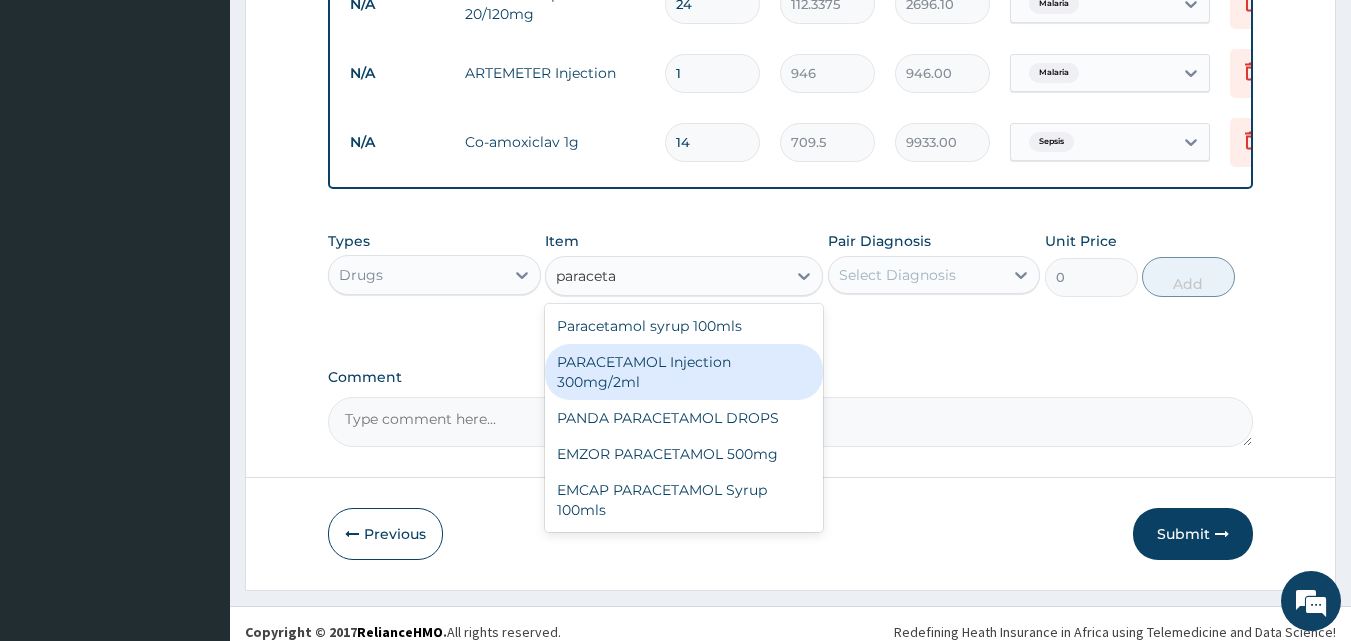 scroll, scrollTop: 1088, scrollLeft: 0, axis: vertical 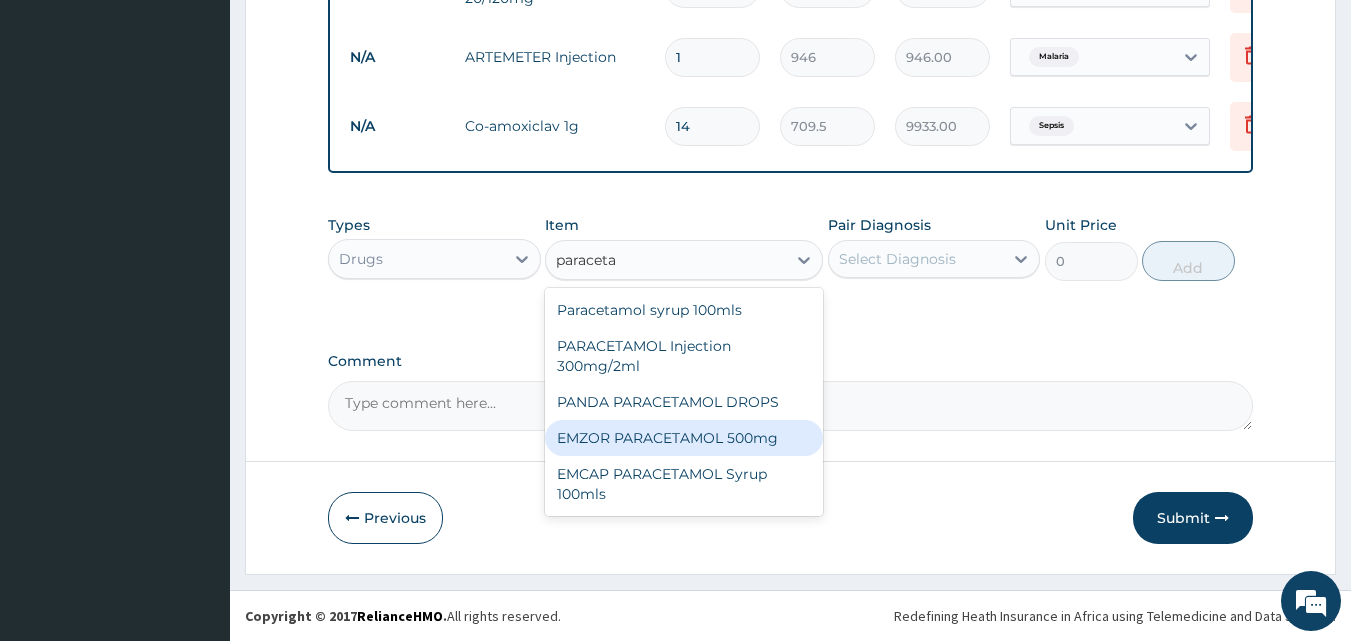 click on "EMZOR PARACETAMOL 500mg" at bounding box center (684, 438) 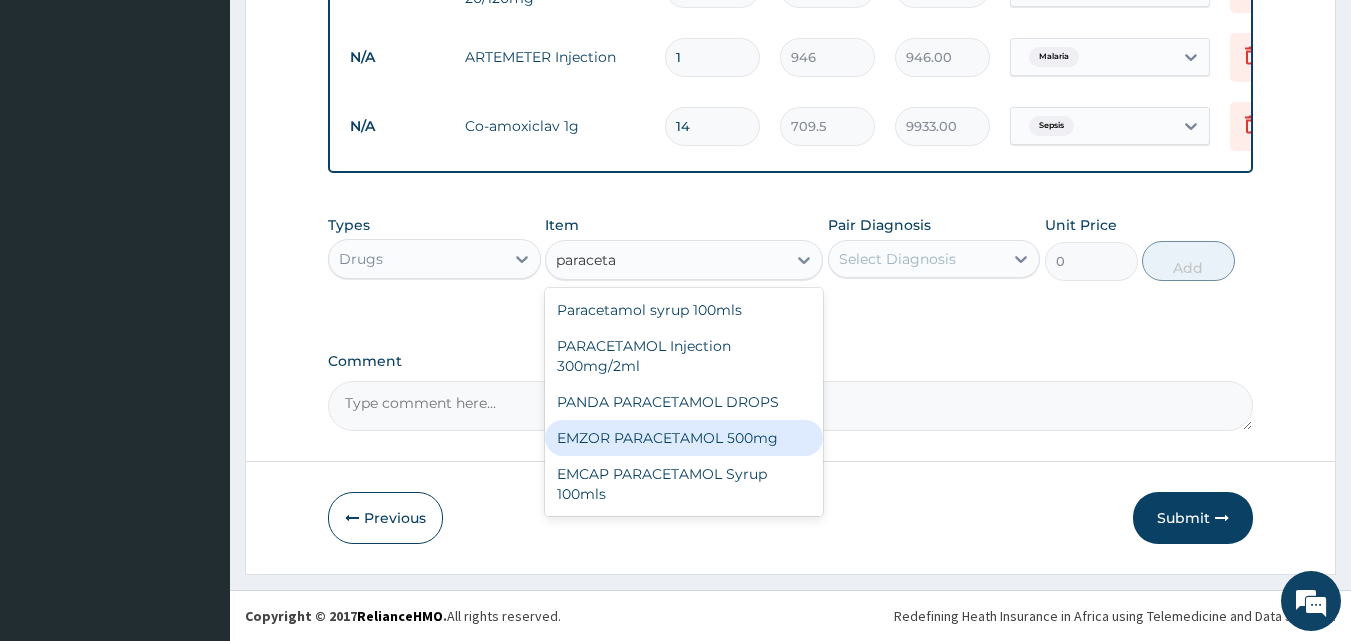 type 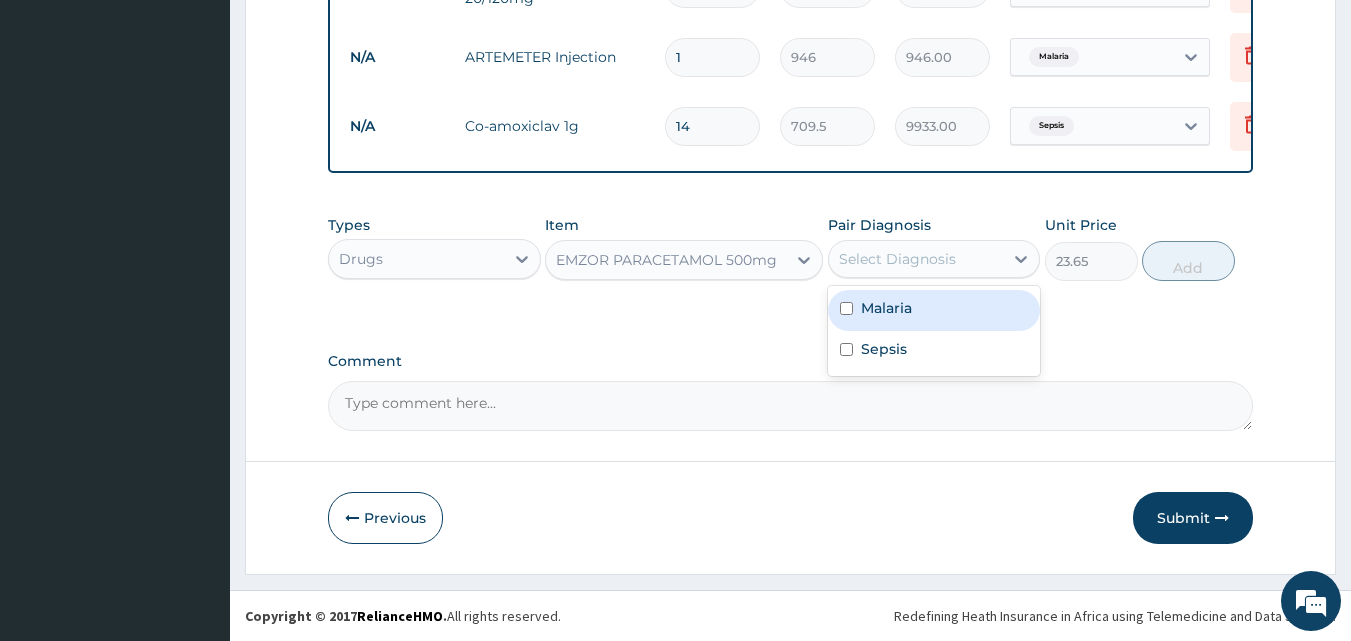click on "Select Diagnosis" at bounding box center (916, 259) 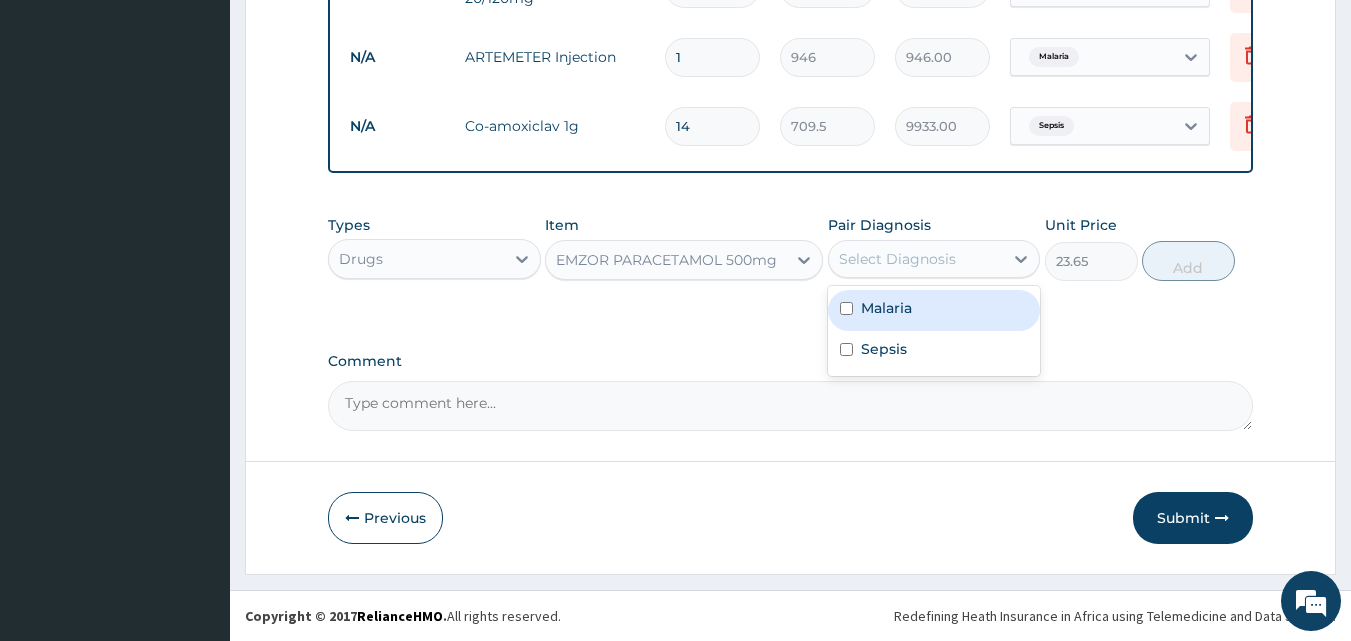 click on "Malaria" at bounding box center (934, 310) 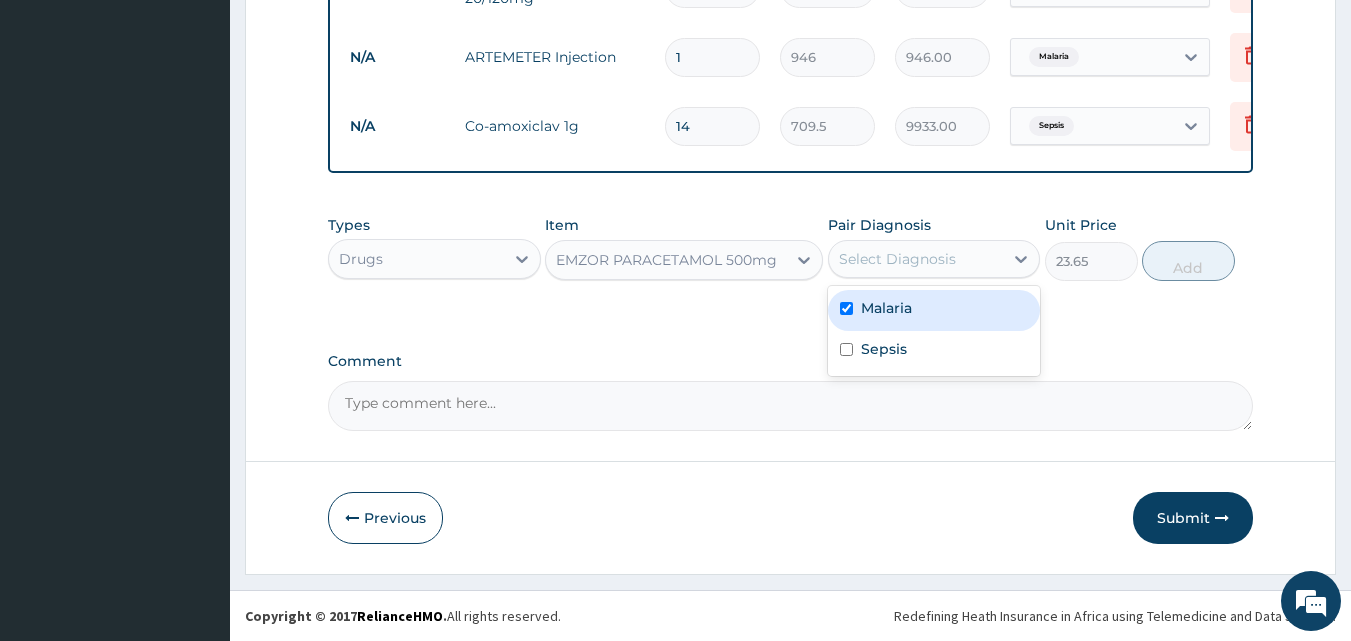 checkbox on "true" 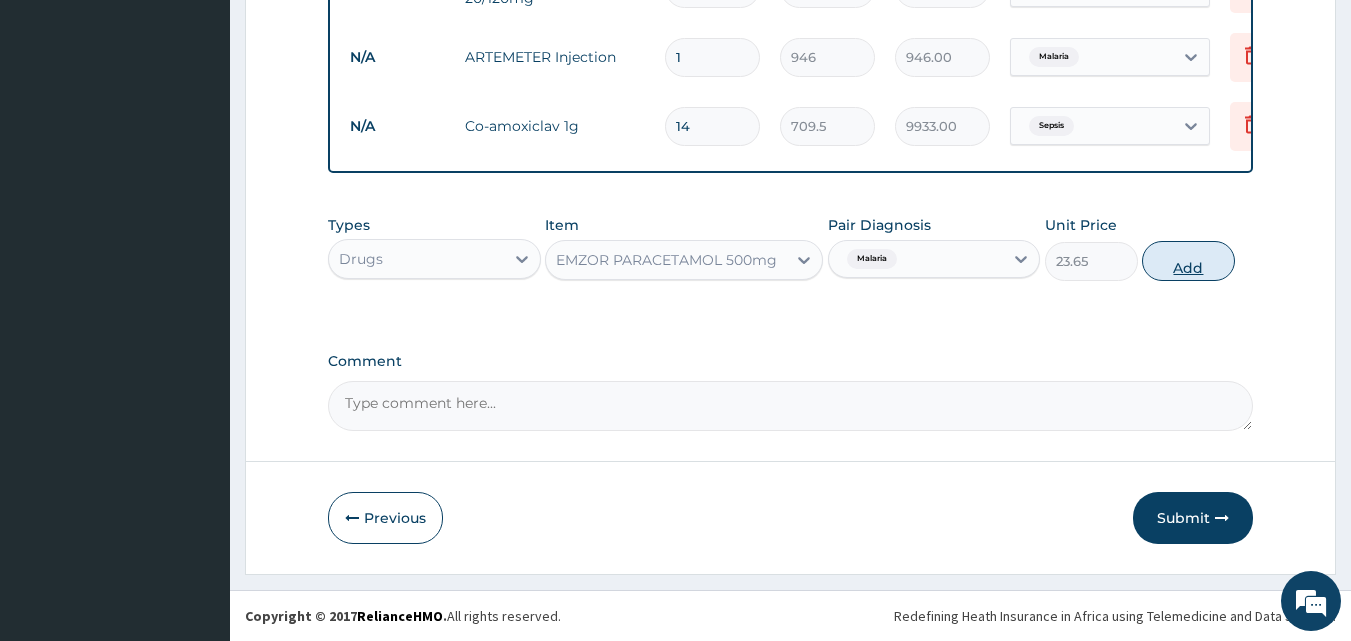 click on "Add" at bounding box center (1188, 261) 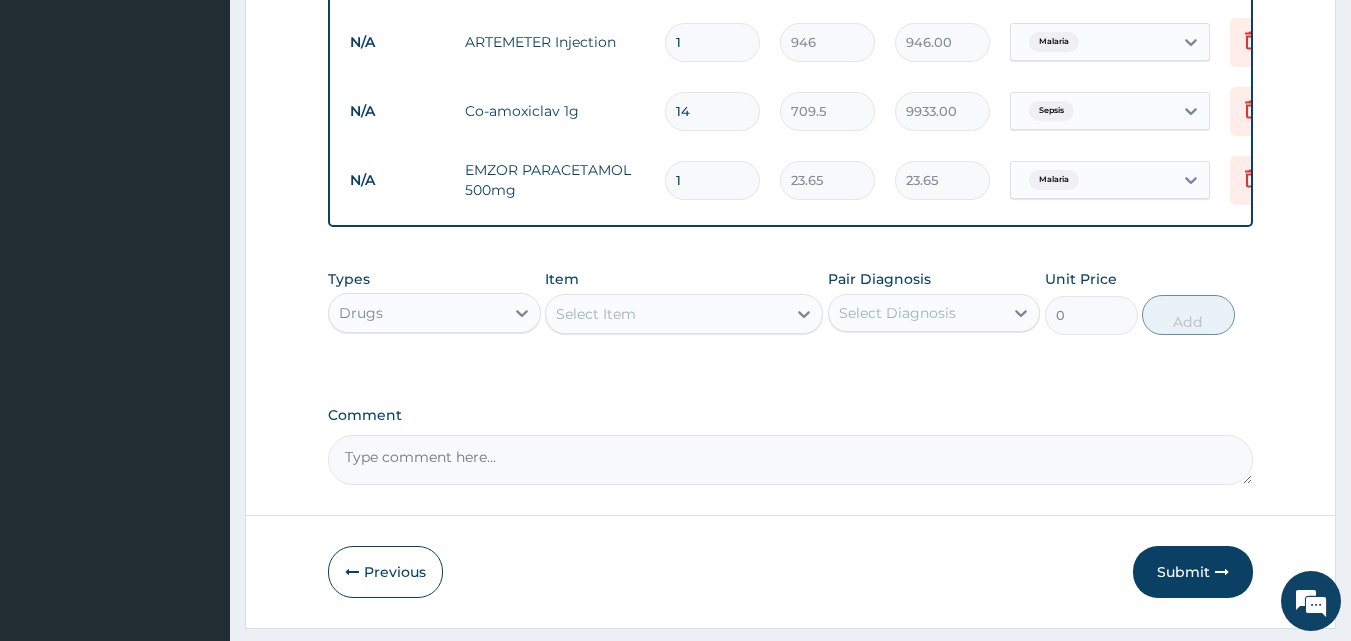 type on "18" 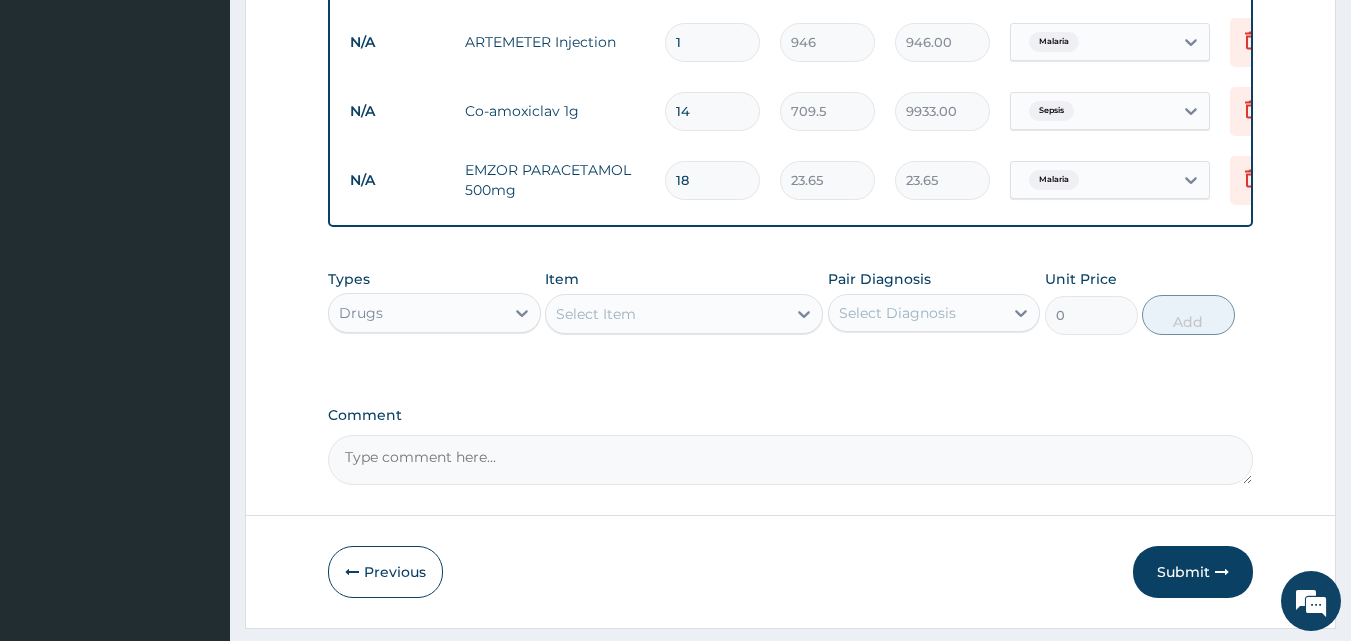 type on "425.70" 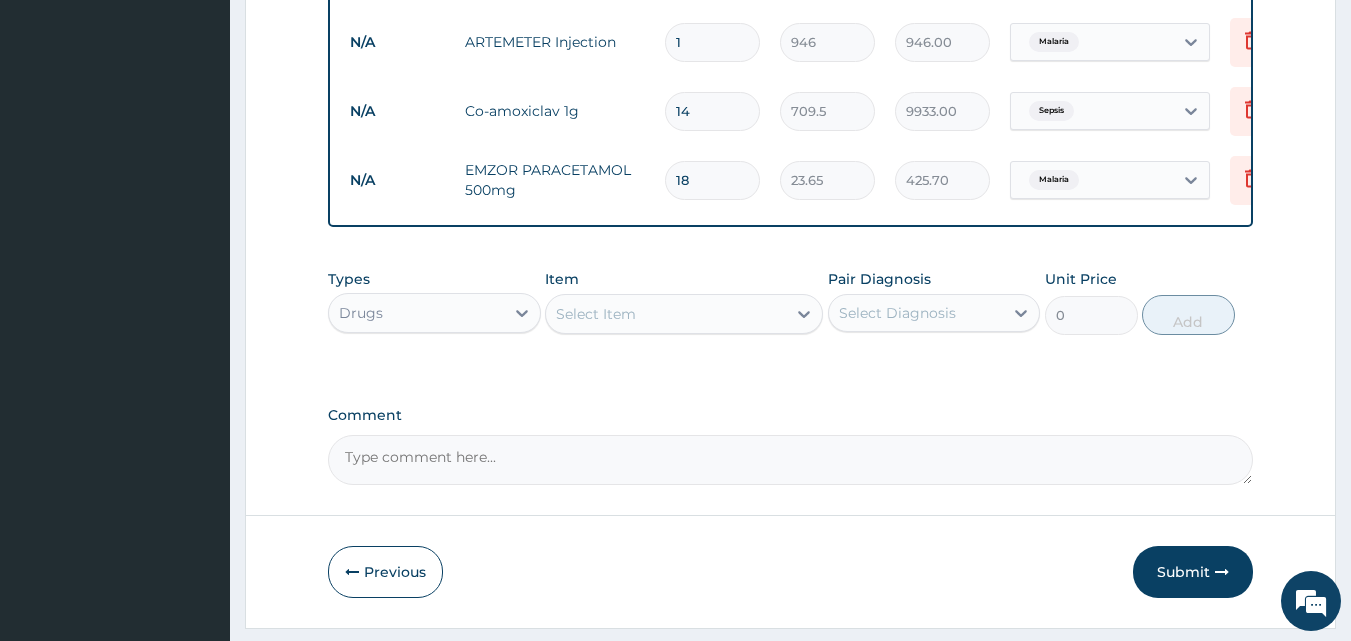 type on "18" 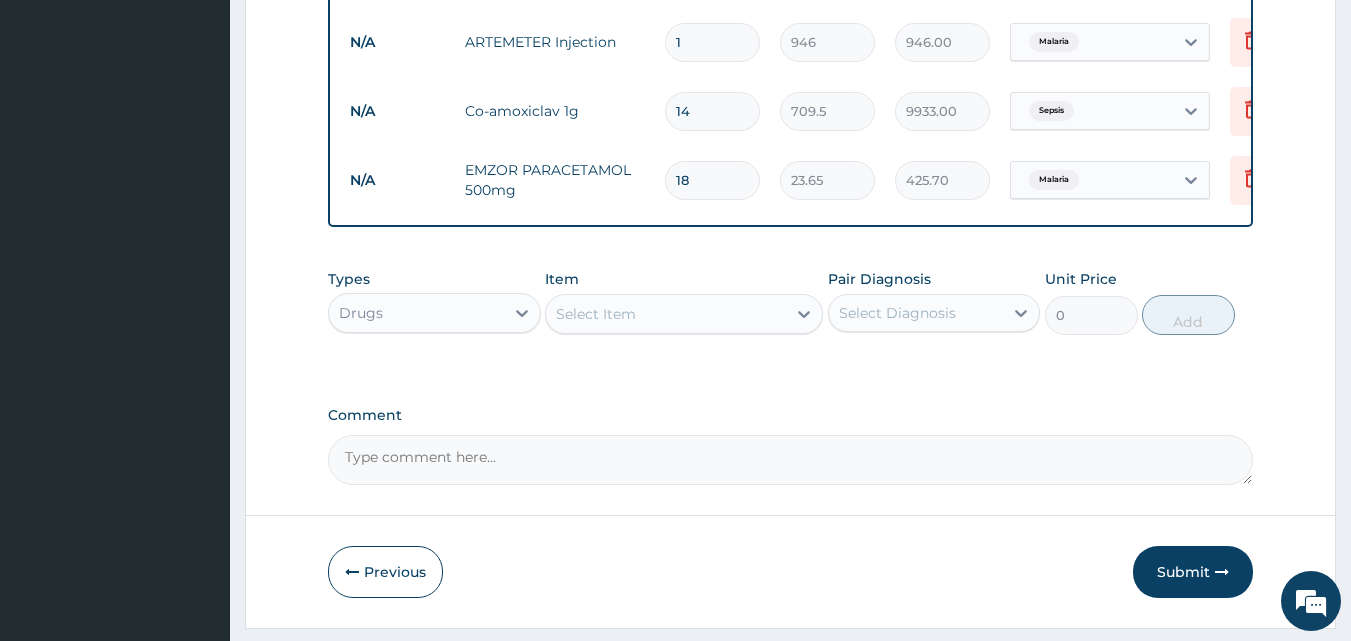 click on "Select Item" at bounding box center [596, 314] 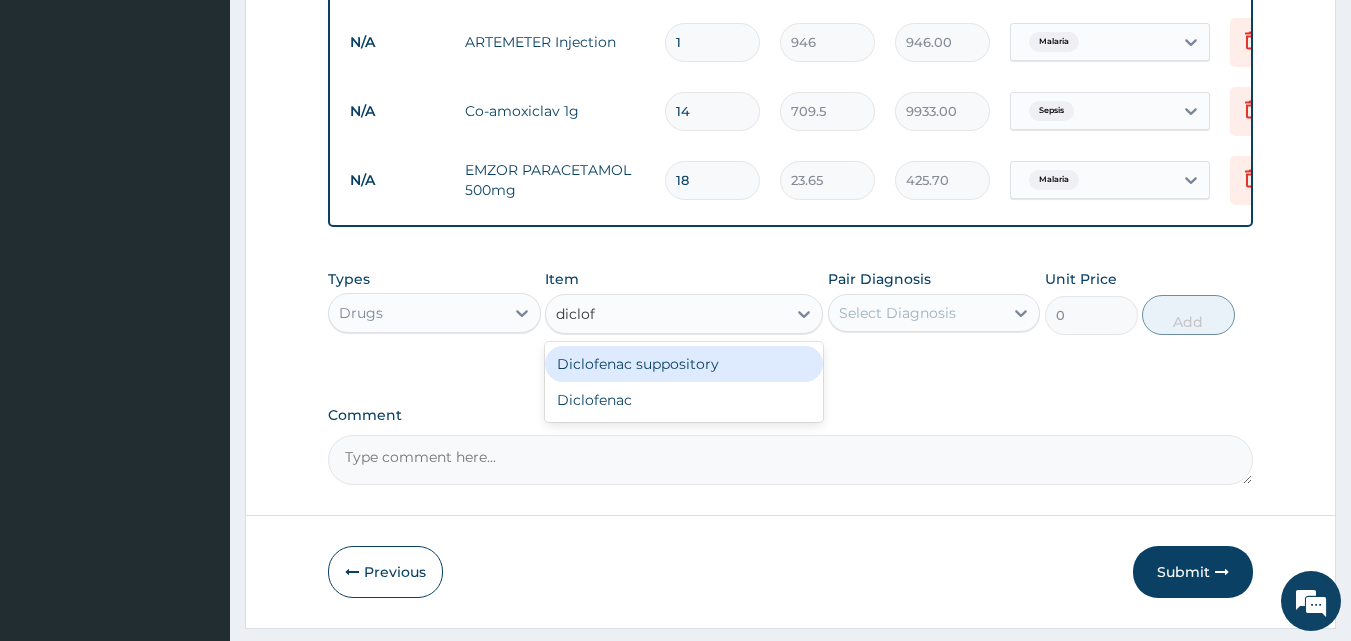 type on "diclofe" 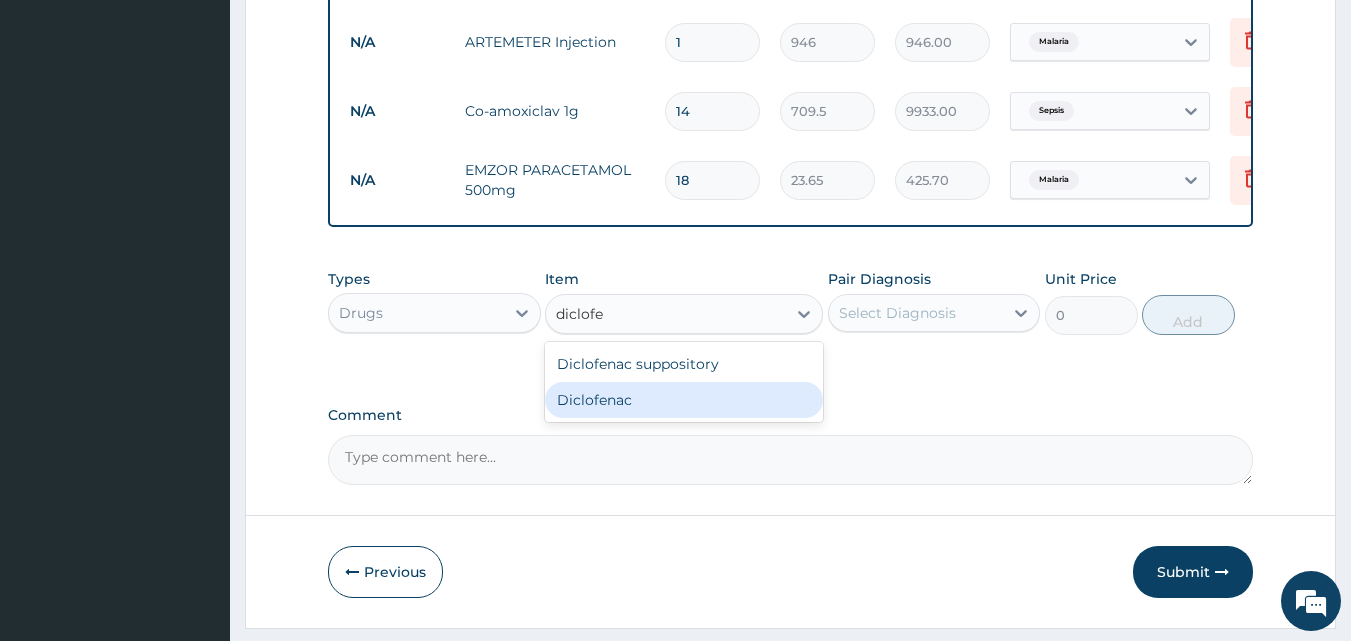 click on "Diclofenac" at bounding box center [684, 400] 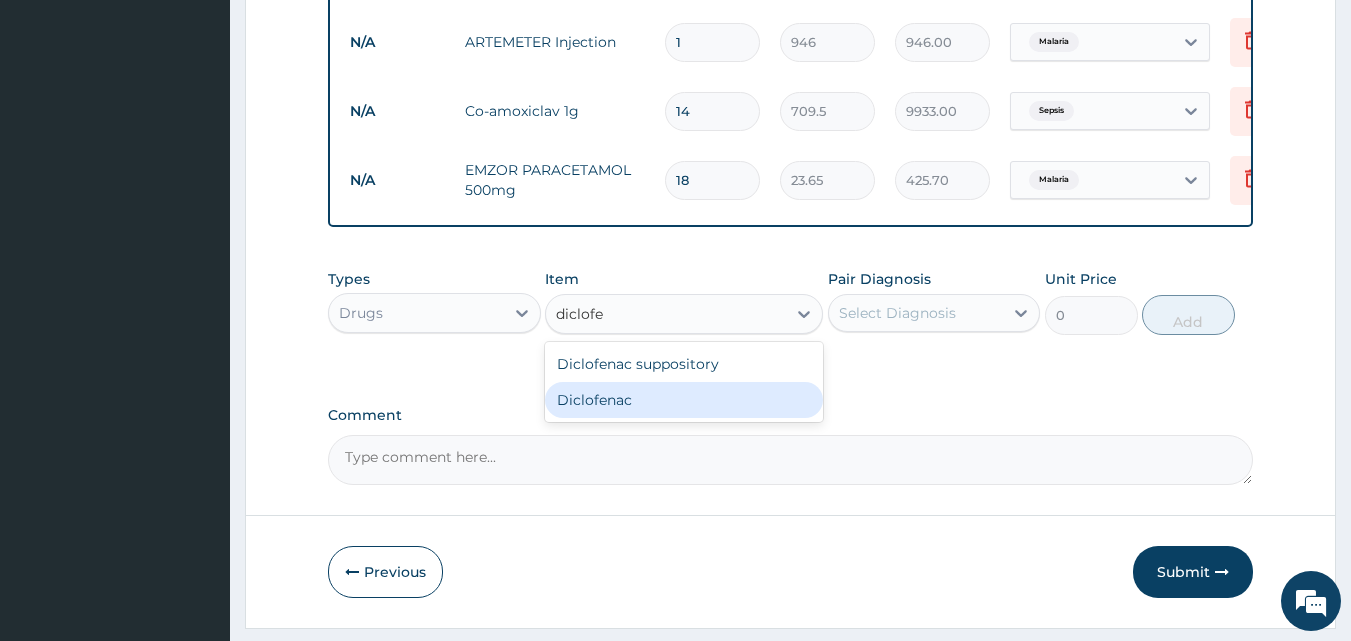 type 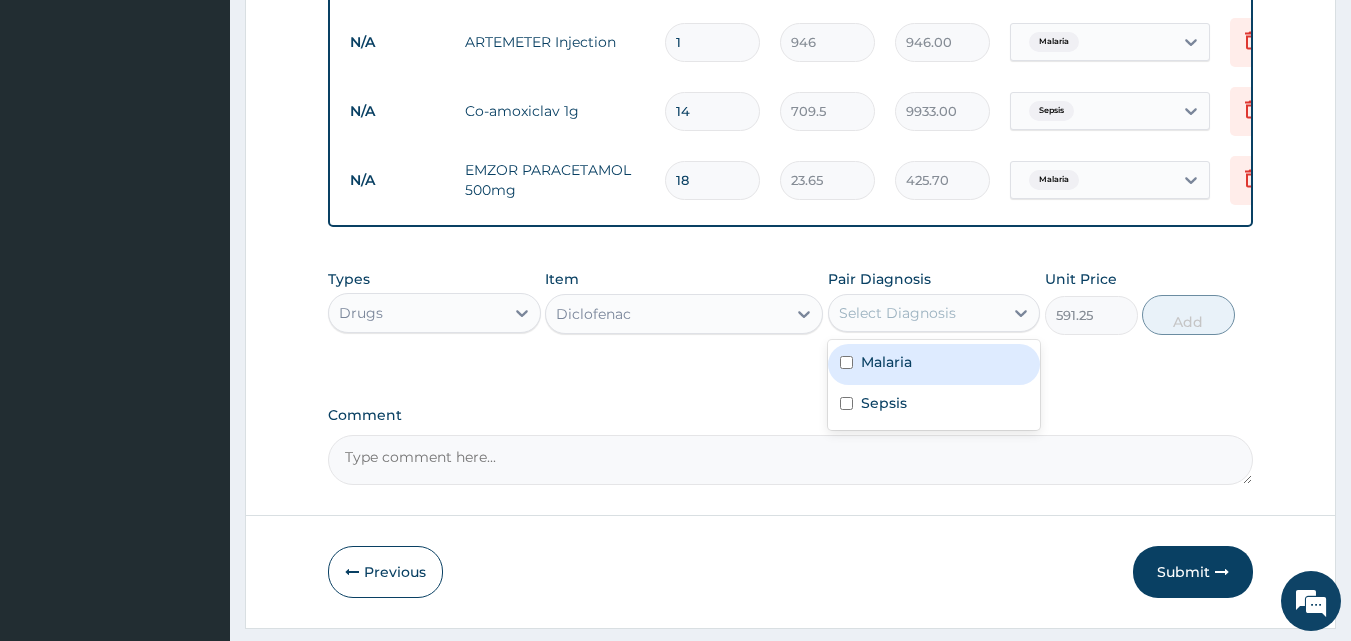 click on "Select Diagnosis" at bounding box center (897, 313) 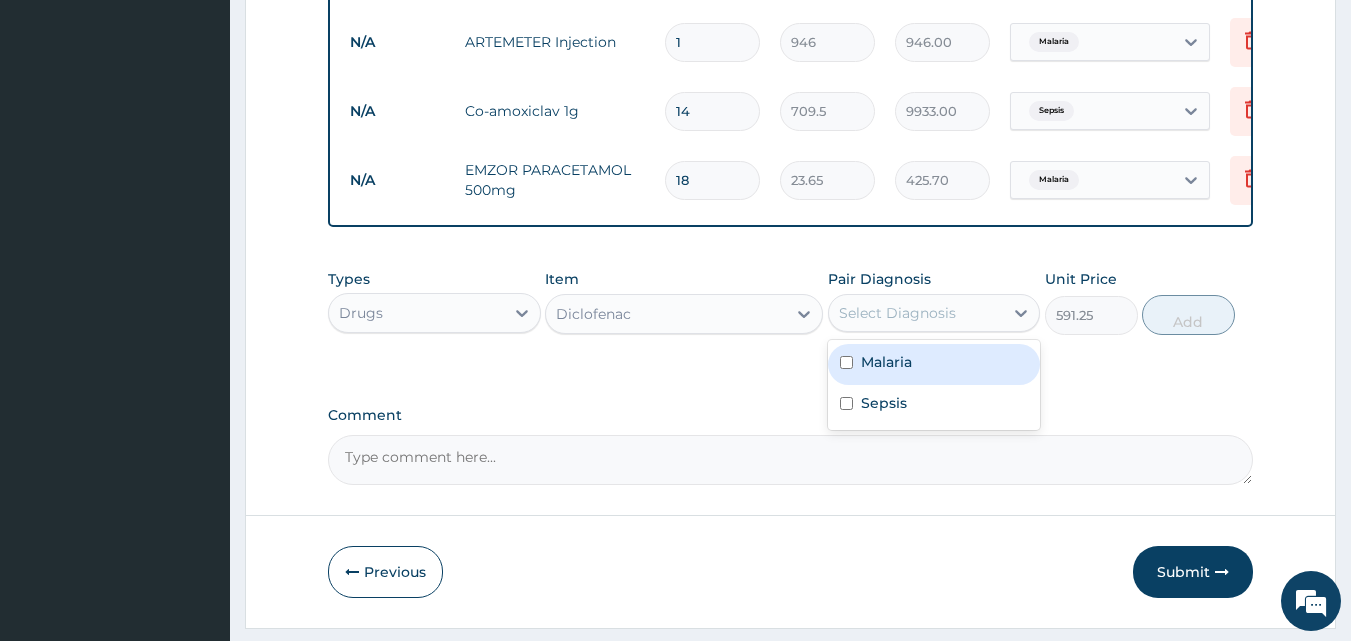 click on "Malaria" at bounding box center (886, 362) 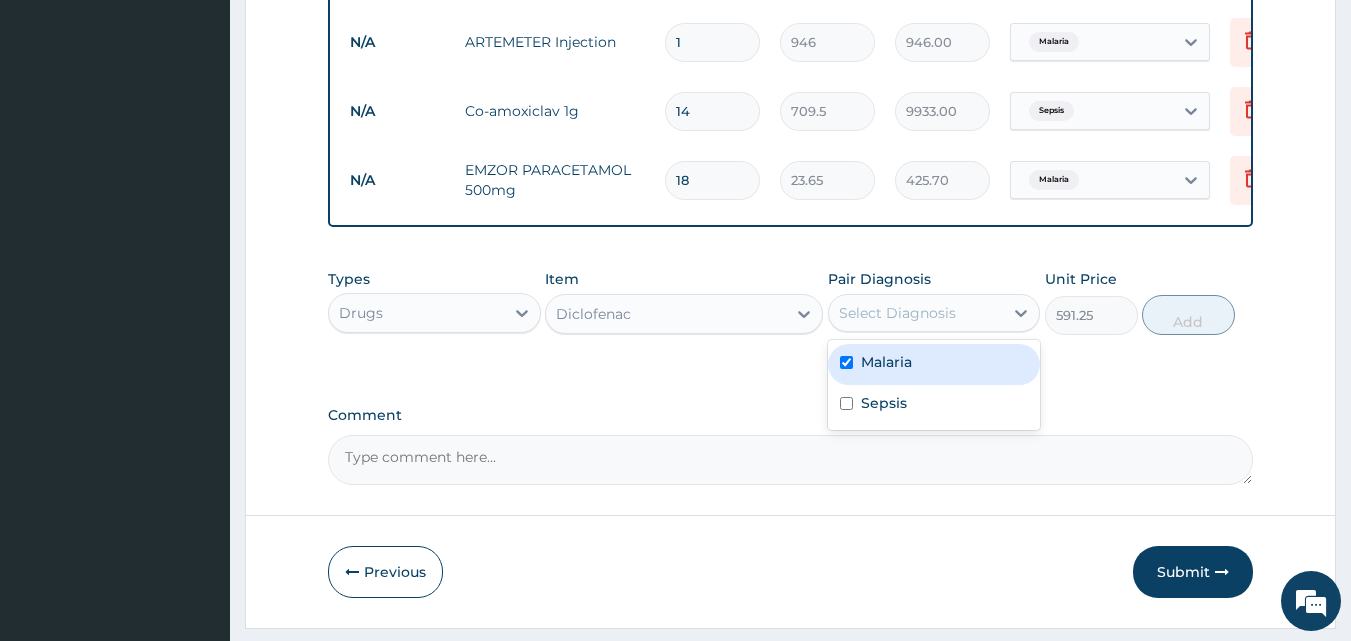 checkbox on "true" 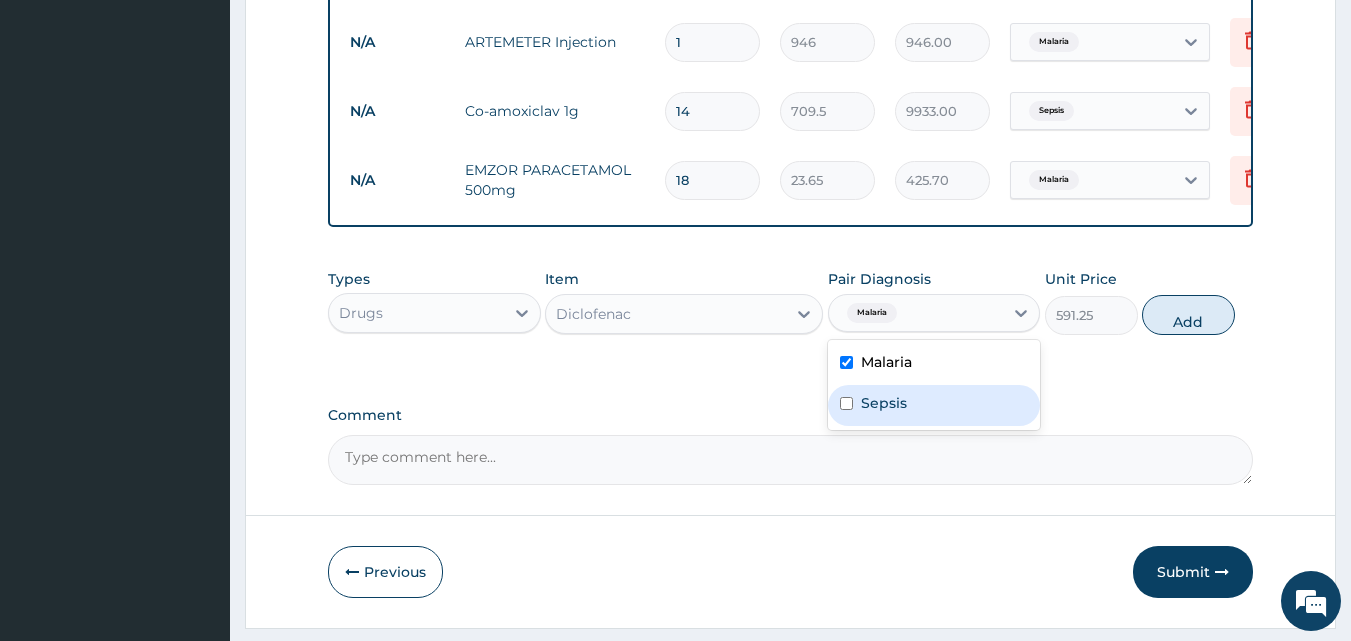 click on "Sepsis" at bounding box center (884, 403) 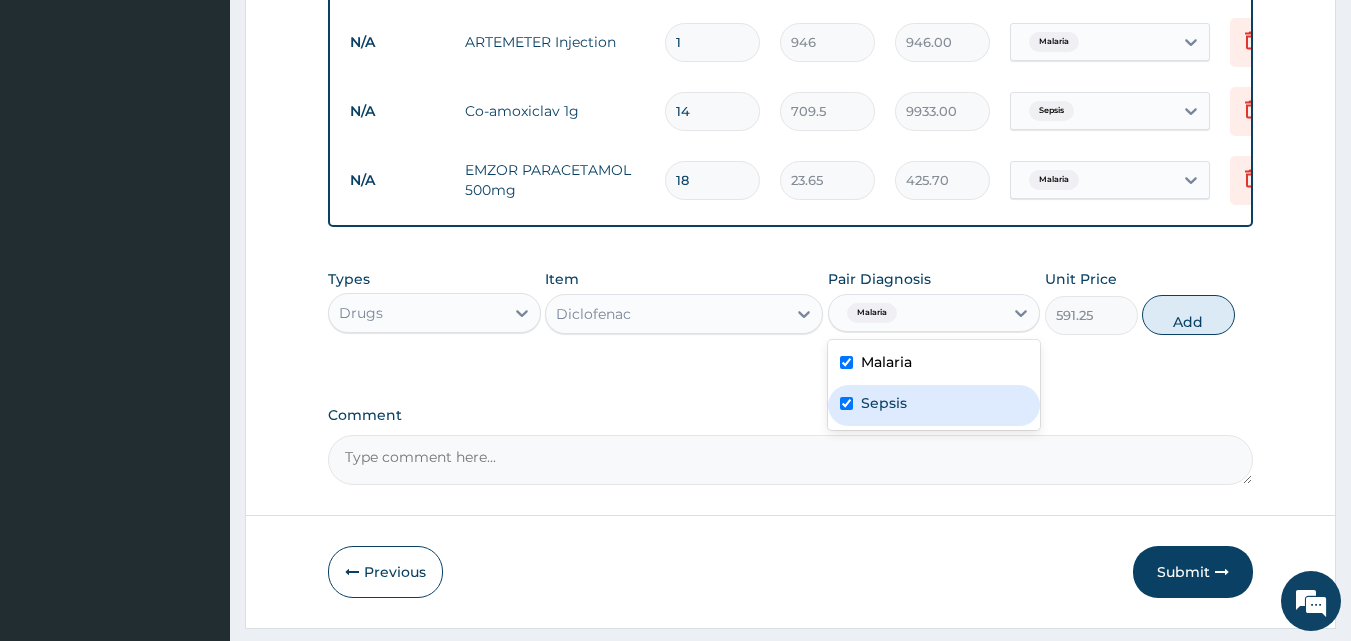 checkbox on "true" 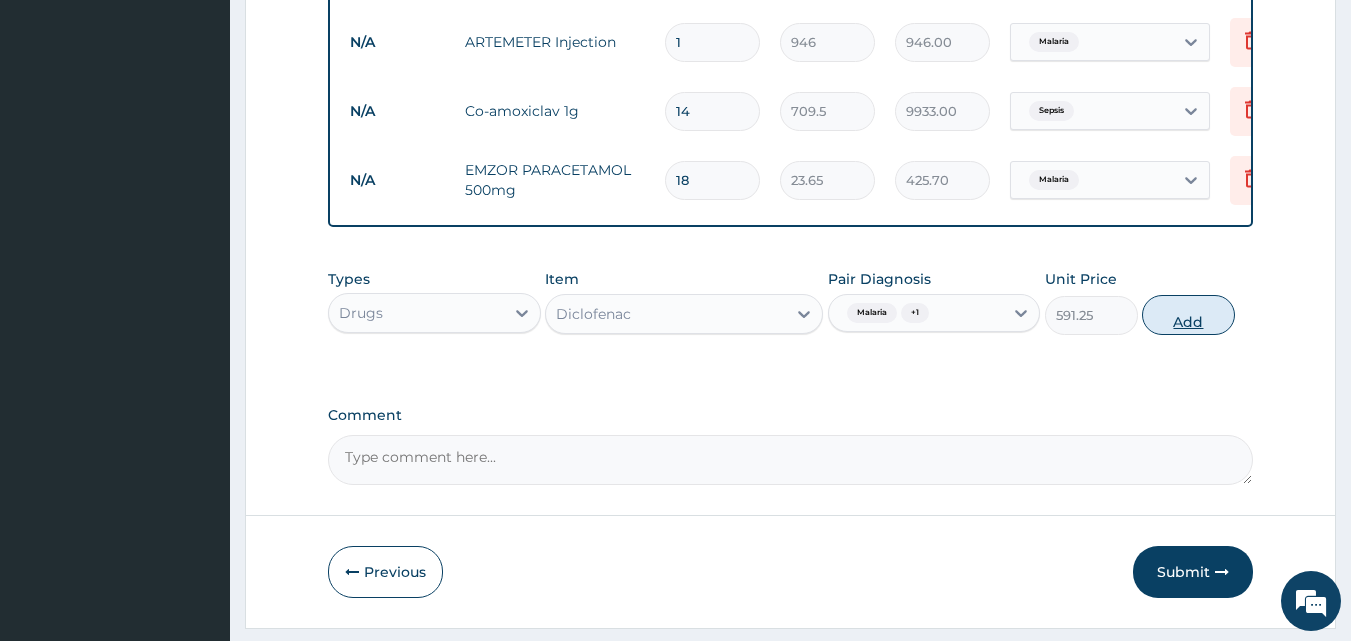 click on "Add" at bounding box center [1188, 315] 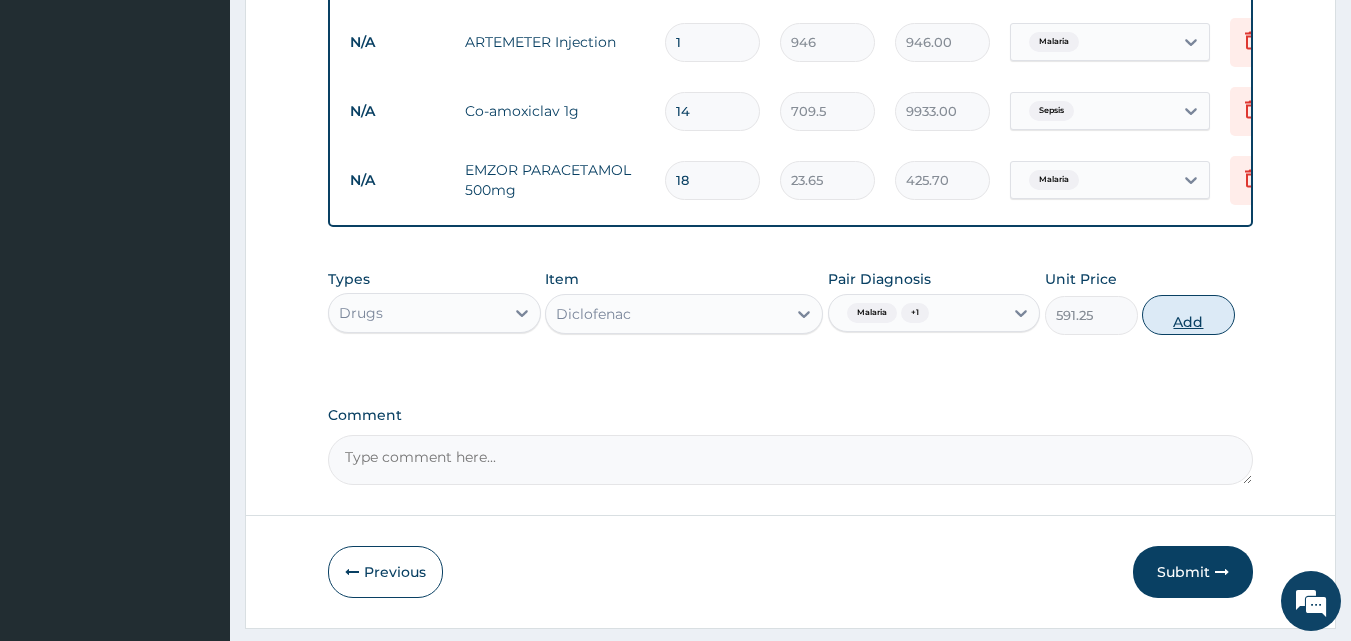type on "0" 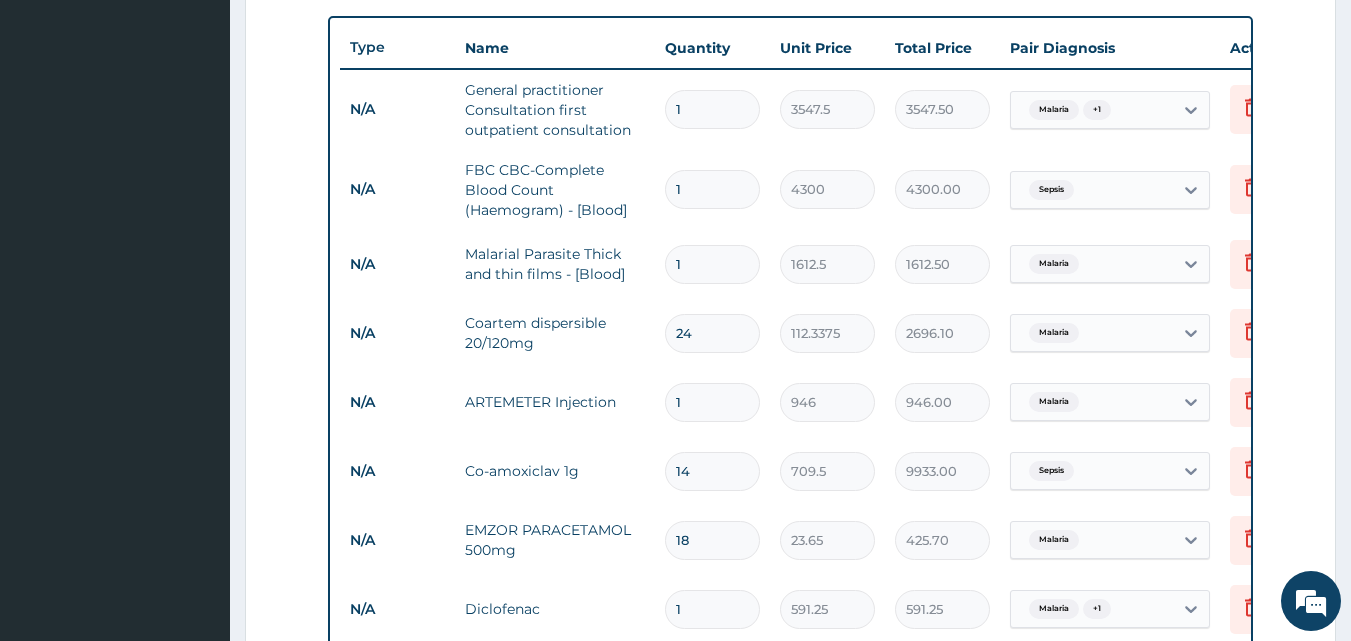 scroll, scrollTop: 1226, scrollLeft: 0, axis: vertical 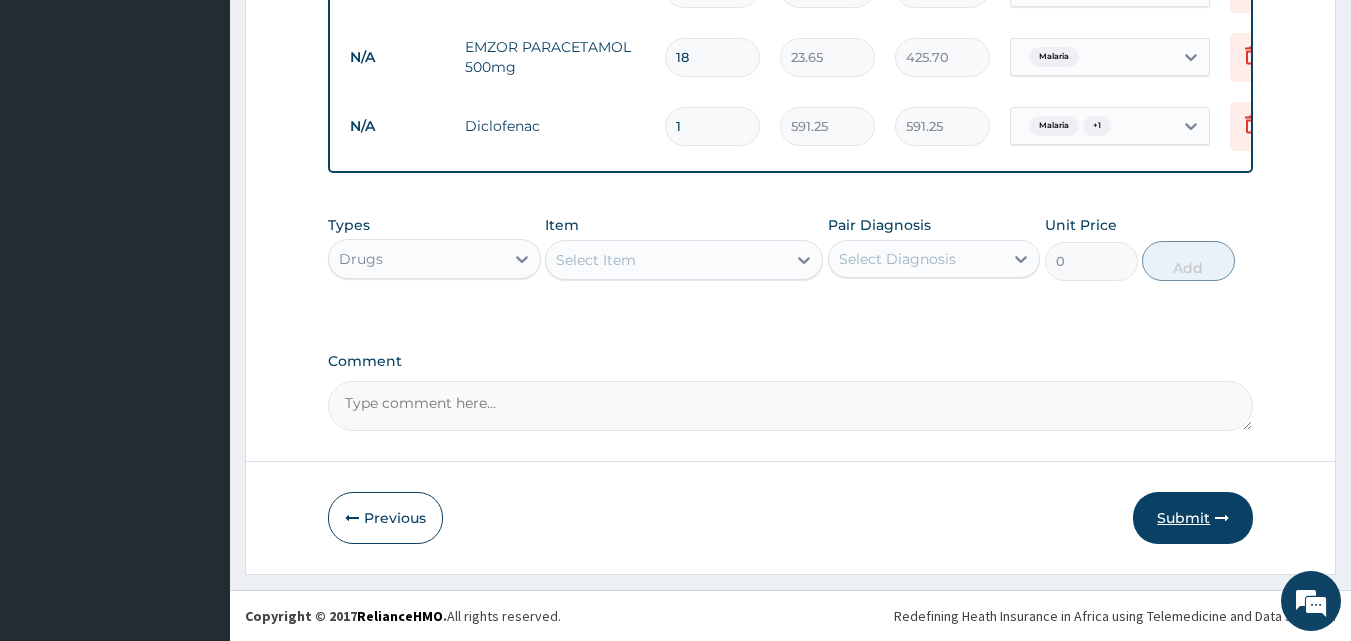 click on "Submit" at bounding box center (1193, 518) 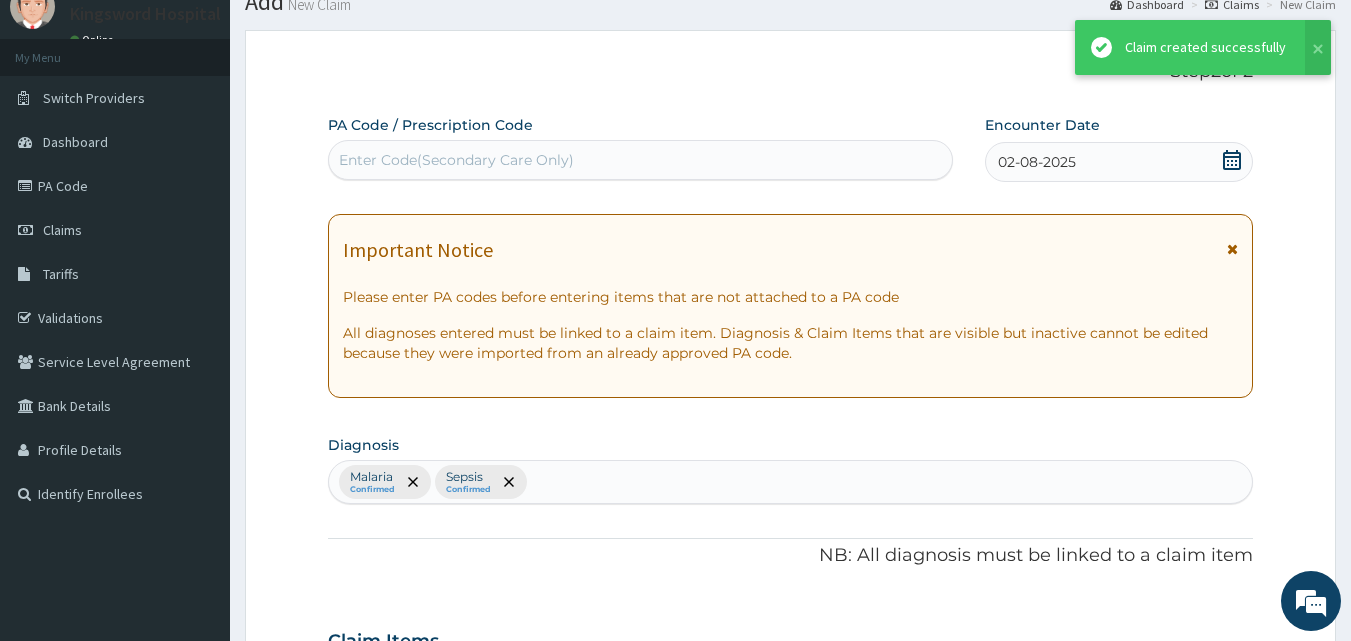 scroll, scrollTop: 1226, scrollLeft: 0, axis: vertical 